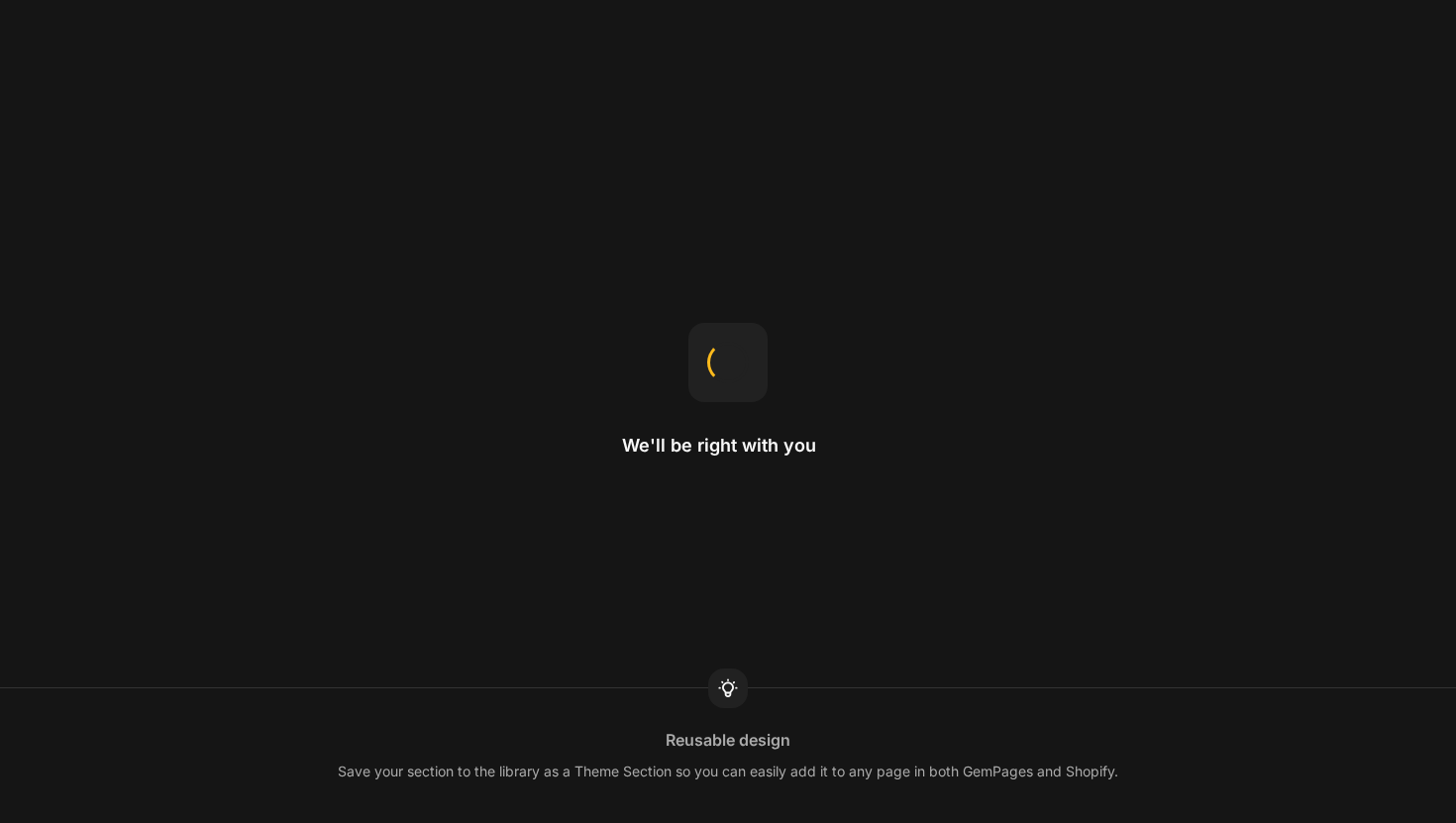 scroll, scrollTop: 0, scrollLeft: 0, axis: both 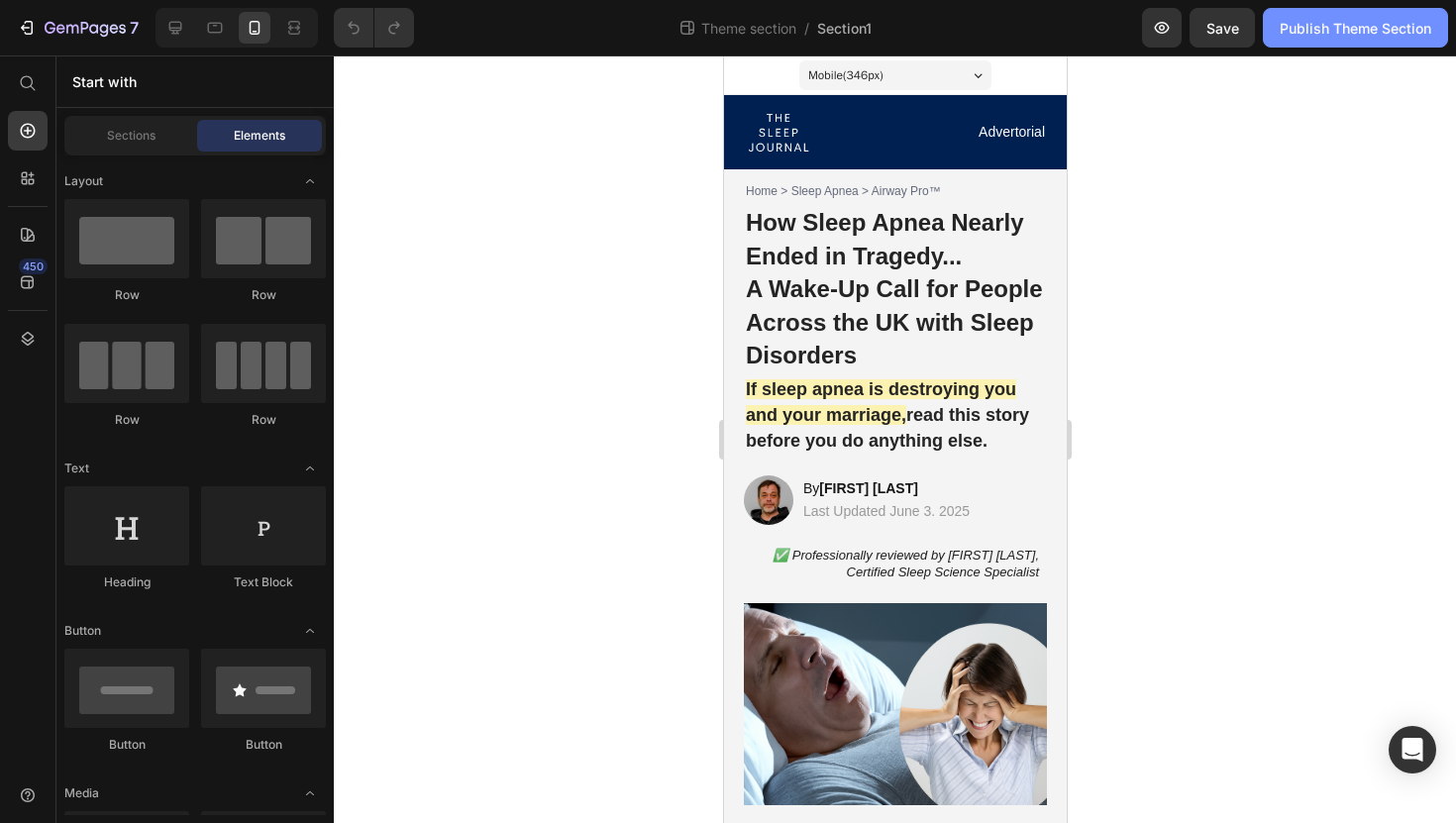 click on "Publish Theme Section" at bounding box center (1355, 28) 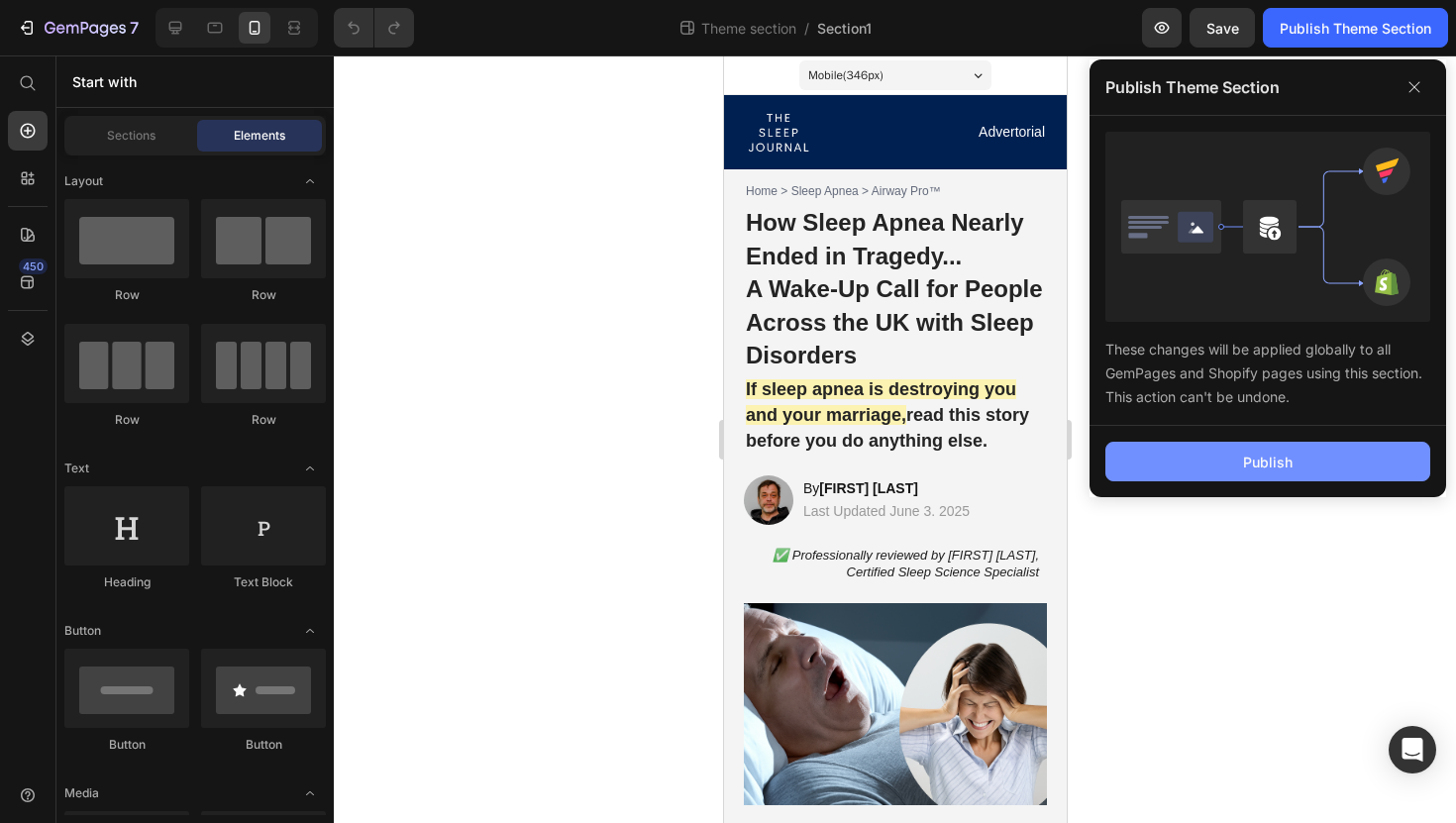 click on "Publish" at bounding box center [1268, 462] 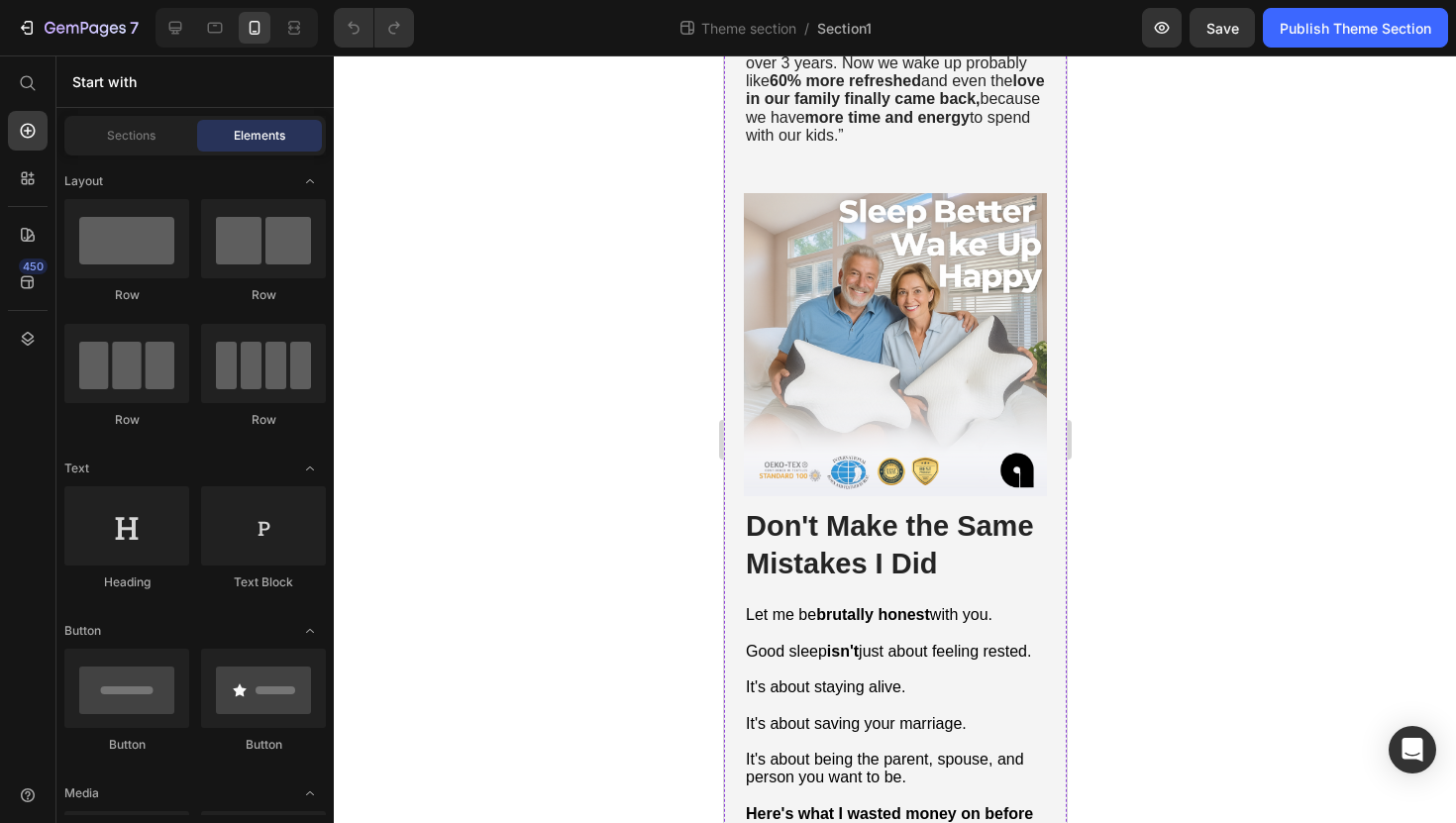 scroll, scrollTop: 10268, scrollLeft: 0, axis: vertical 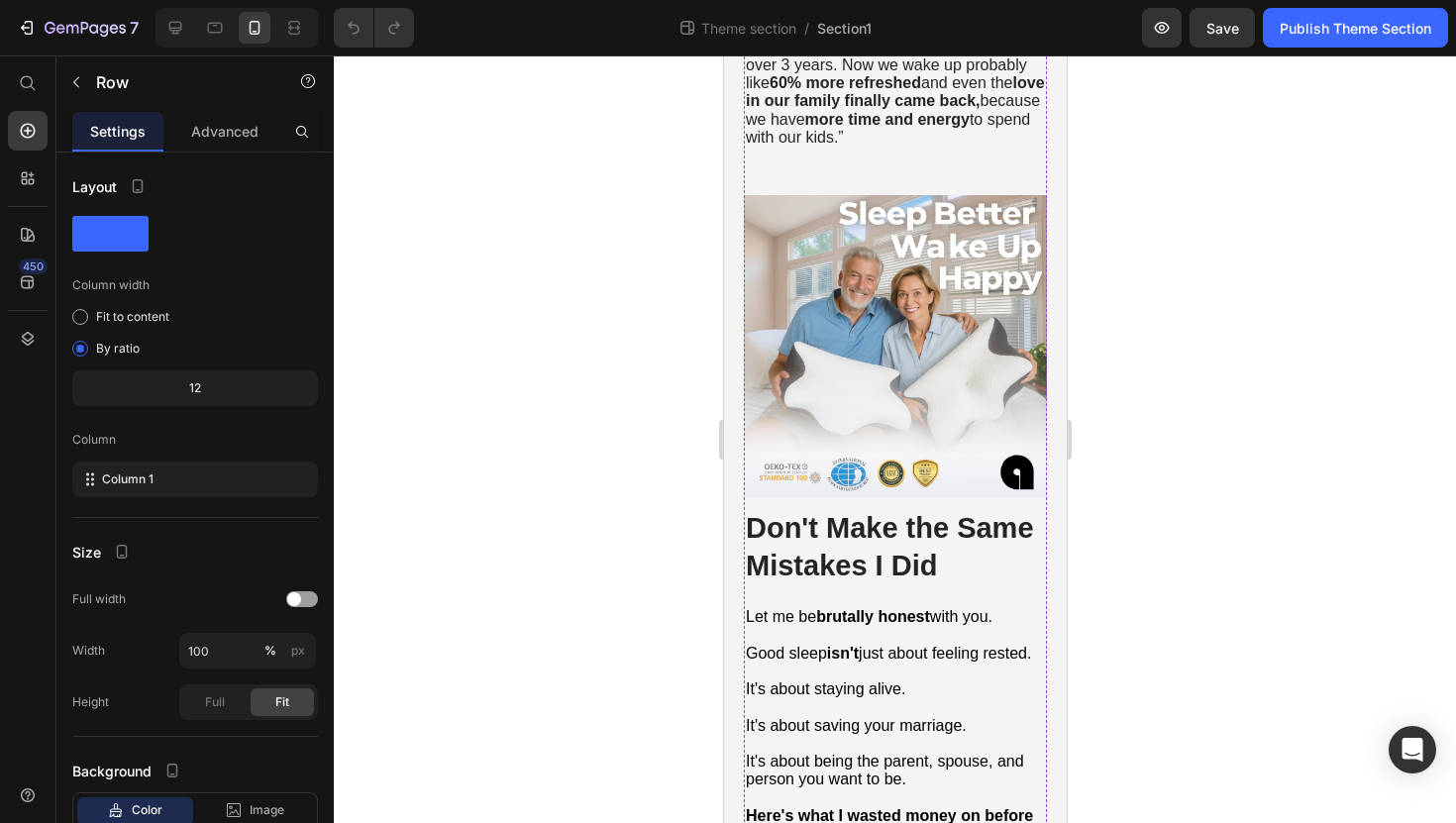 click on "Image [FIRST] [LAST], [CITY]  - ✔︎ Verified Customer “I'm an EMT from [CITY], and sleep apnea was affecting my job performance. After 12-hour shifts, I'd come home and keep my wife awake with constant snoring. We tried everything - even slept in separate rooms for months. The Airway Pillow changed everything. Now we both sleep through the night, and I wake up actually rested for my next shift.” Text Block Row [FIRST] [LAST], [CITY]  - ✔︎ Verified Customer “My husband's sleep apnea turned me into an insomniac. I'd wake up 4-5 times every night from his snoring and gasping sounds. I was exhausted, cranky, and honestly started resenting bedtime. Since he got the Airway Pillow, I sleep like I did before we got married. It's been three months now and I've completely forgotten what those sleepless nights felt like.” Text Block Row Row" at bounding box center (894, -665) 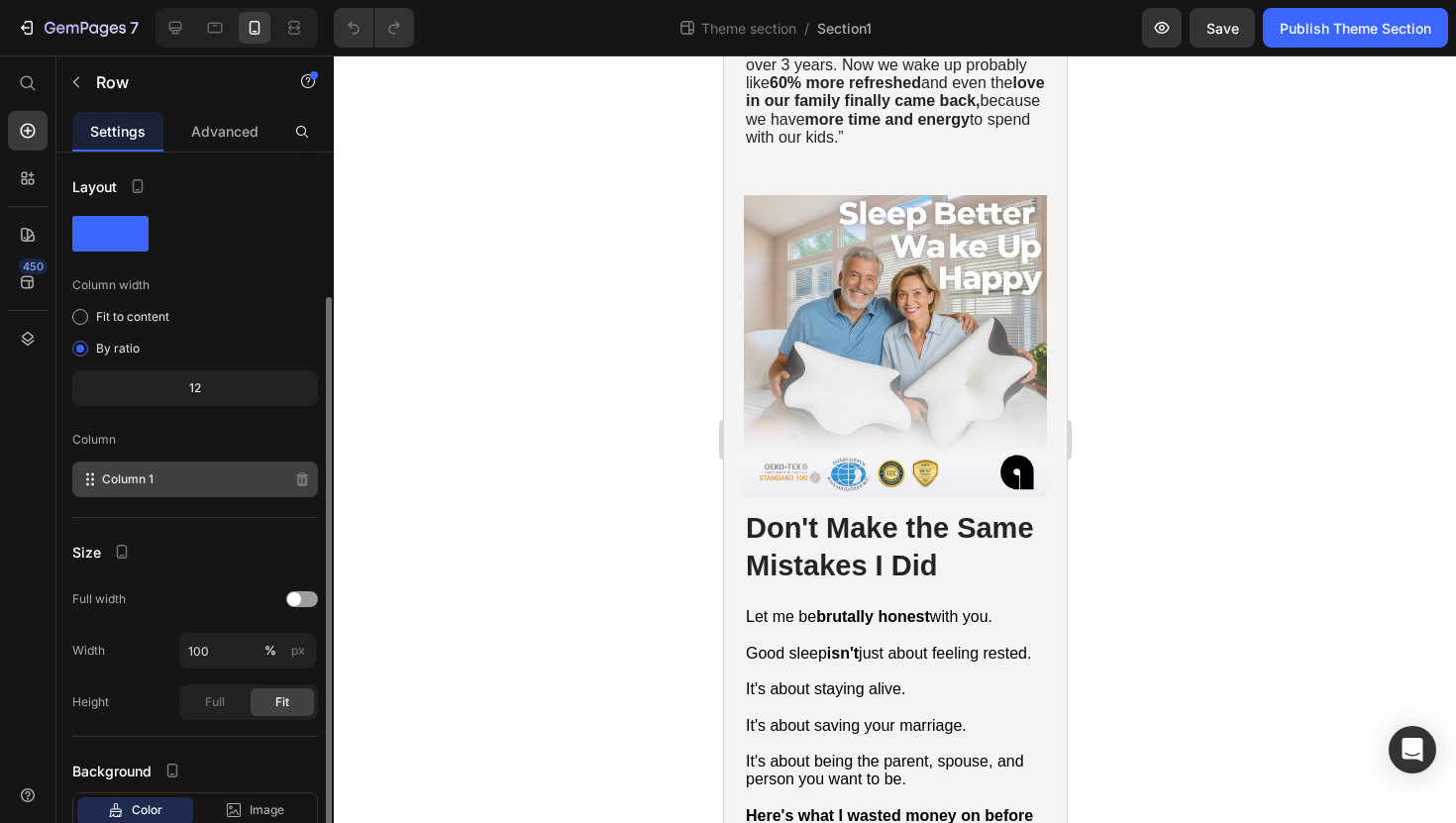 scroll, scrollTop: 133, scrollLeft: 0, axis: vertical 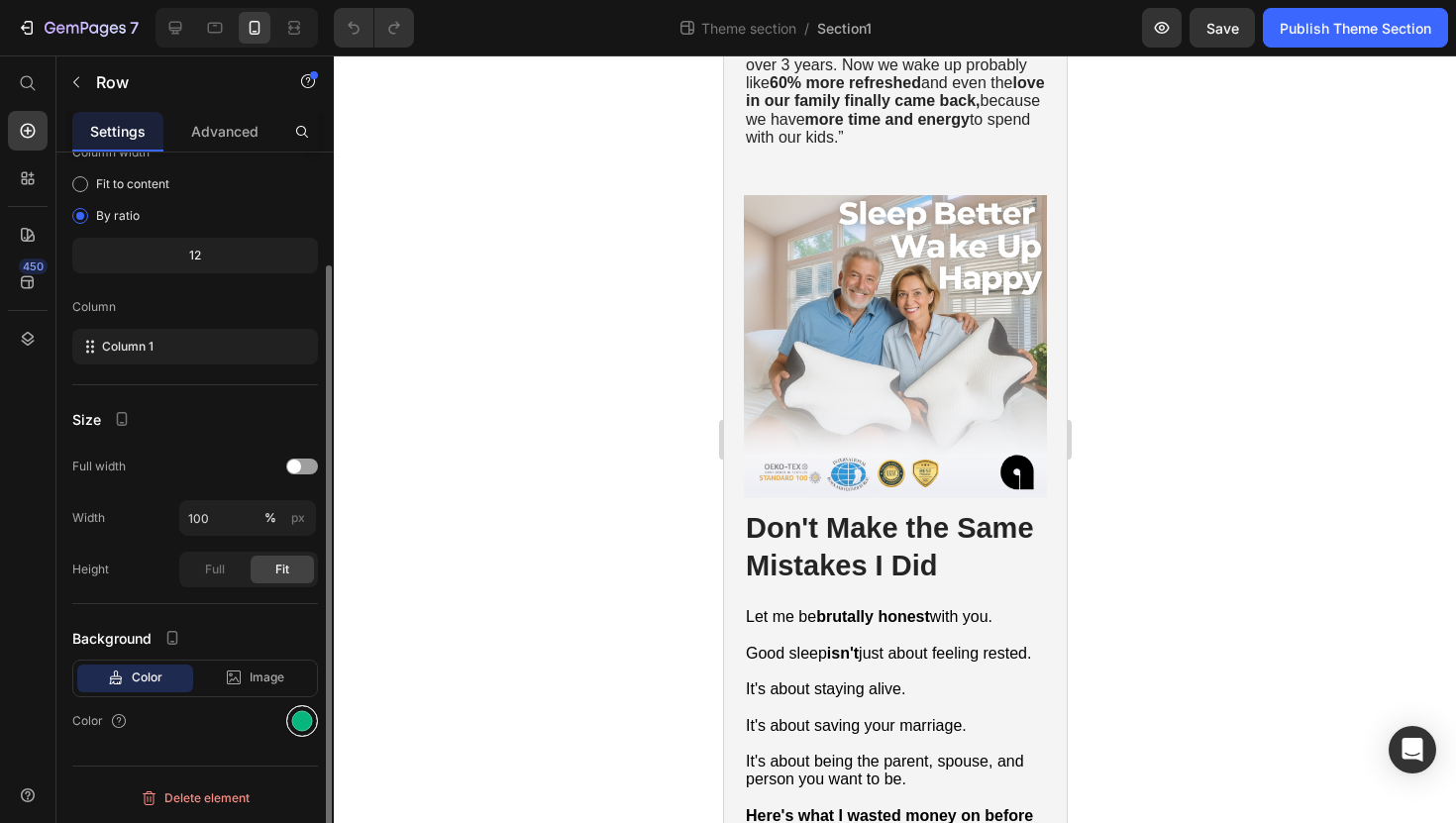 click at bounding box center (302, 721) 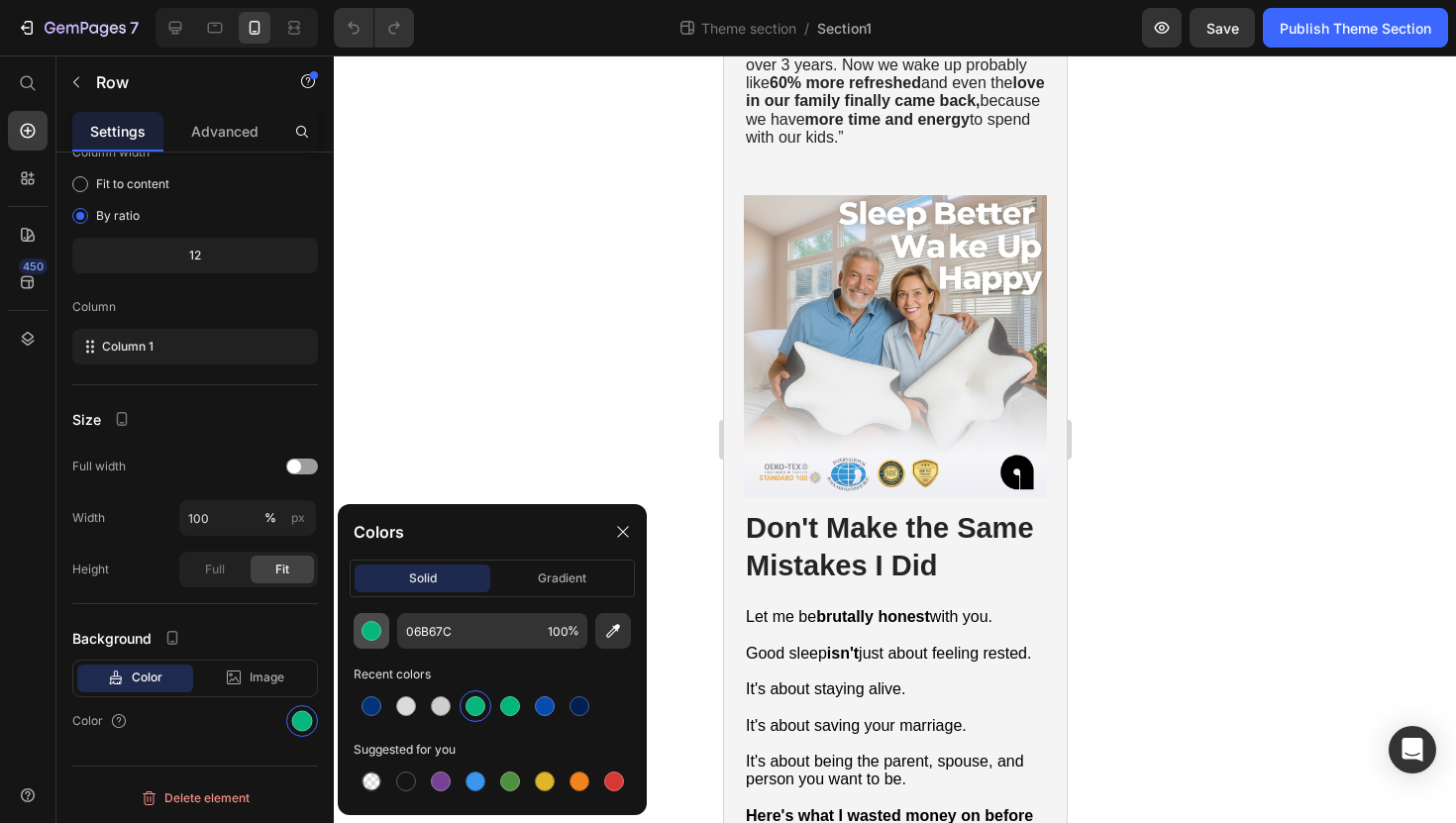 click at bounding box center (371, 631) 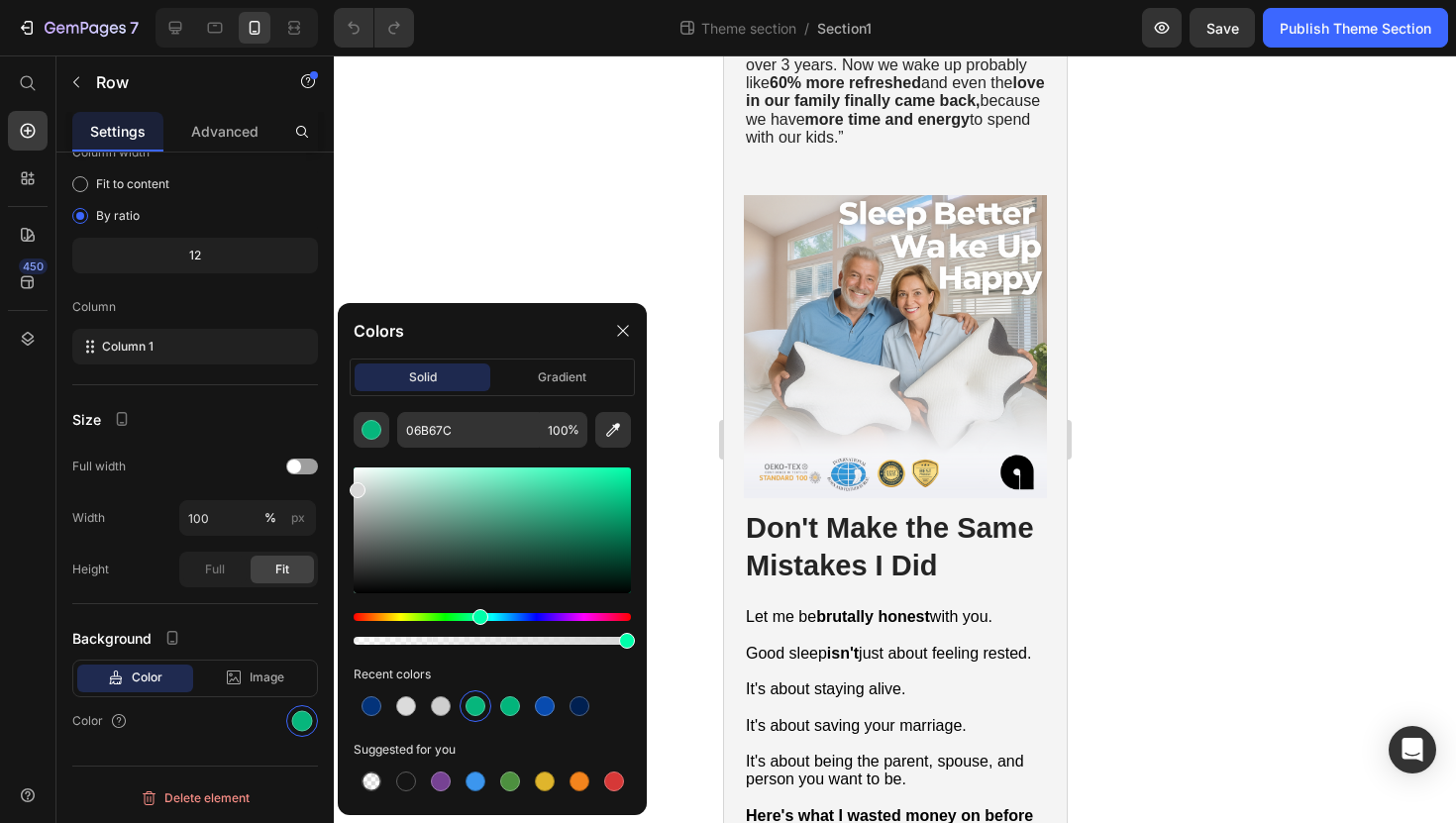 drag, startPoint x: 363, startPoint y: 486, endPoint x: 349, endPoint y: 486, distance: 14 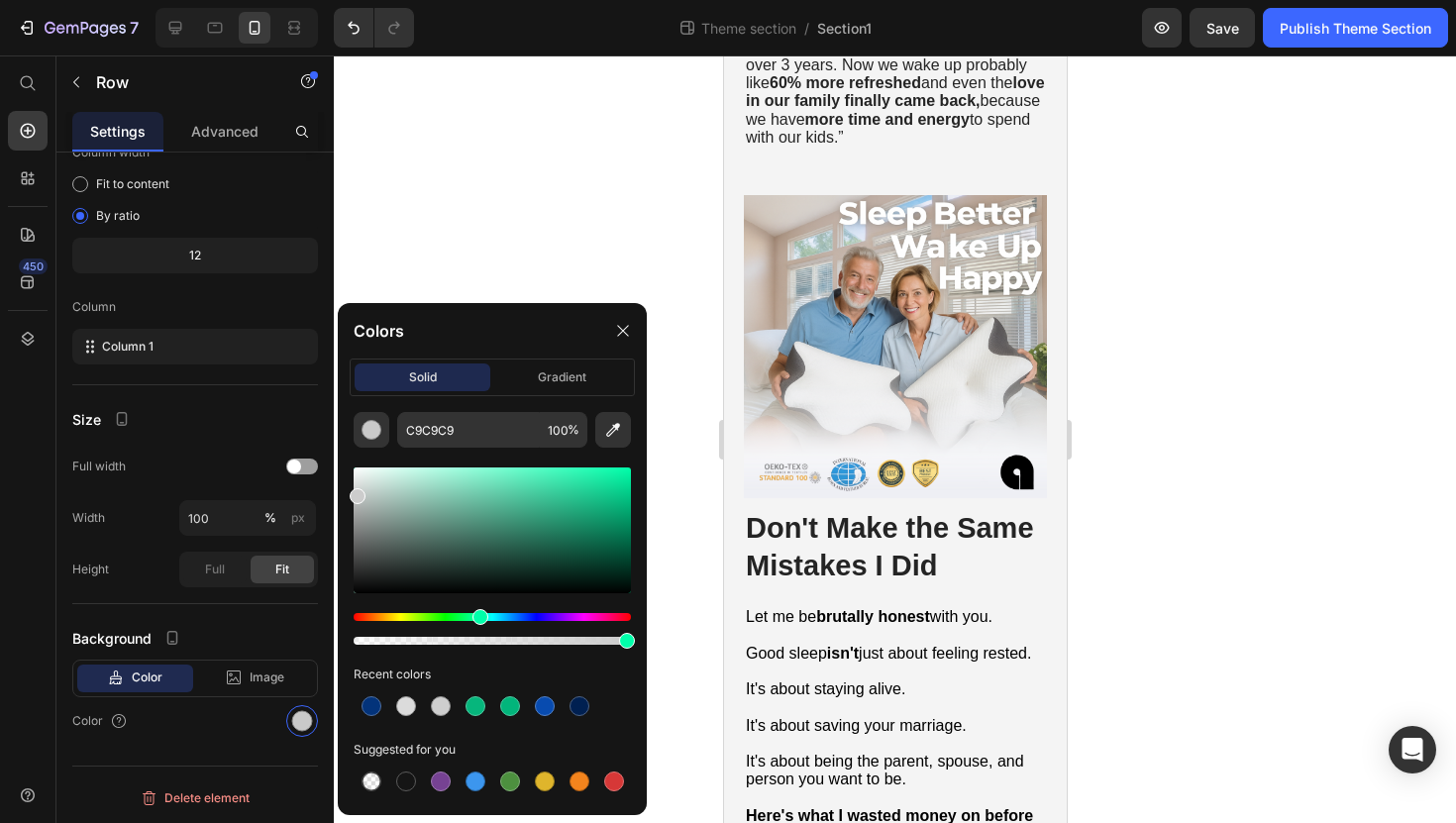 type on "CECECE" 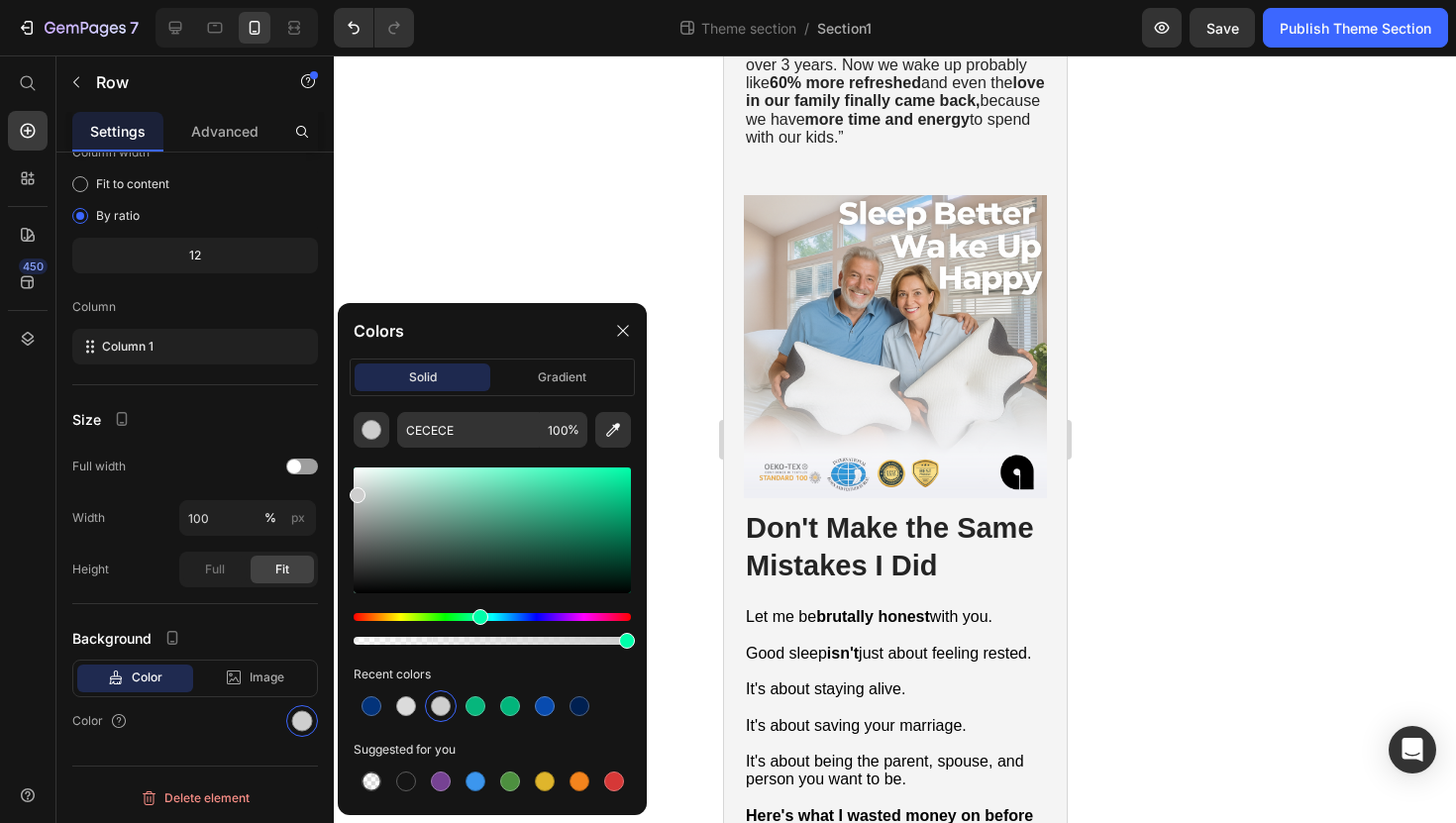 drag, startPoint x: 358, startPoint y: 492, endPoint x: 348, endPoint y: 491, distance: 10.049876 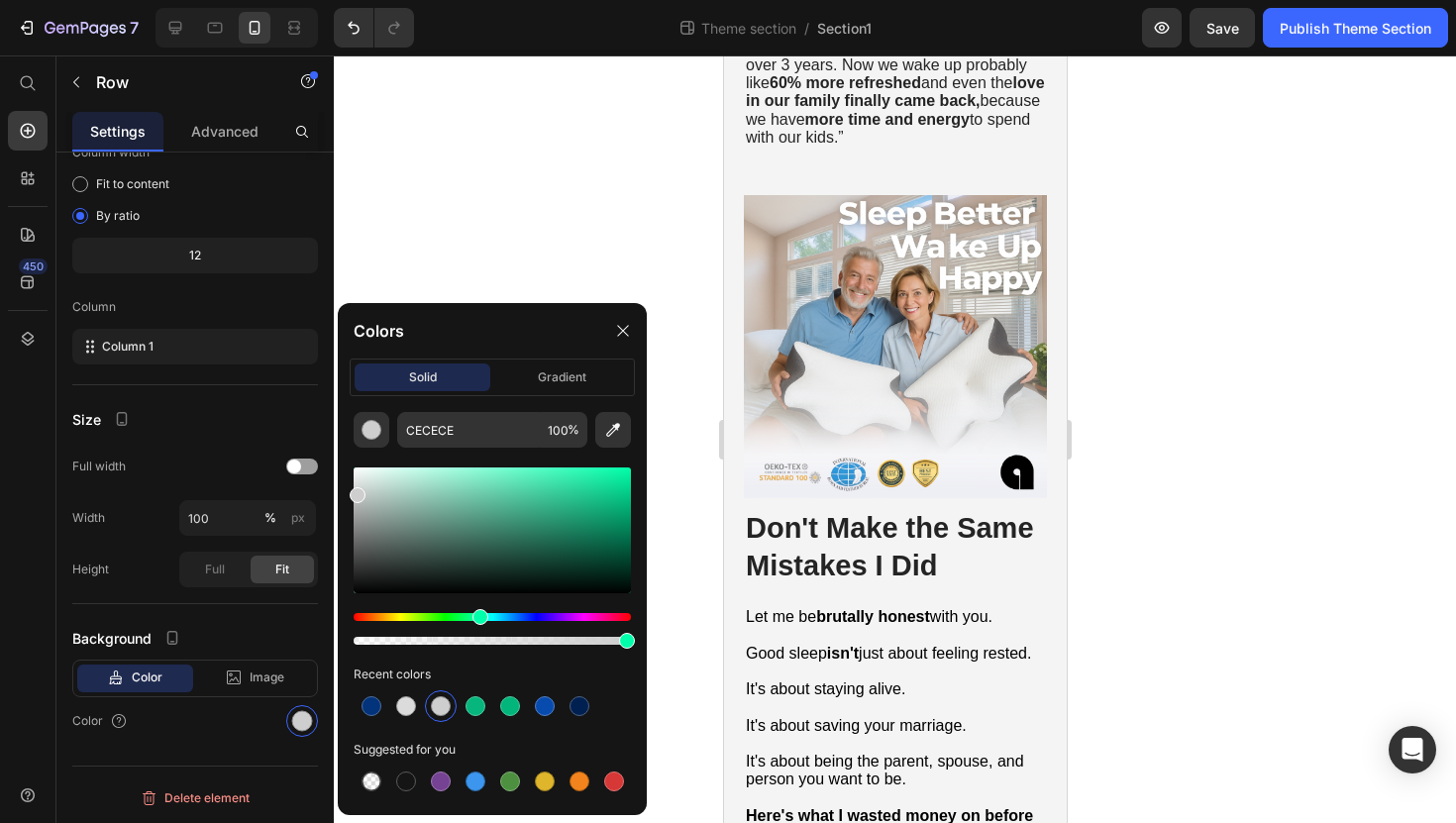 click 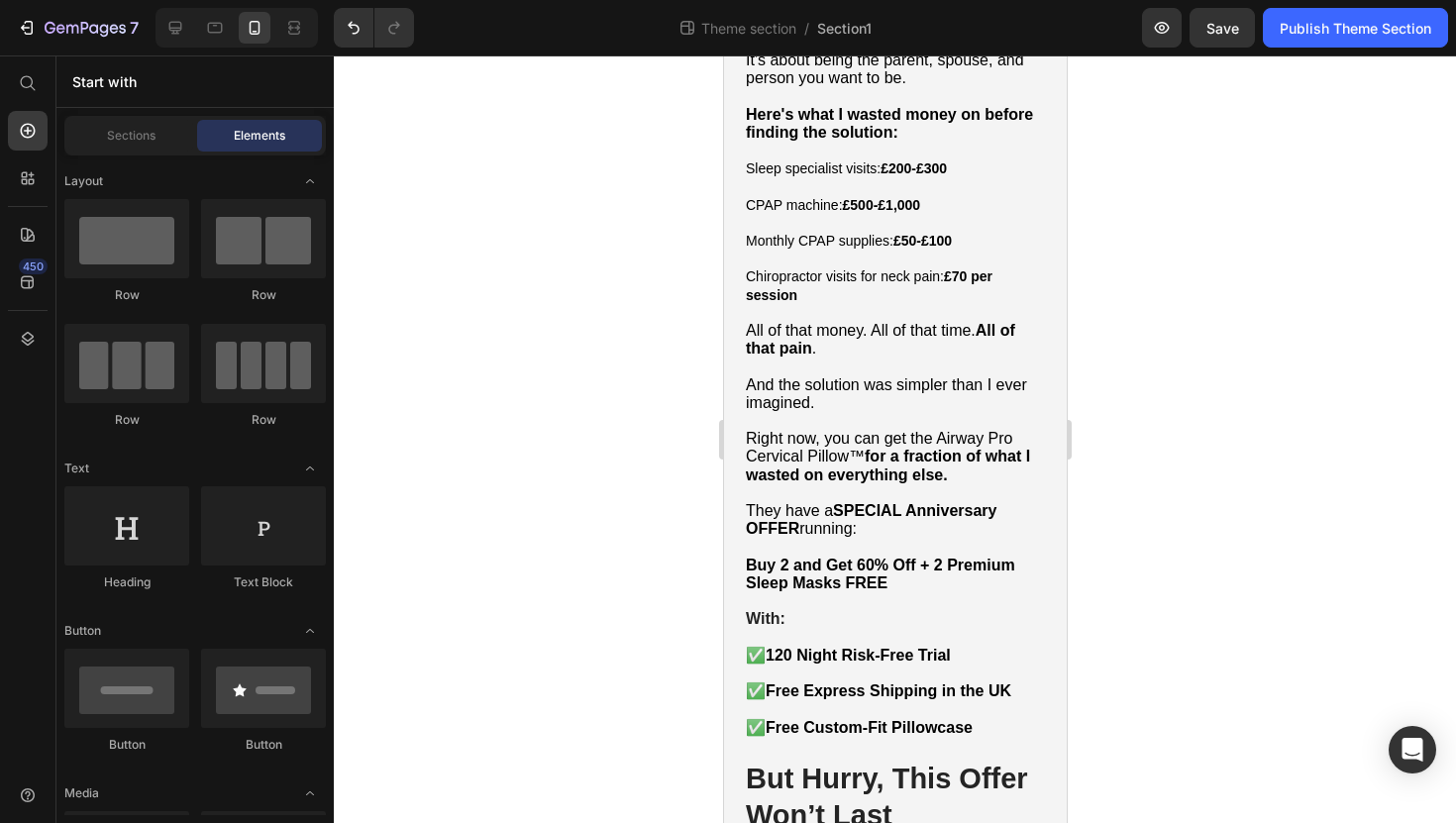 scroll, scrollTop: 10974, scrollLeft: 0, axis: vertical 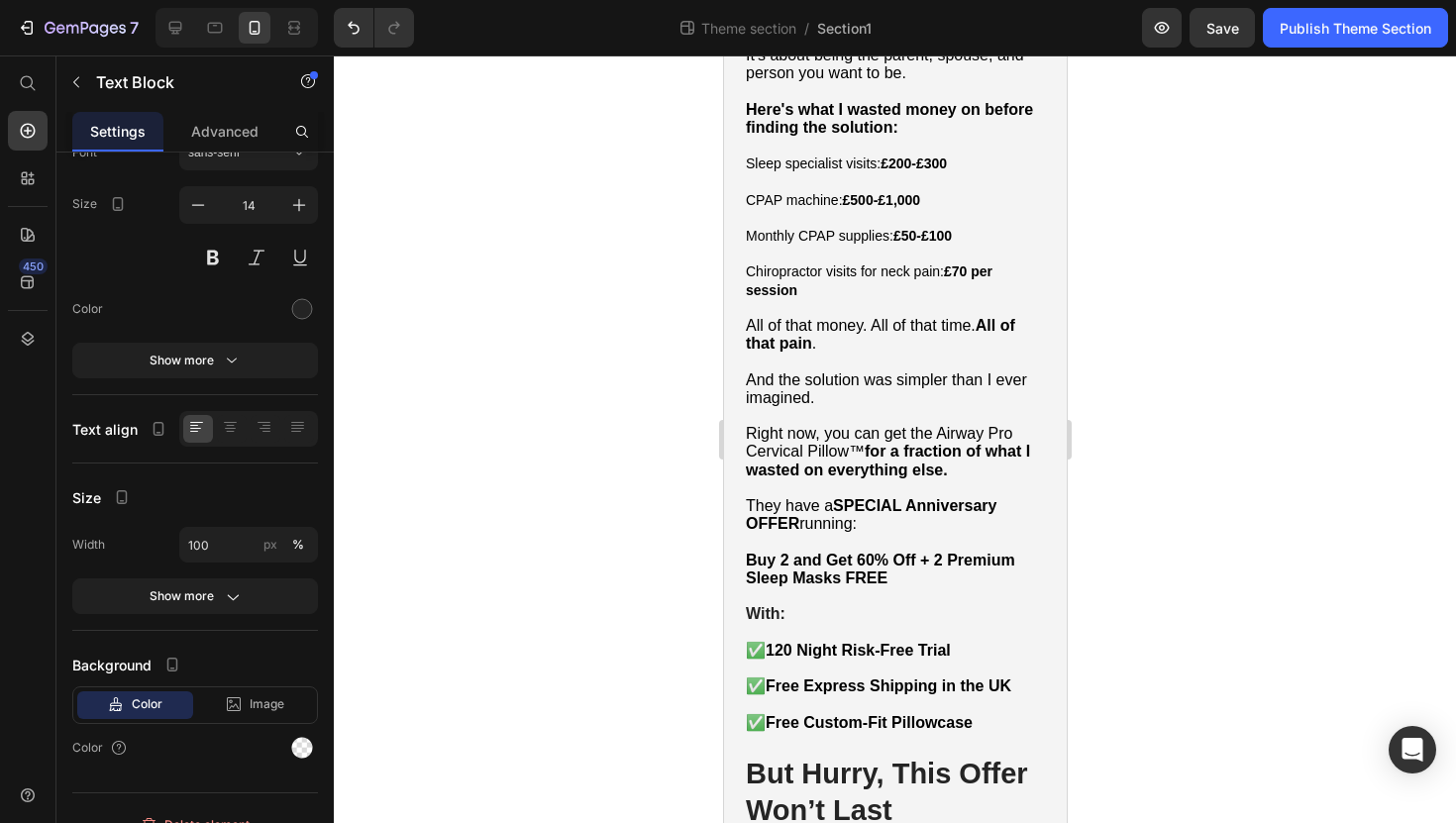 click on "[FIRST] [LAST] from [CITY] - ✔︎ Verified Customer" at bounding box center (894, -1022) 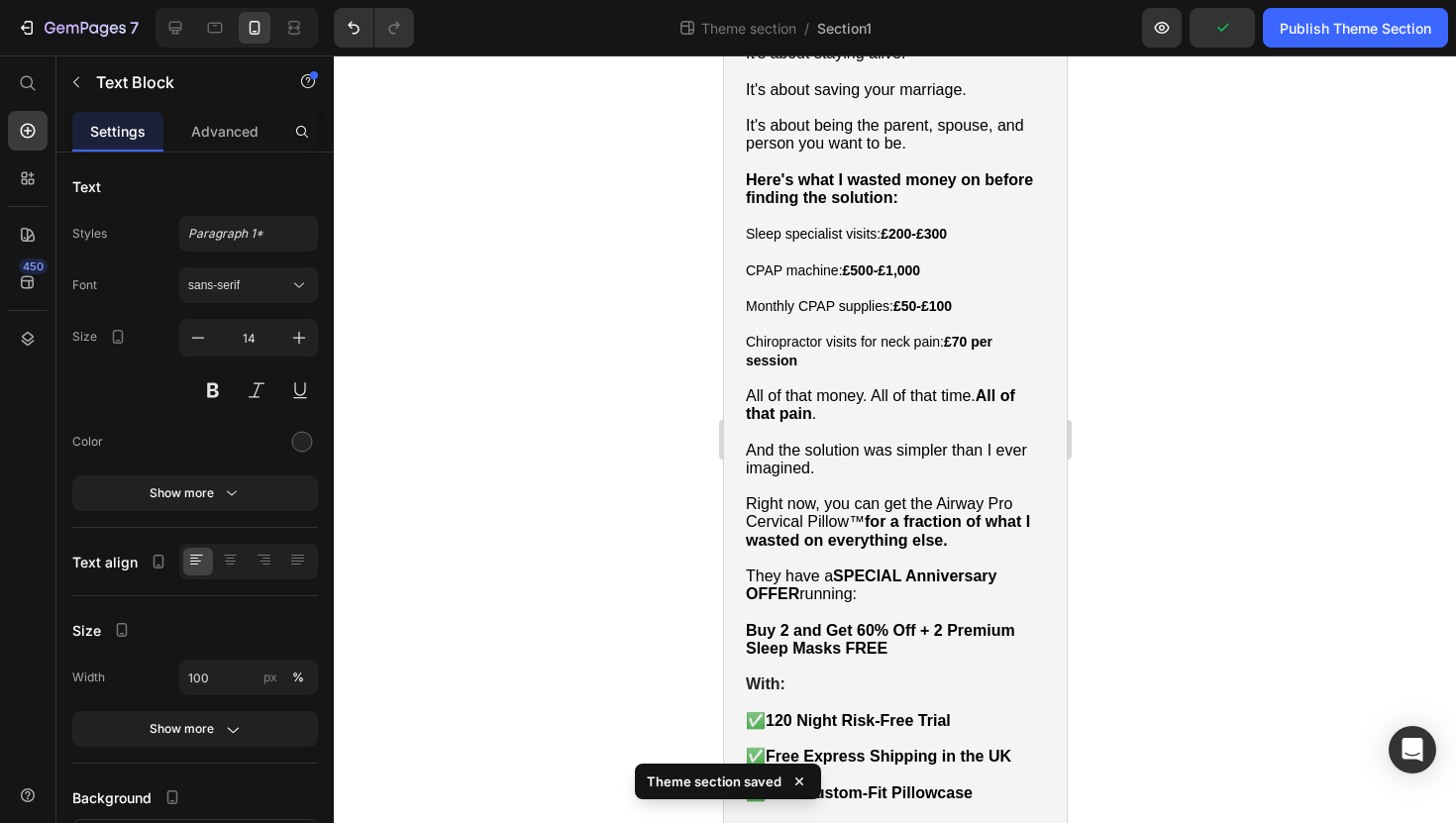 scroll, scrollTop: 10927, scrollLeft: 0, axis: vertical 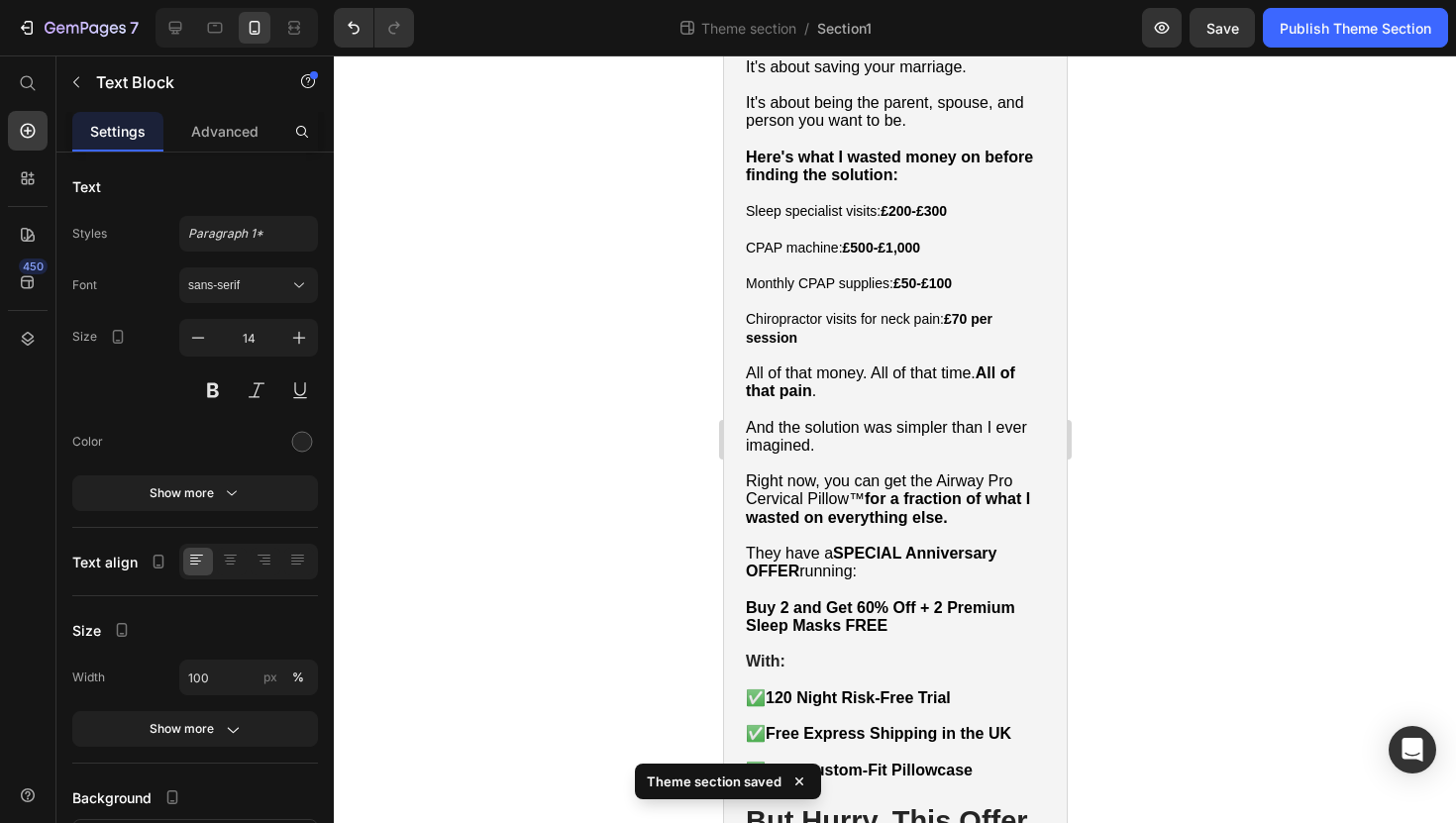 click 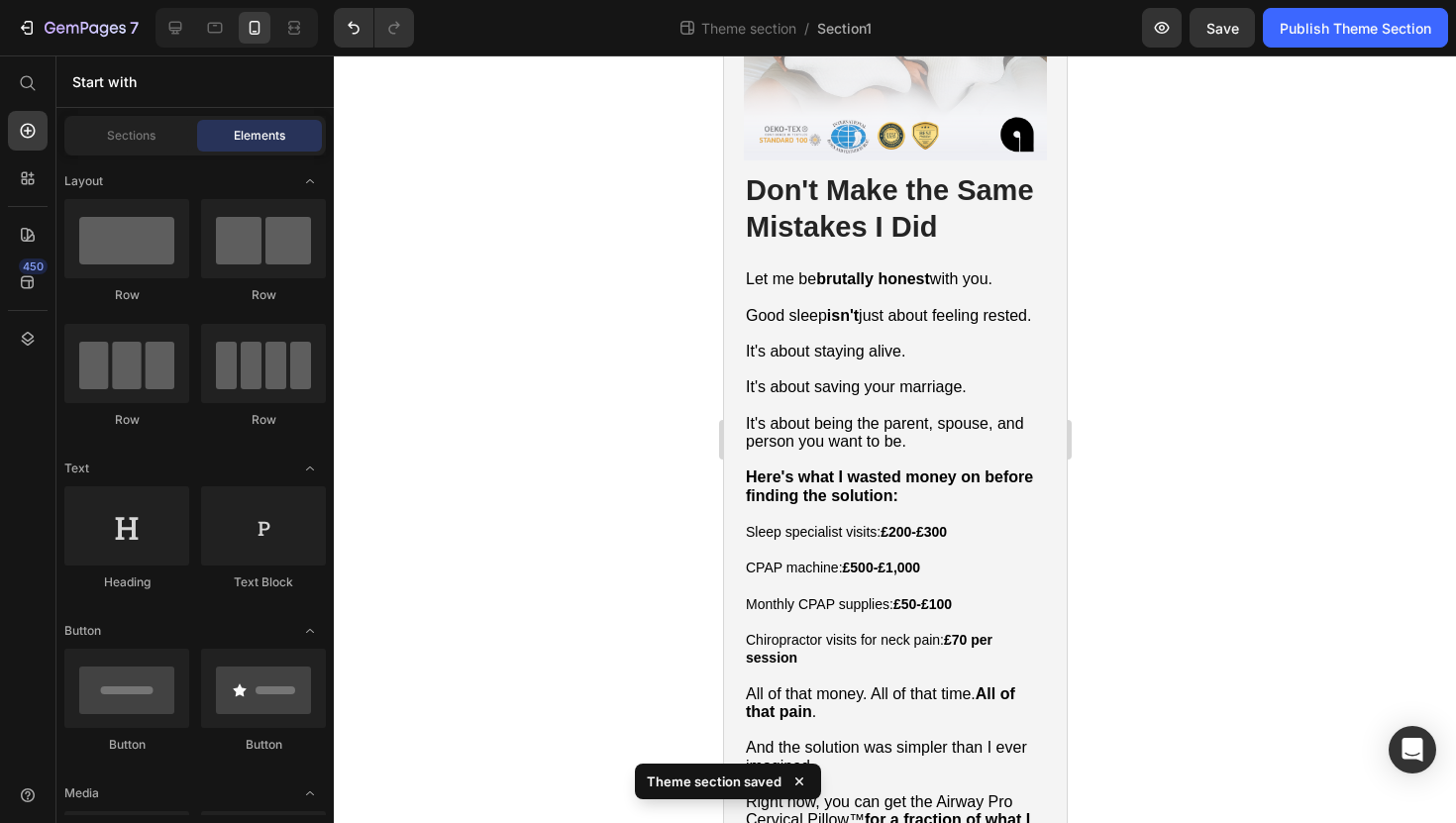 scroll, scrollTop: 10083, scrollLeft: 0, axis: vertical 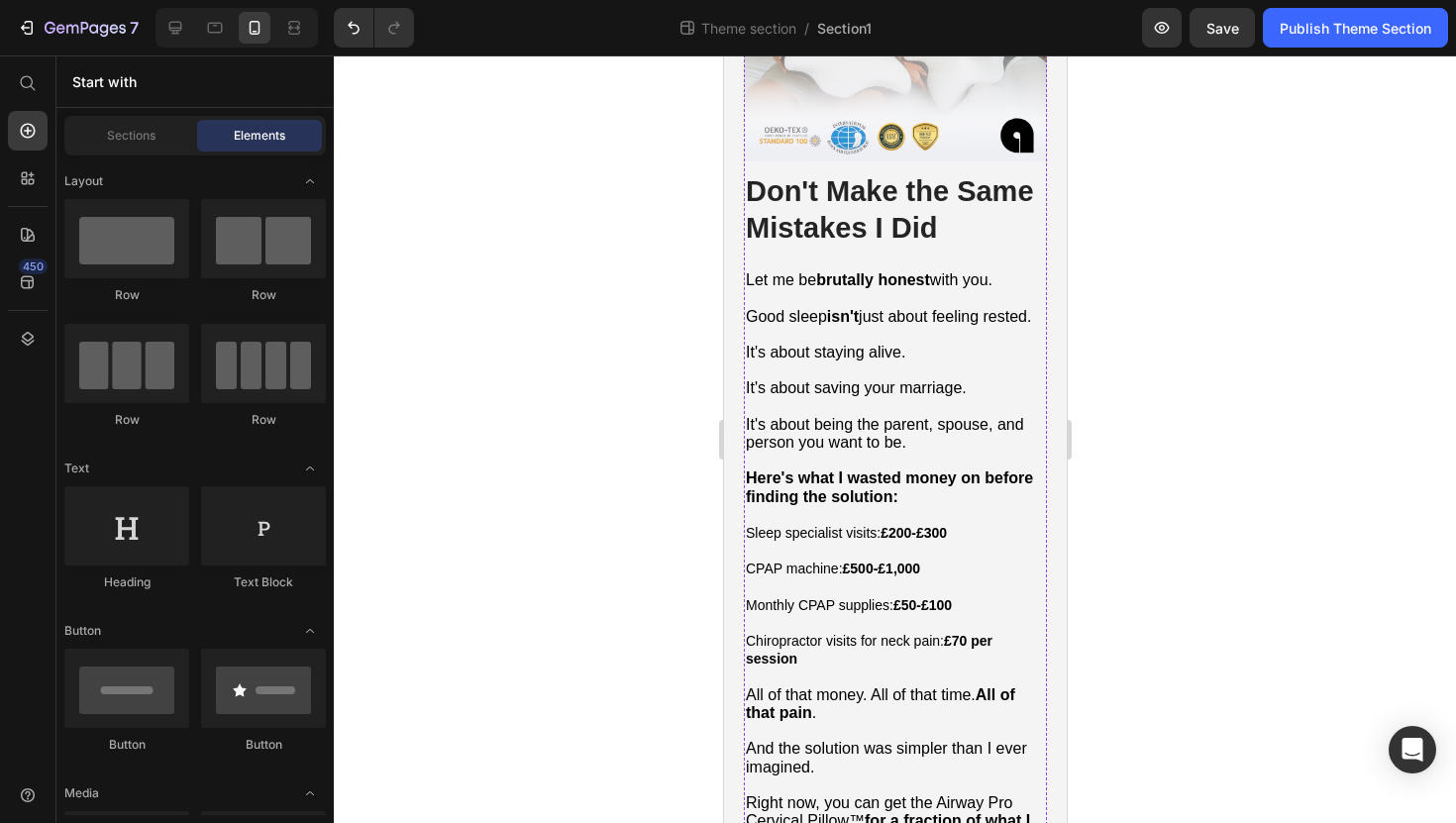 click on "Image [FIRST] [LAST], [CITY]  - ✔︎ Verified Customer “I'm an EMT from [CITY], and sleep apnea was affecting my job performance. After 12-hour shifts, I'd come home and keep my wife awake with constant snoring. We tried everything - even slept in separate rooms for months. The Airway Pillow changed everything. Now we both sleep through the night, and I wake up actually rested for my next shift.” Text Block Row [FIRST] [LAST], [CITY]  - ✔︎ Verified Customer “My husband's sleep apnea turned me into an insomniac. I'd wake up 4-5 times every night from his snoring and gasping sounds. I was exhausted, cranky, and honestly started resenting bedtime. Since he got the Airway Pillow, I sleep like I did before we got married. It's been three months now and I've completely forgotten what those sleepless nights felt like.” Text Block Row Row" at bounding box center [894, -479] 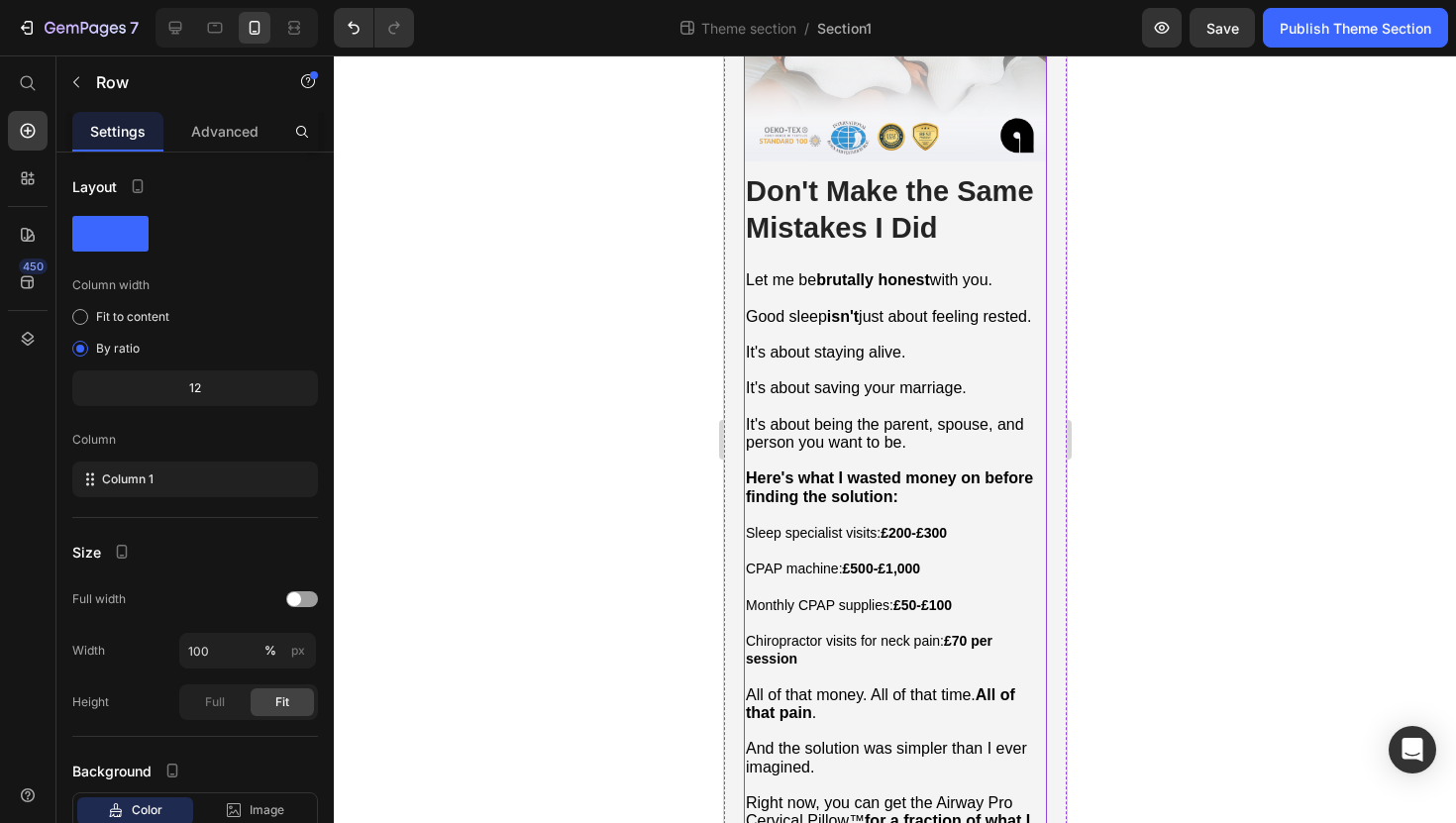 click on "Why My Doctor Now Recommends This Pillow to Other Patients Heading Even my sleep specialist was skeptical at first.   But after reviewing the Airway Pro Pillow's design and seeing my results, he now recommends it to his other patients.   "The secret is the patented butterfly shape with the  ARM-CRADLE DESIGN™ " he explained.   "This is revolutionary."   Unlike traditional pillows that tilt your head back and  close your airway , the Airway Pillow keeps your neck aligned and airway open.   But here's the breakthrough part that  shocked  my doctor:   "The ARM-CRADLE DESIGN™  features specially designed hollows that allow your arm to rest comfortably when sleeping on your side—without putting pressure on your shoulder or forcing your head into unnatural positions."   "This isn't like any other memory foam pillow on the market."   The unique  Arm-Cradle-Design™  is what makes all the difference.   " Side sleeping is the optimal position for sleep apnea sufferers ," my doctor explained." at bounding box center [894, 509] 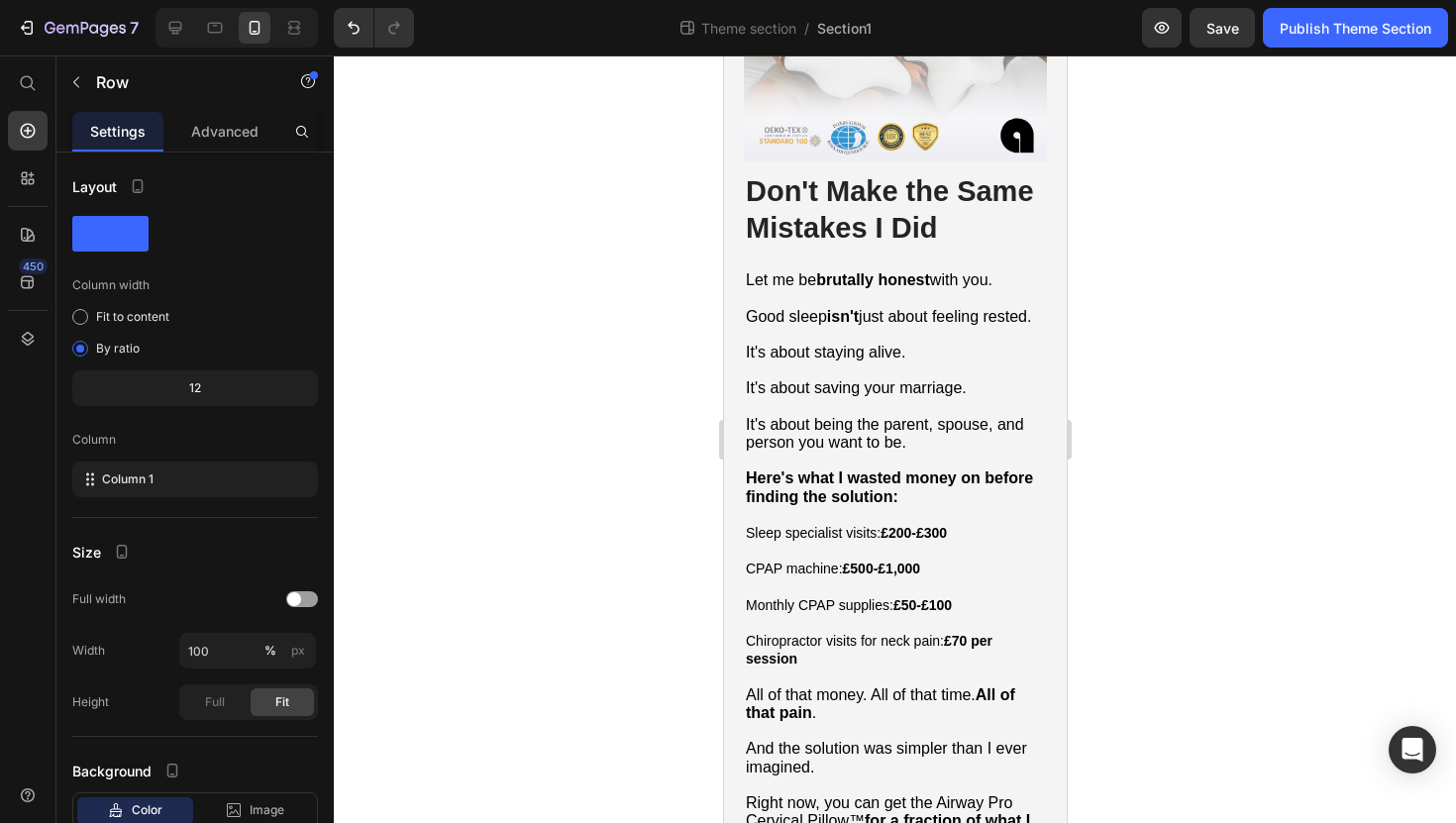 click on "Real People With the Same Desperate Story" at bounding box center (894, -861) 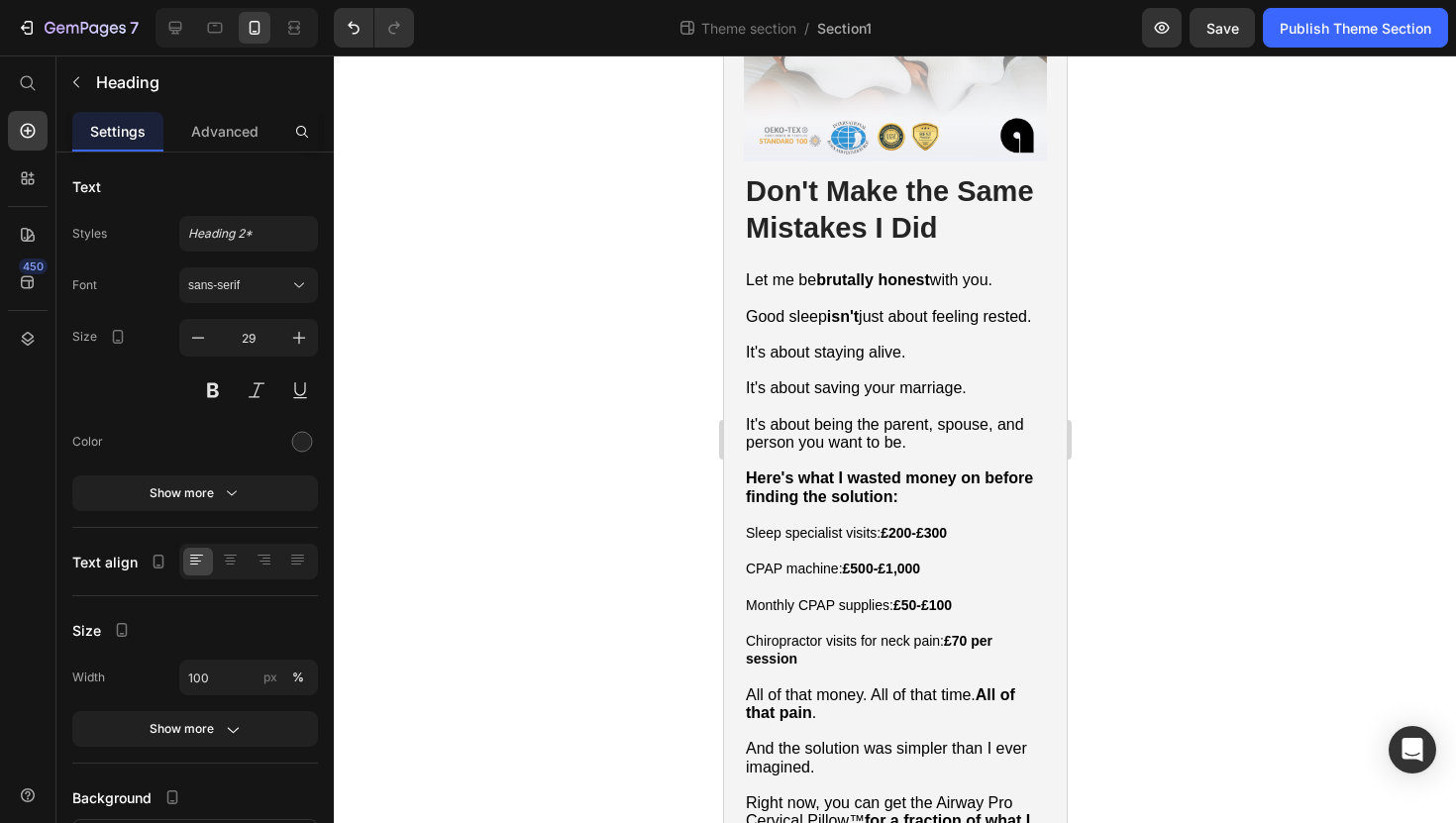 click on "Image [FIRST] [LAST], [CITY]  - ✔︎ Verified Customer “I'm an EMT from [CITY], and sleep apnea was affecting my job performance. After 12-hour shifts, I'd come home and keep my wife awake with constant snoring. We tried everything - even slept in separate rooms for months. The Airway Pillow changed everything. Now we both sleep through the night, and I wake up actually rested for my next shift.” Text Block Row Image [FIRST] [LAST], [CITY]  - ✔︎ Verified Customer “My husband's sleep apnea turned me into an insomniac. I'd wake up 4-5 times every night from his snoring and gasping sounds. I was exhausted, cranky, and honestly started resenting bedtime. Since he got the Airway Pillow, I sleep like I did before we got married. It's been three months now and I've completely forgotten what those sleepless nights felt like.” Text Block Row Row   24" at bounding box center (894, -645) 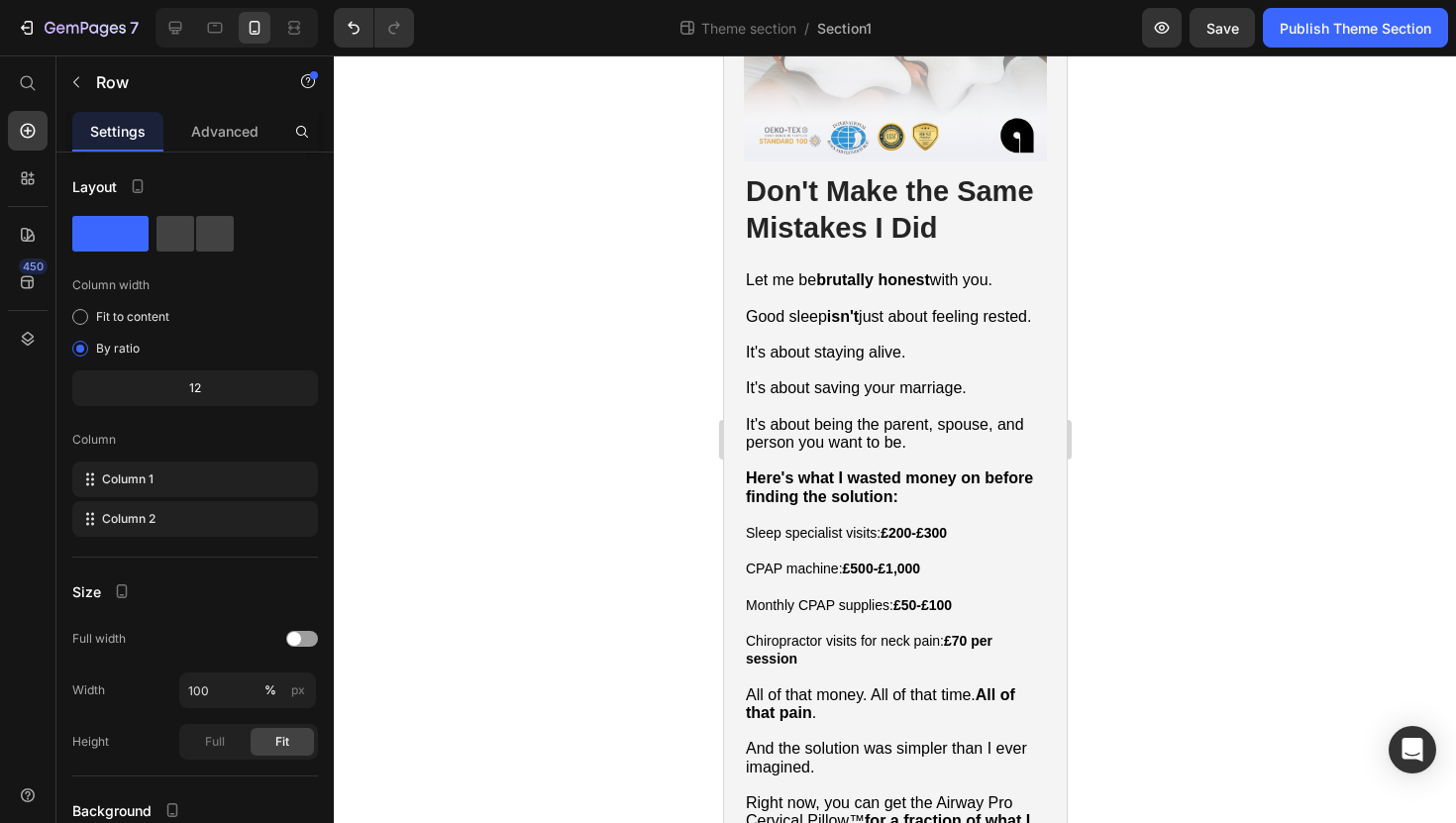 click on "Image [FIRST] [LAST], [CITY]  - ✔︎ Verified Customer “I'm an EMT from [CITY], and sleep apnea was affecting my job performance. After 12-hour shifts, I'd come home and keep my wife awake with constant snoring. We tried everything - even slept in separate rooms for months. The Airway Pillow changed everything. Now we both sleep through the night, and I wake up actually rested for my next shift.” Text Block Row Image [FIRST] [LAST], [CITY]  - ✔︎ Verified Customer “My husband's sleep apnea turned me into an insomniac. I'd wake up 4-5 times every night from his snoring and gasping sounds. I was exhausted, cranky, and honestly started resenting bedtime. Since he got the Airway Pillow, I sleep like I did before we got married. It's been three months now and I've completely forgotten what those sleepless nights felt like.” Text Block Row Row   24" at bounding box center [894, -479] 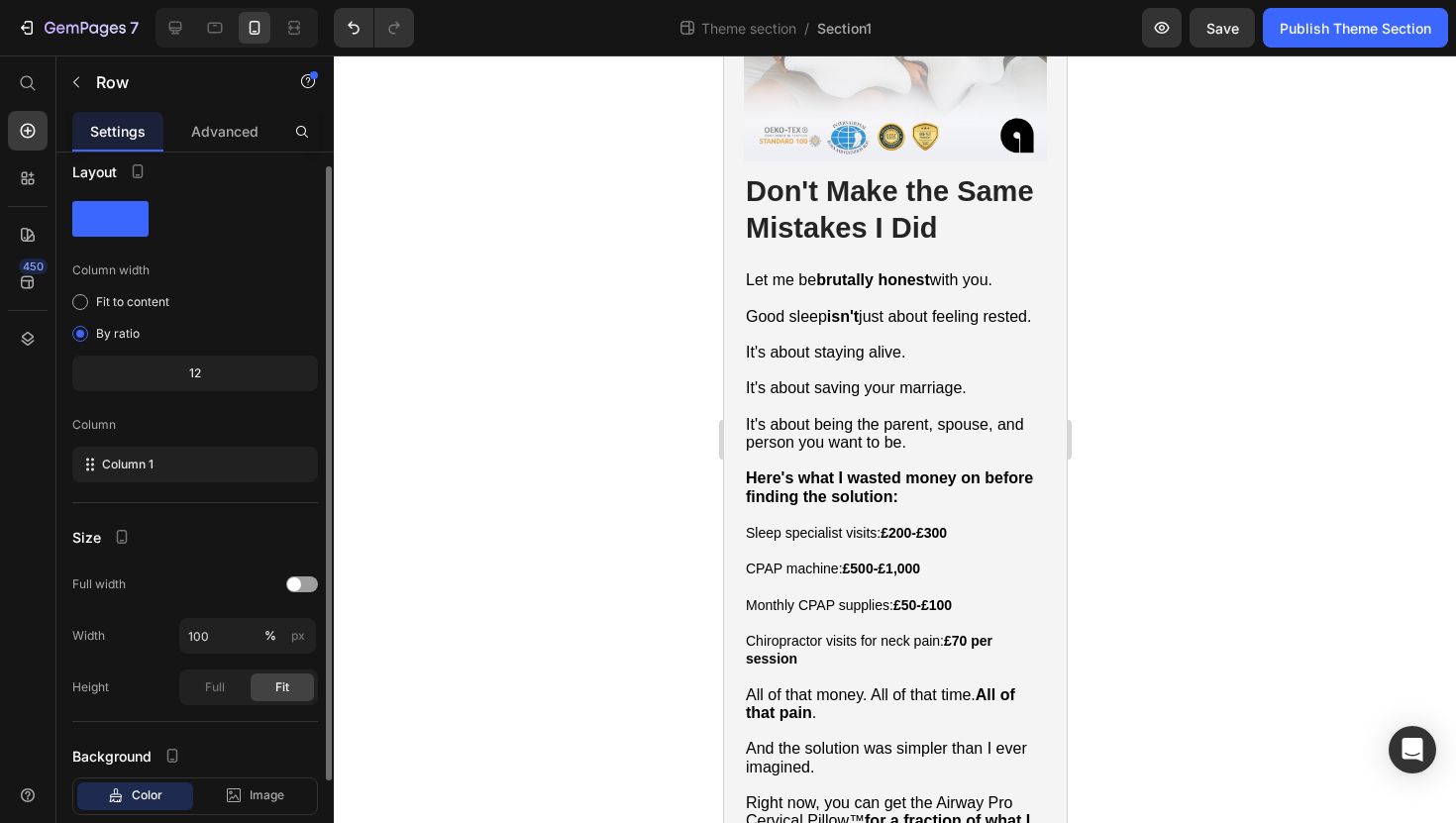 scroll, scrollTop: 16, scrollLeft: 0, axis: vertical 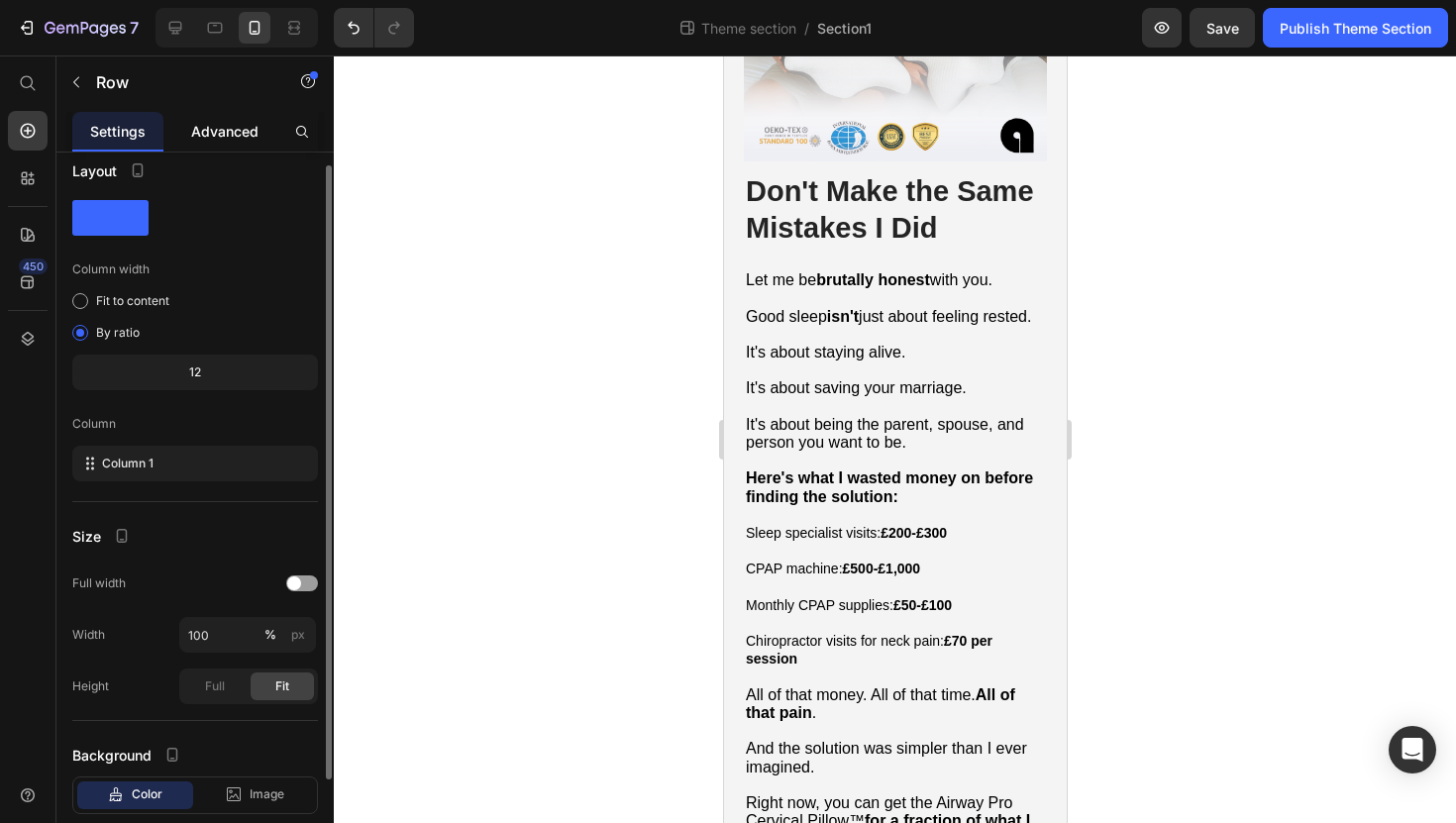 click on "Advanced" 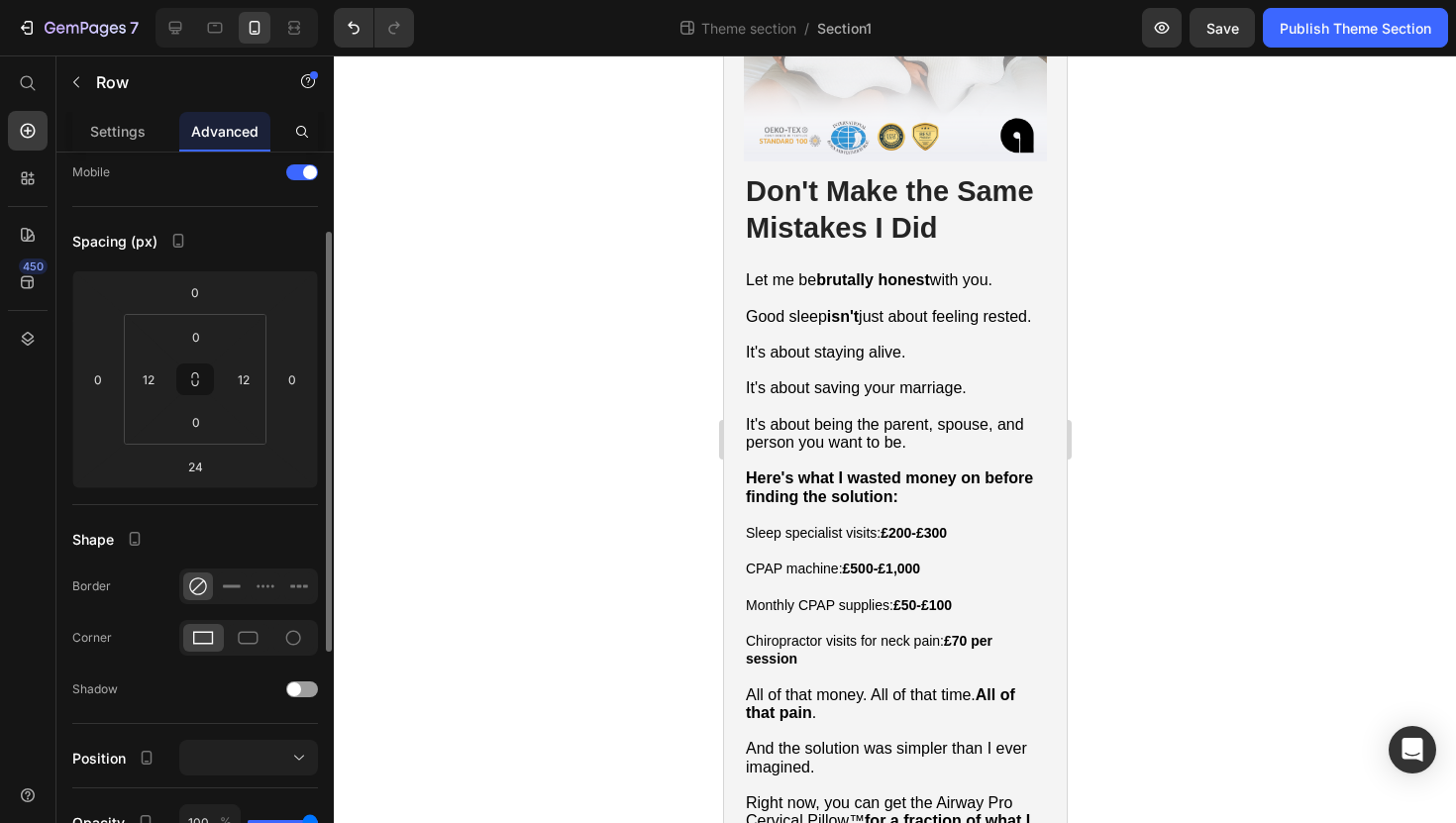 scroll, scrollTop: 140, scrollLeft: 0, axis: vertical 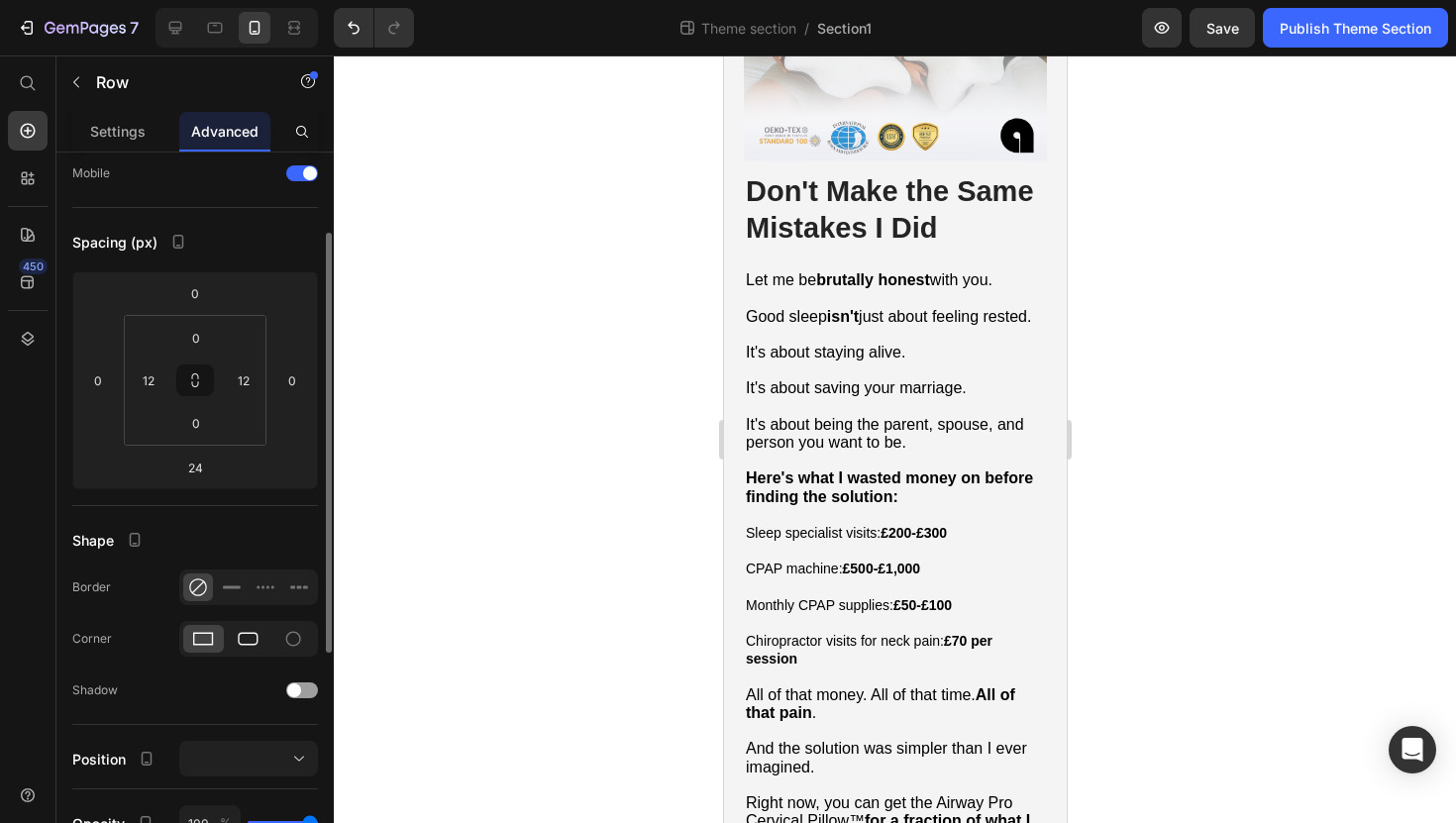 click 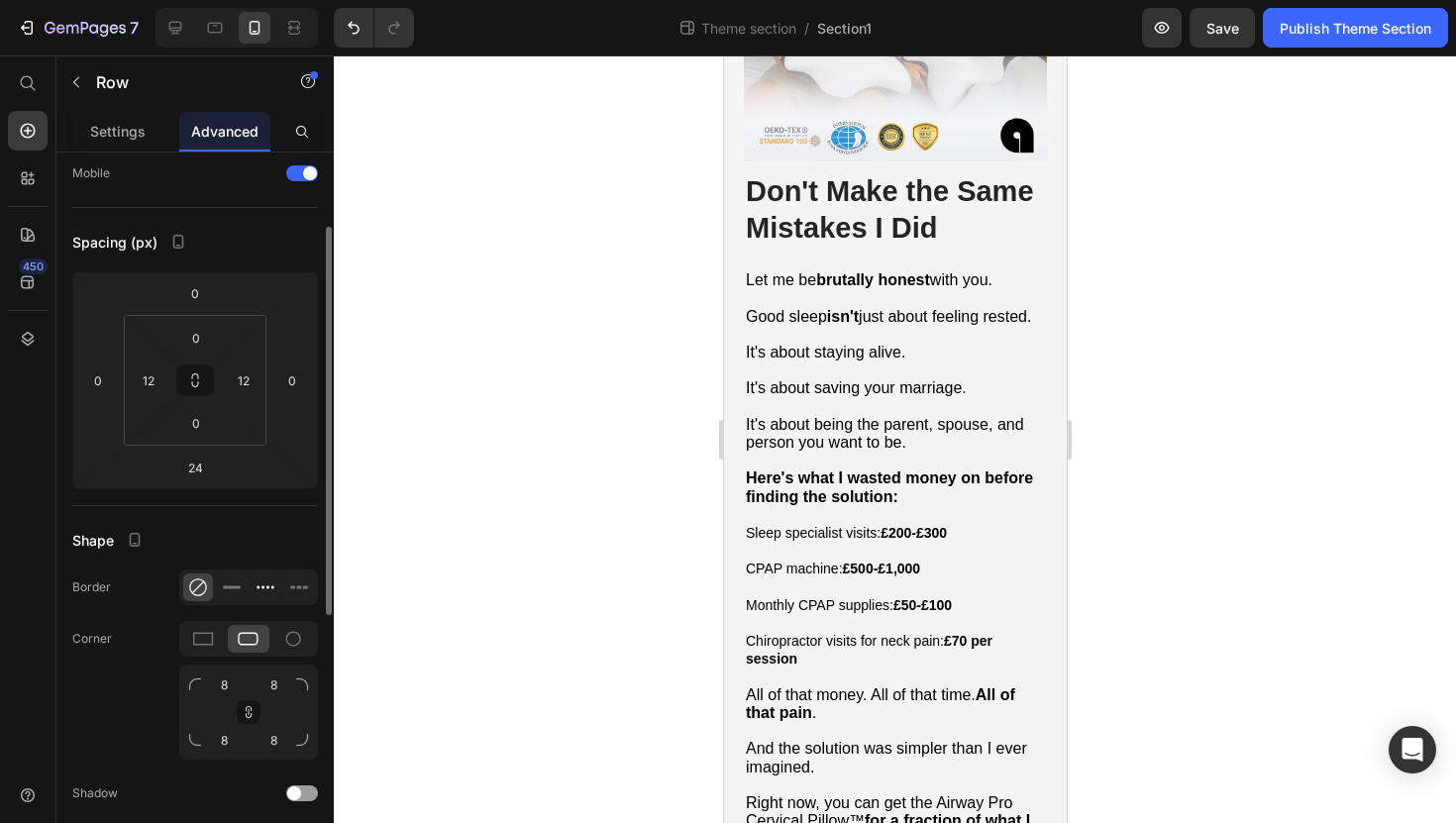 click 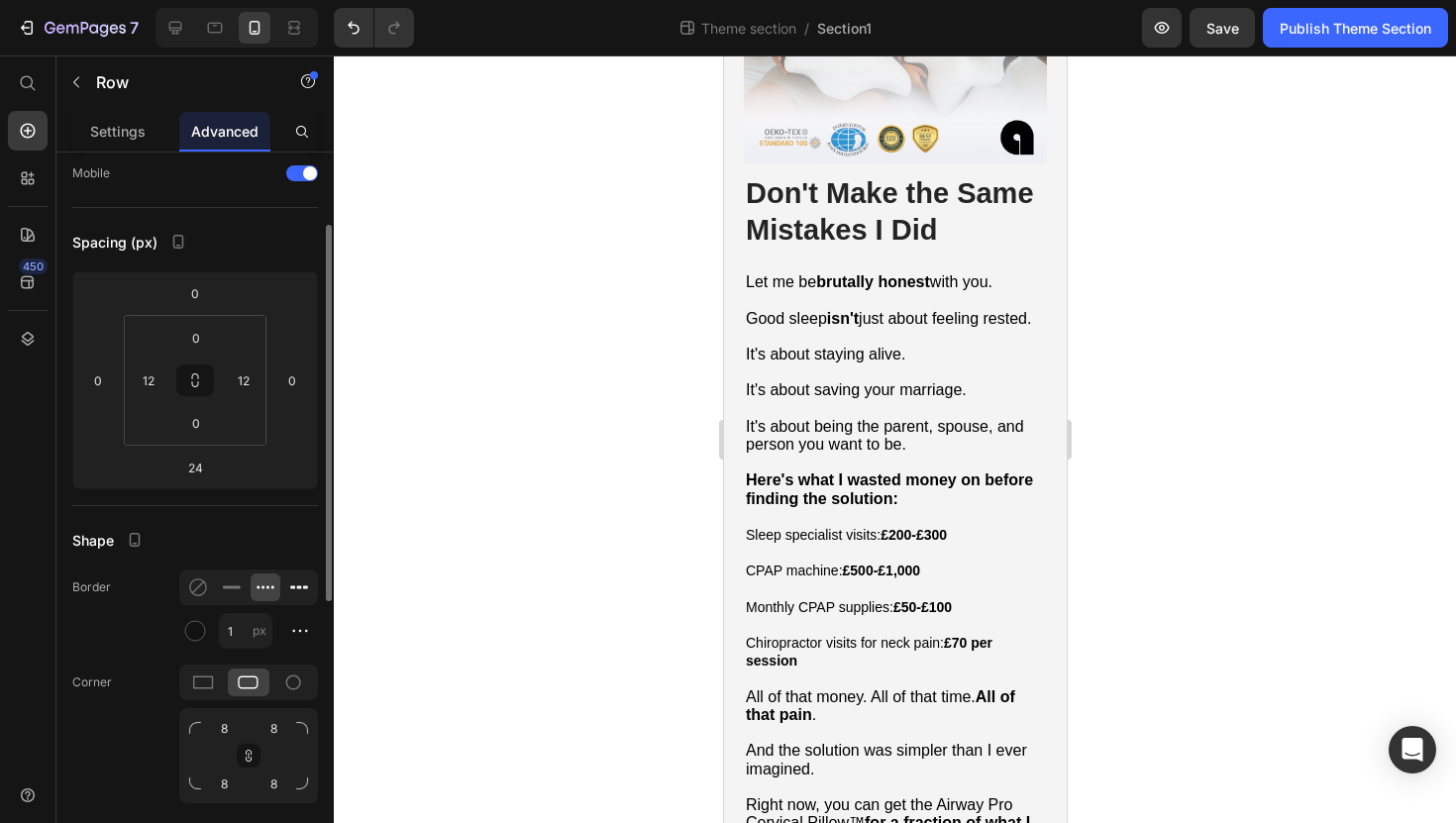 click 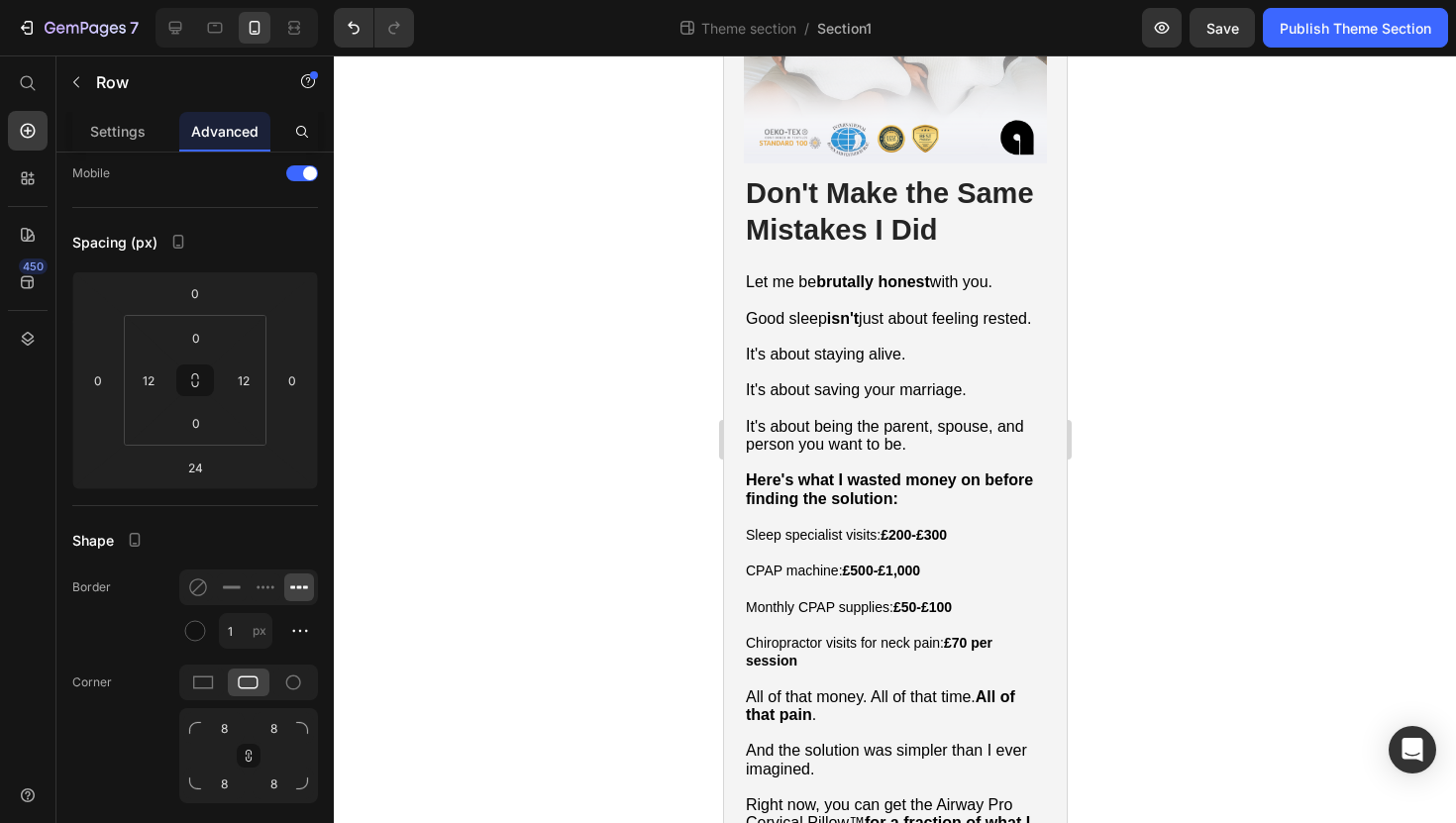 click 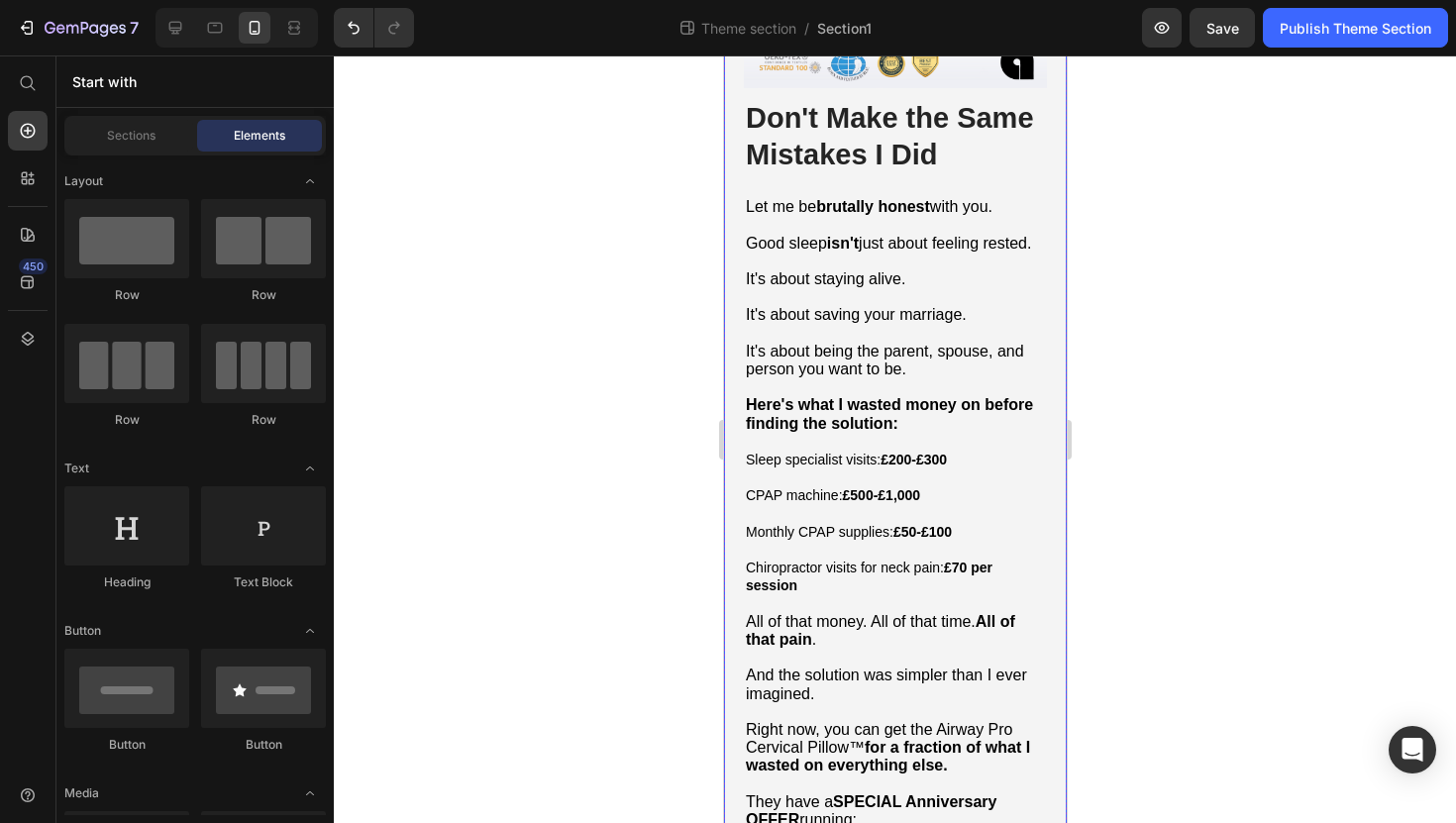 scroll, scrollTop: 10191, scrollLeft: 0, axis: vertical 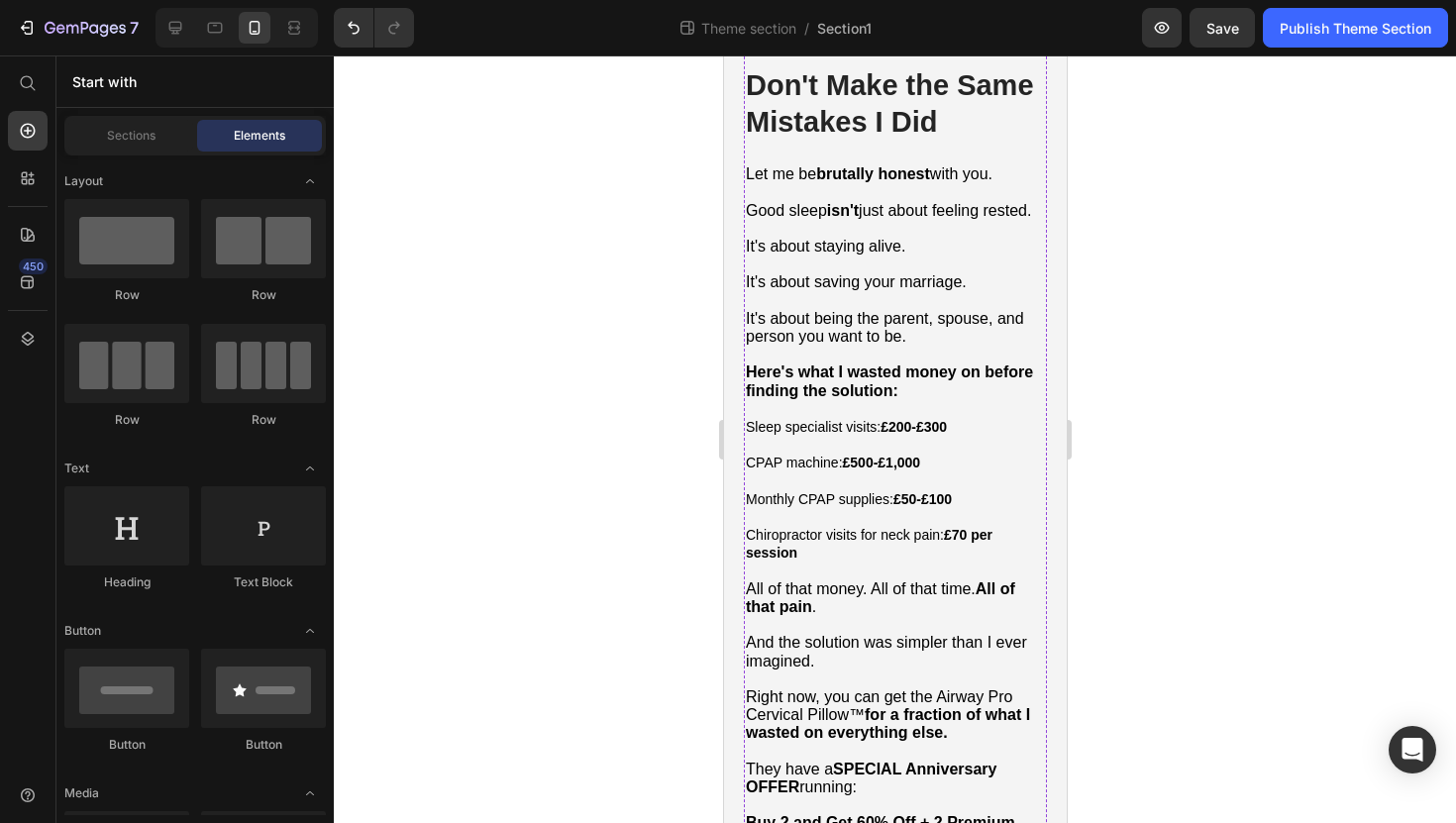 click on "Image [FIRST] [LAST], [CITY]  - ✔︎ Verified Customer “I'm an EMT from [CITY], and sleep apnea was affecting my job performance. After 12-hour shifts, I'd come home and keep my wife awake with constant snoring. We tried everything - even slept in separate rooms for months. The Airway Pillow changed everything. Now we both sleep through the night, and I wake up actually rested for my next shift.” Text Block Row [FIRST] [LAST], [CITY]  - ✔︎ Verified Customer “My husband's sleep apnea turned me into an insomniac. I'd wake up 4-5 times every night from his snoring and gasping sounds. I was exhausted, cranky, and honestly started resenting bedtime. Since he got the Airway Pillow, I sleep like I did before we got married. It's been three months now and I've completely forgotten what those sleepless nights felt like.” Text Block Row Row" at bounding box center [894, -586] 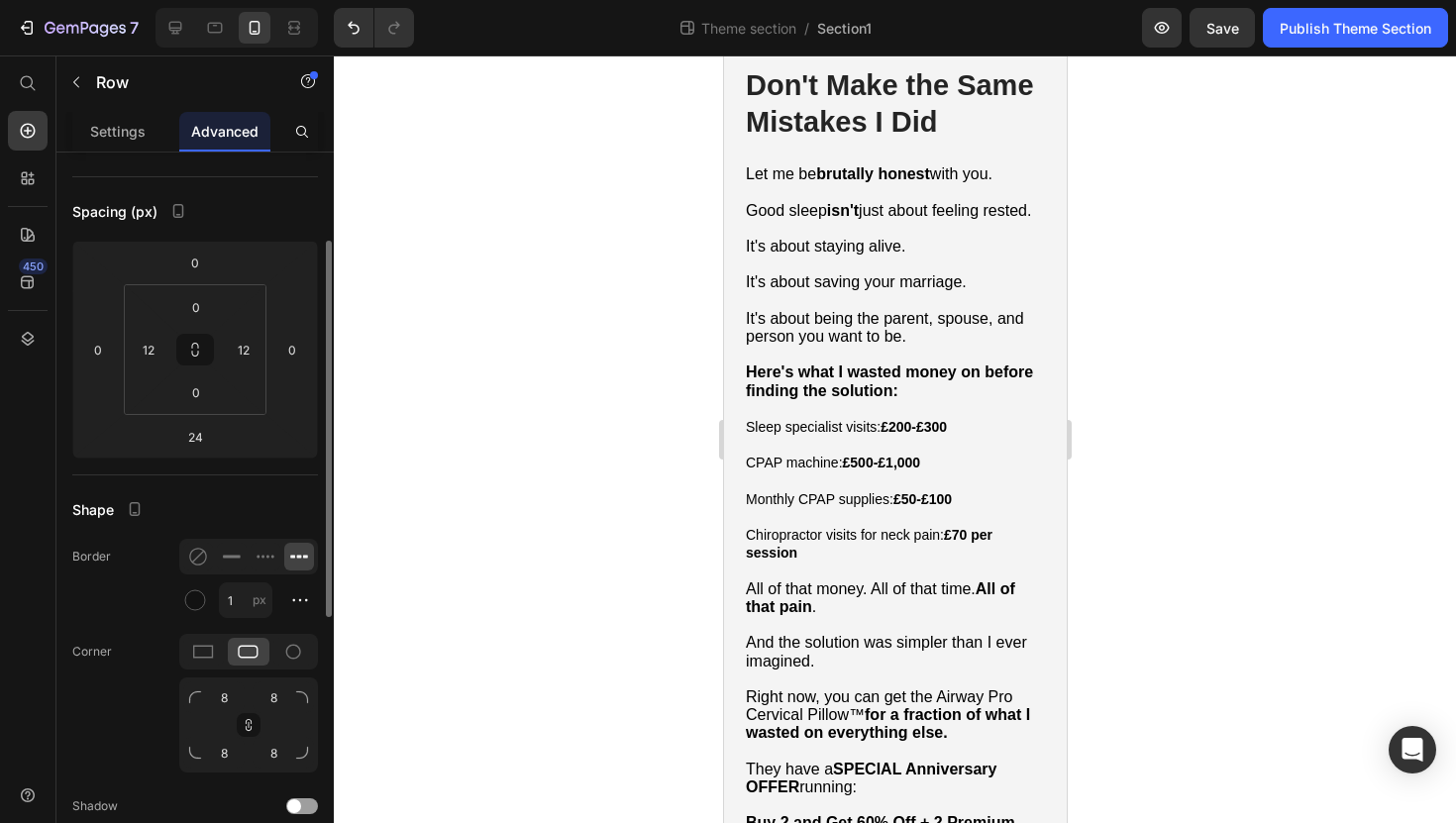 scroll, scrollTop: 676, scrollLeft: 0, axis: vertical 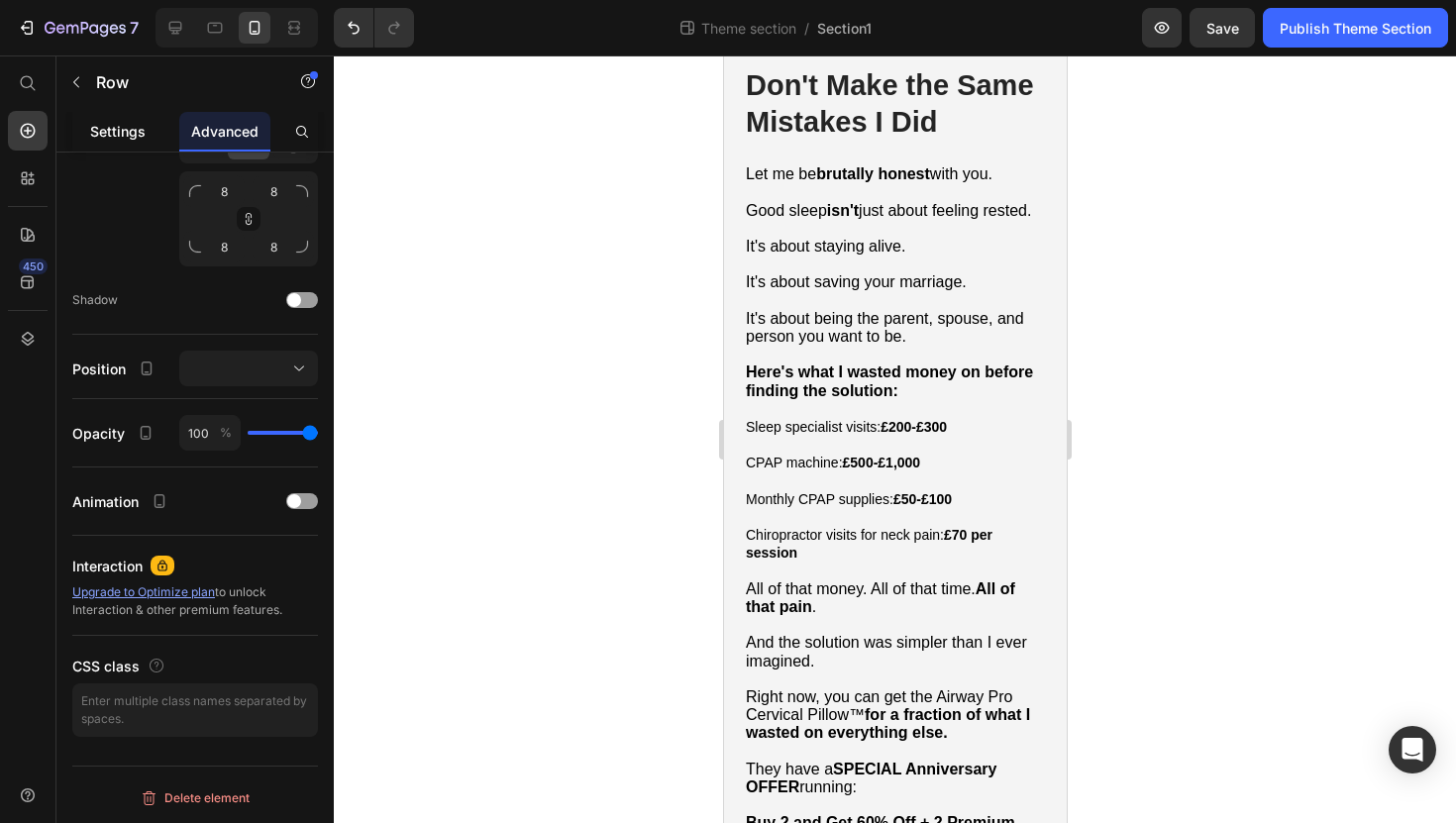 click on "Settings" at bounding box center (118, 131) 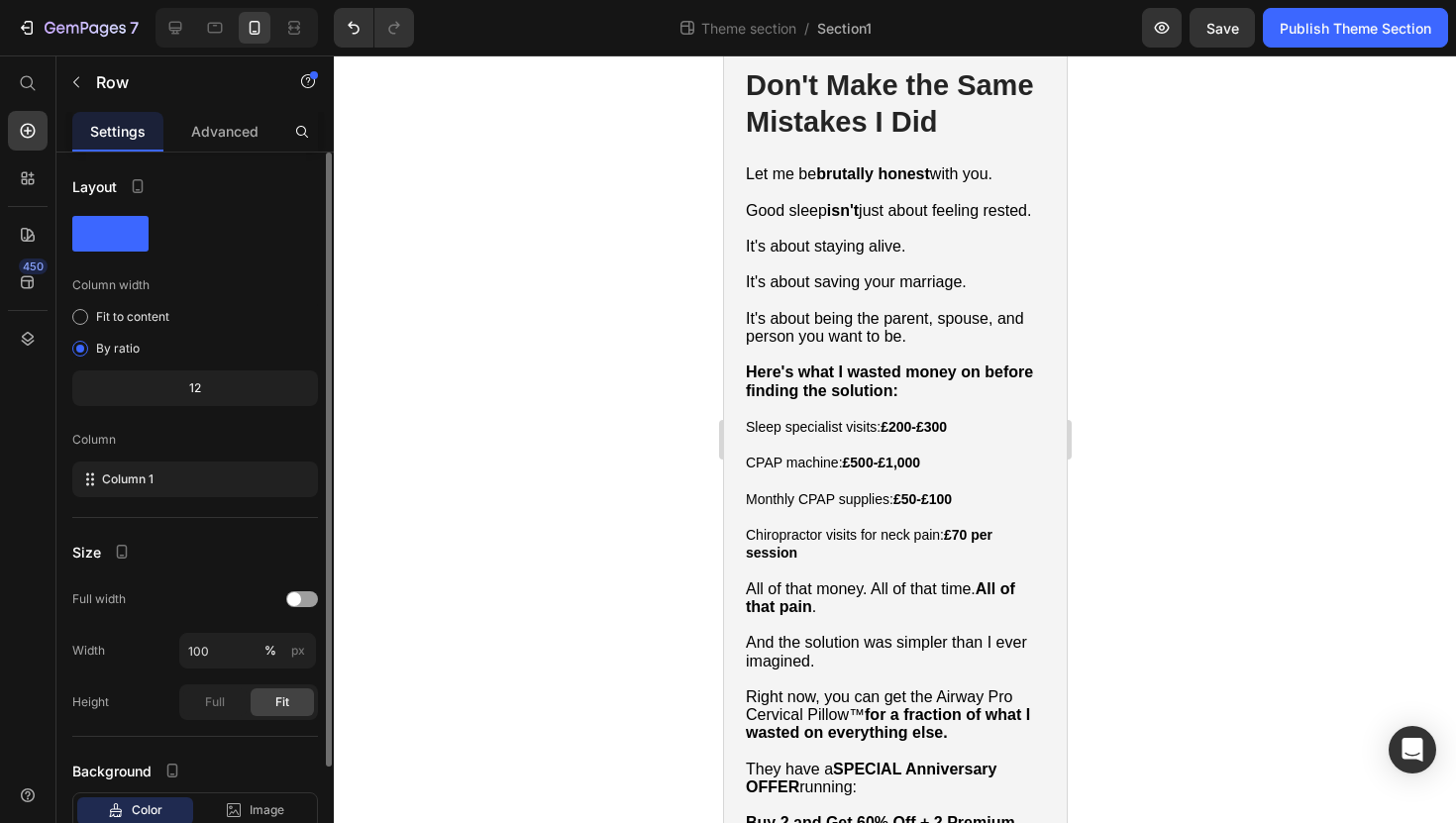 scroll, scrollTop: 133, scrollLeft: 0, axis: vertical 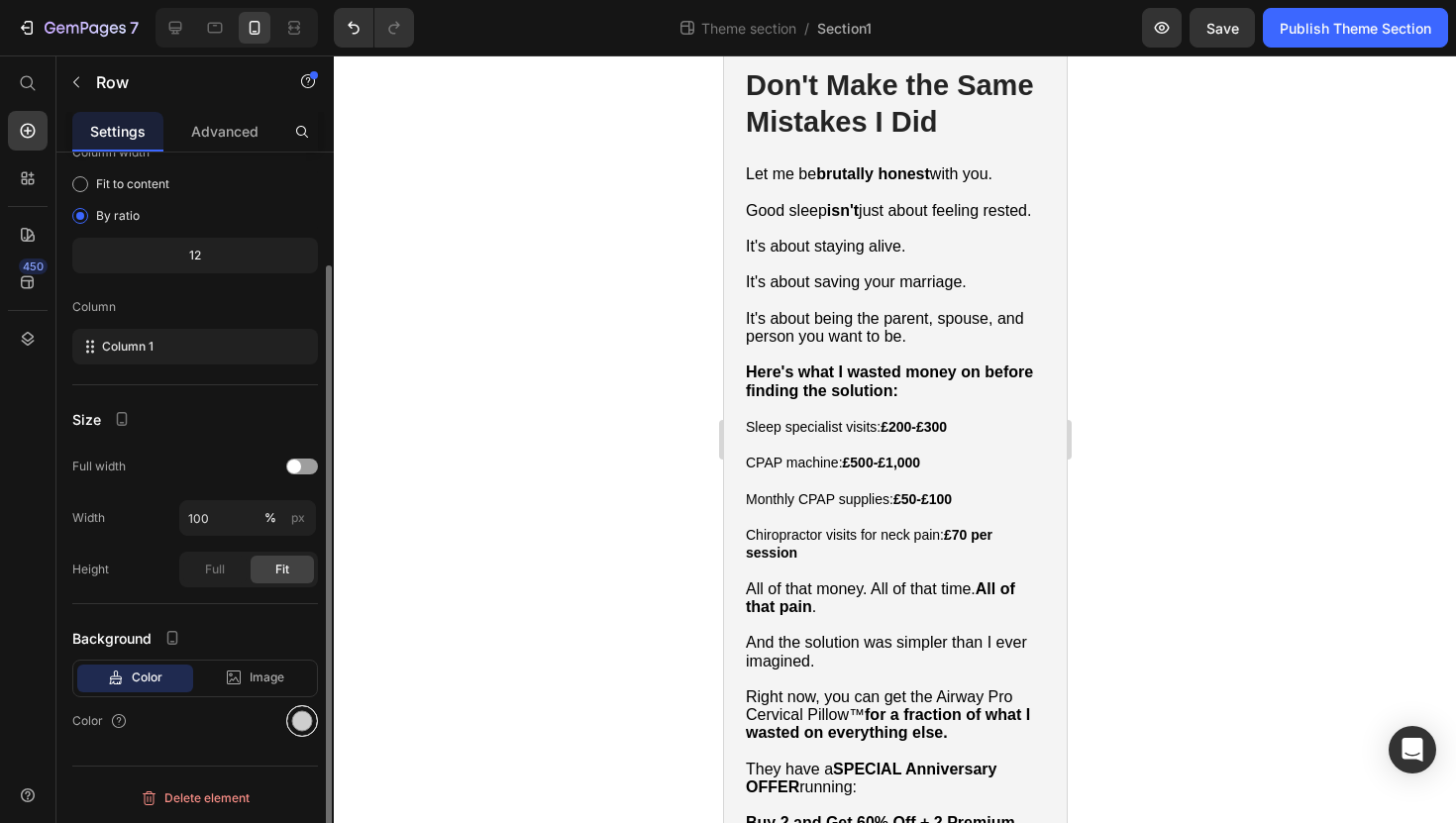 click at bounding box center [302, 721] 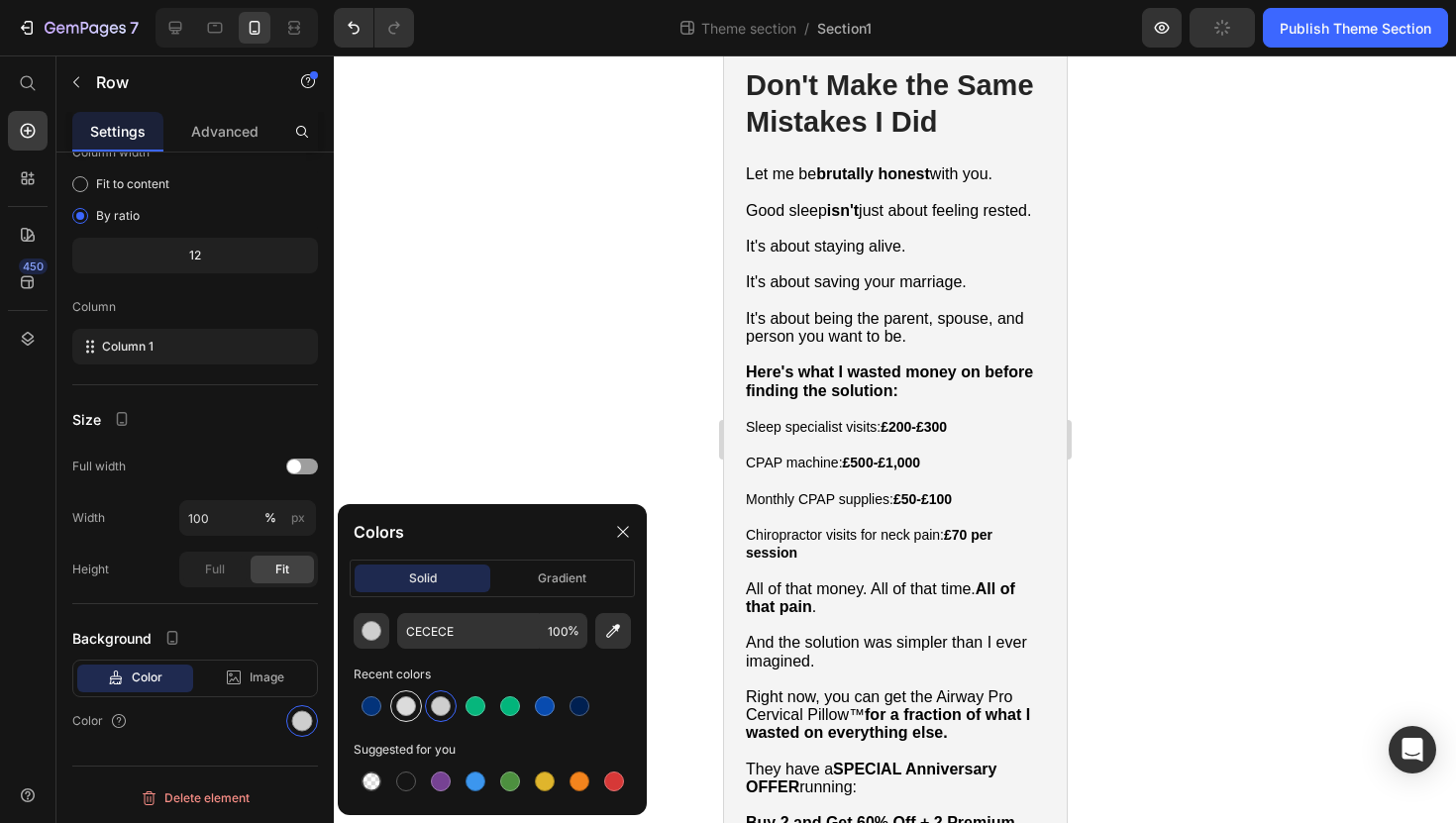 click at bounding box center (406, 706) 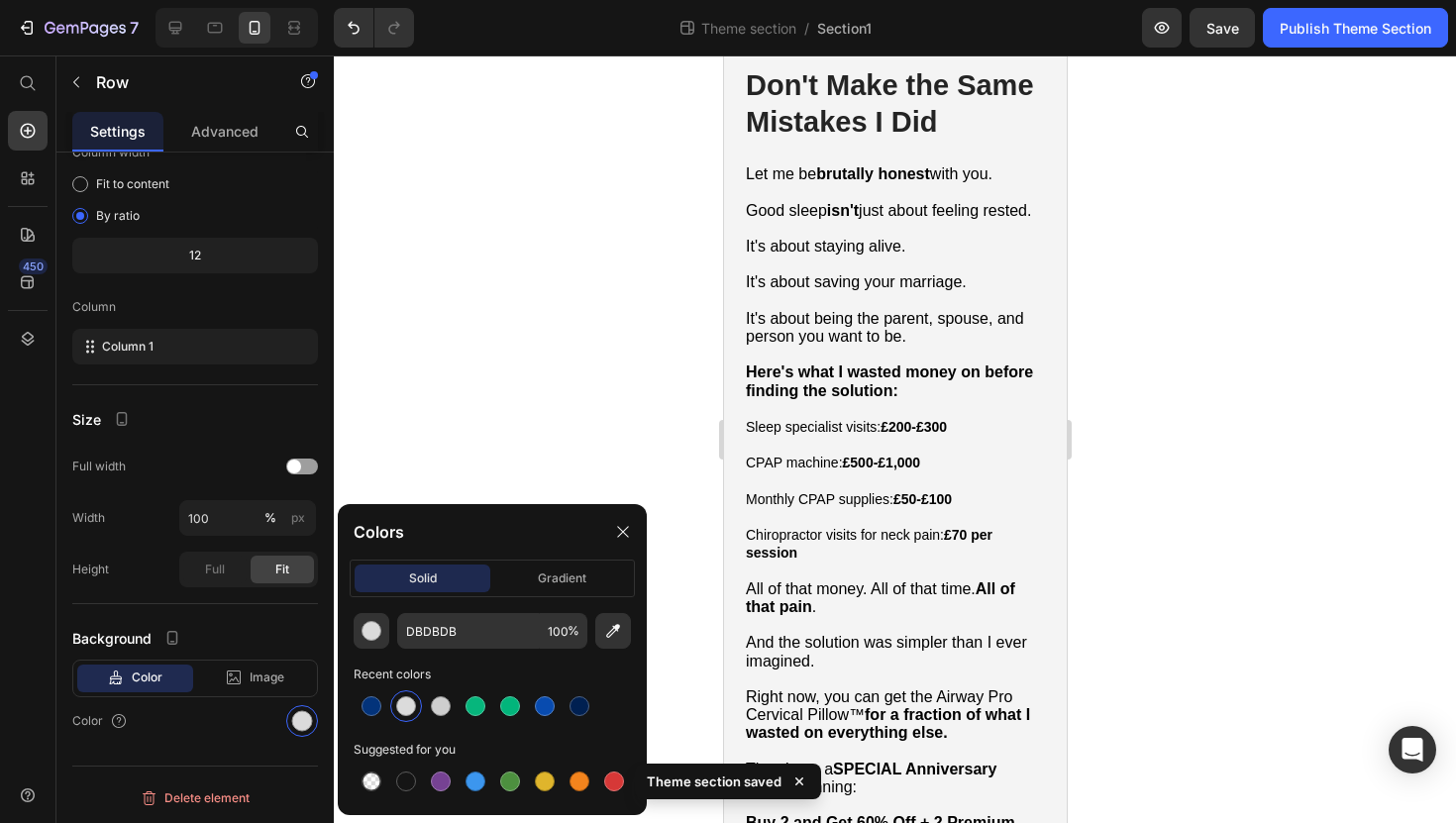 click 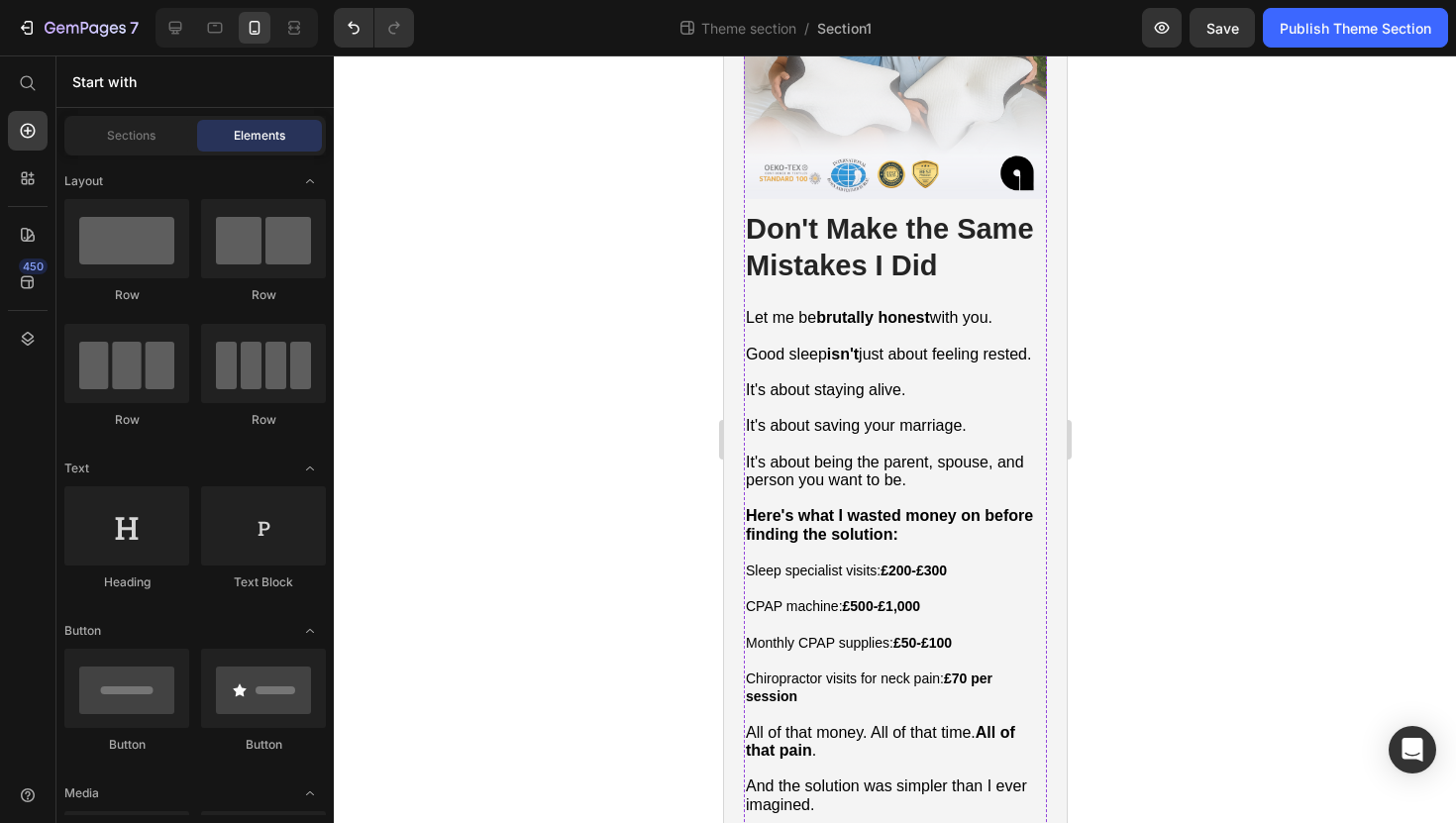 scroll, scrollTop: 10063, scrollLeft: 0, axis: vertical 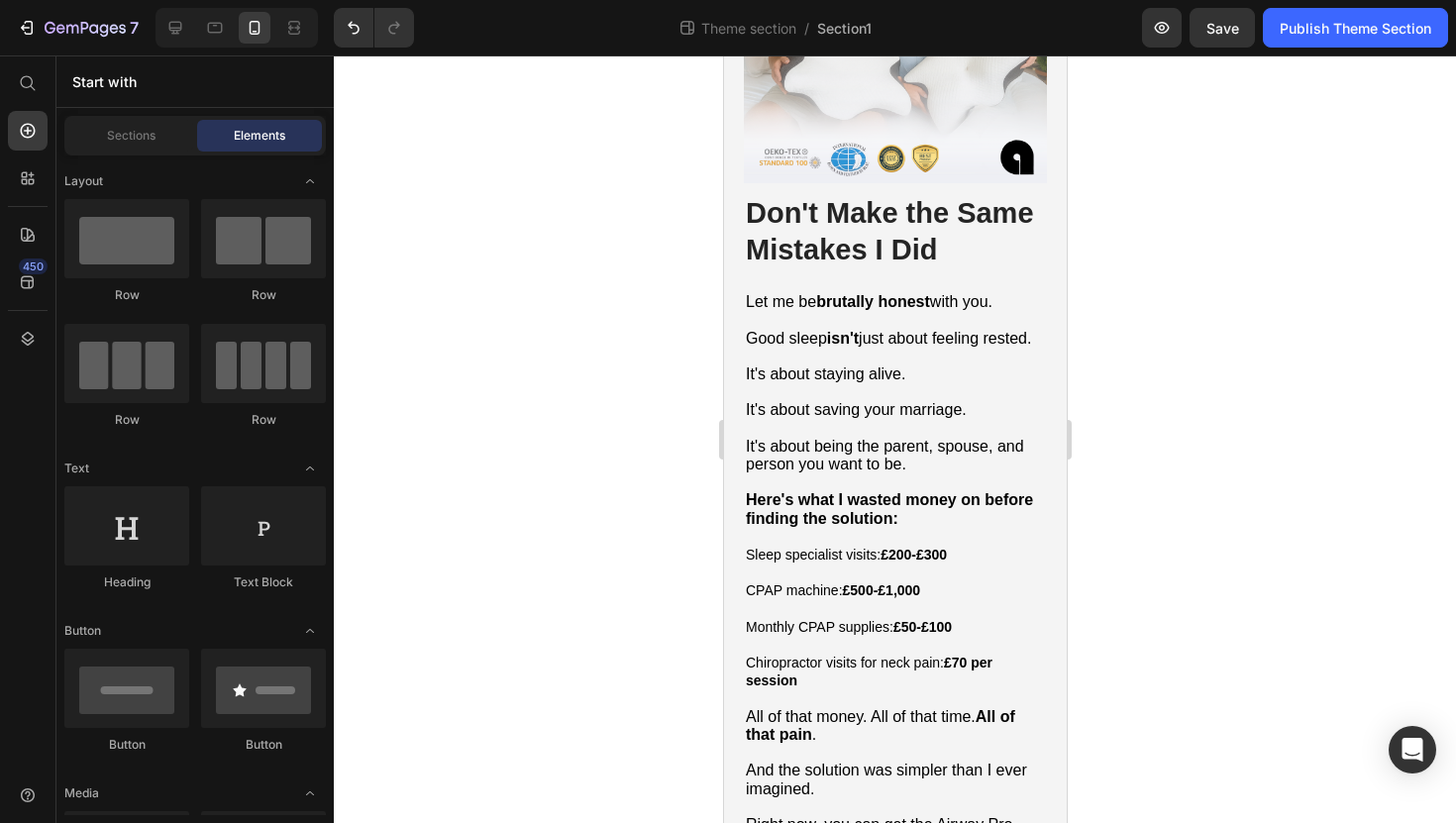 click on "Real People With the Same Desperate Story" at bounding box center (886, -842) 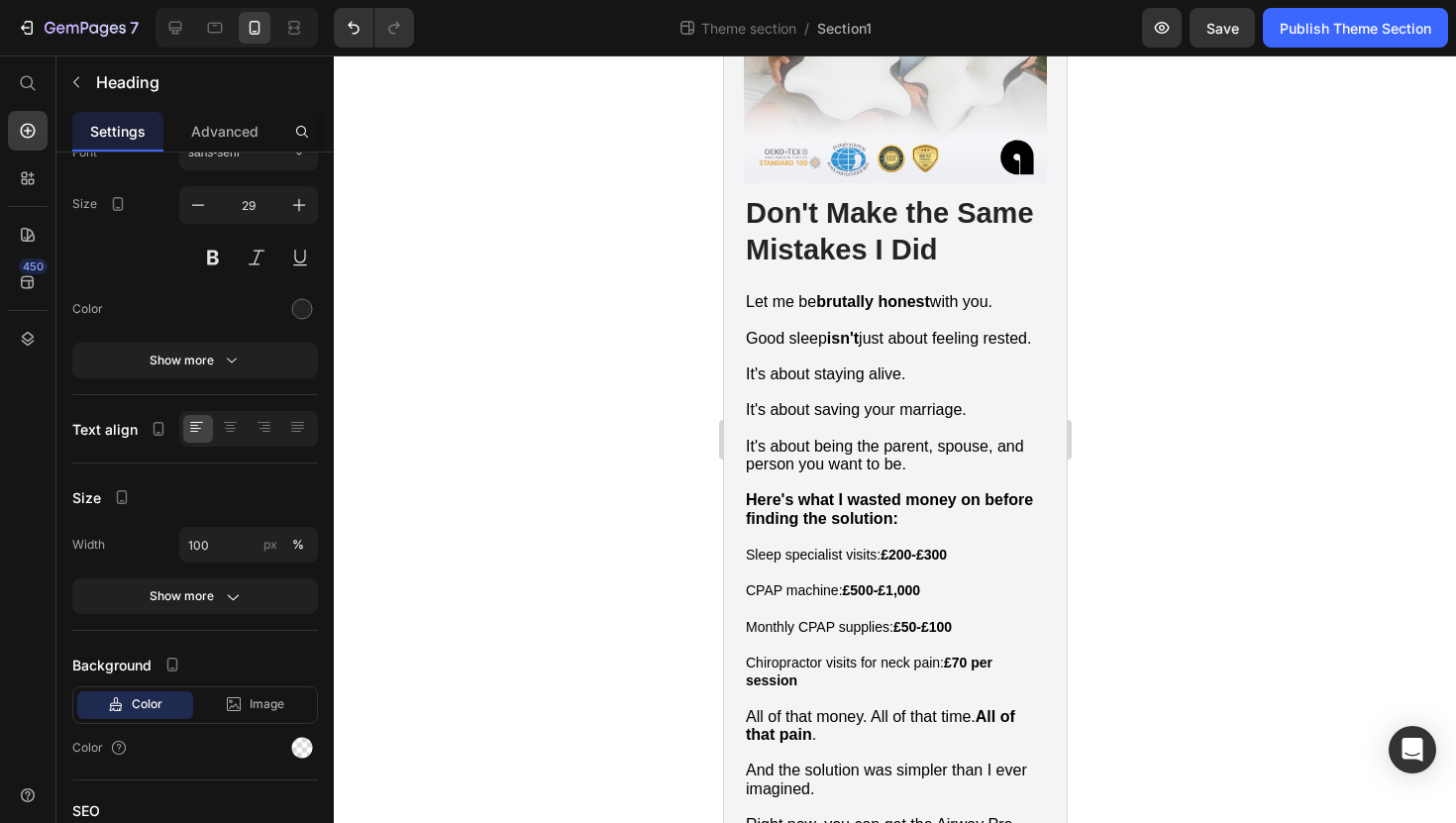 scroll, scrollTop: 0, scrollLeft: 0, axis: both 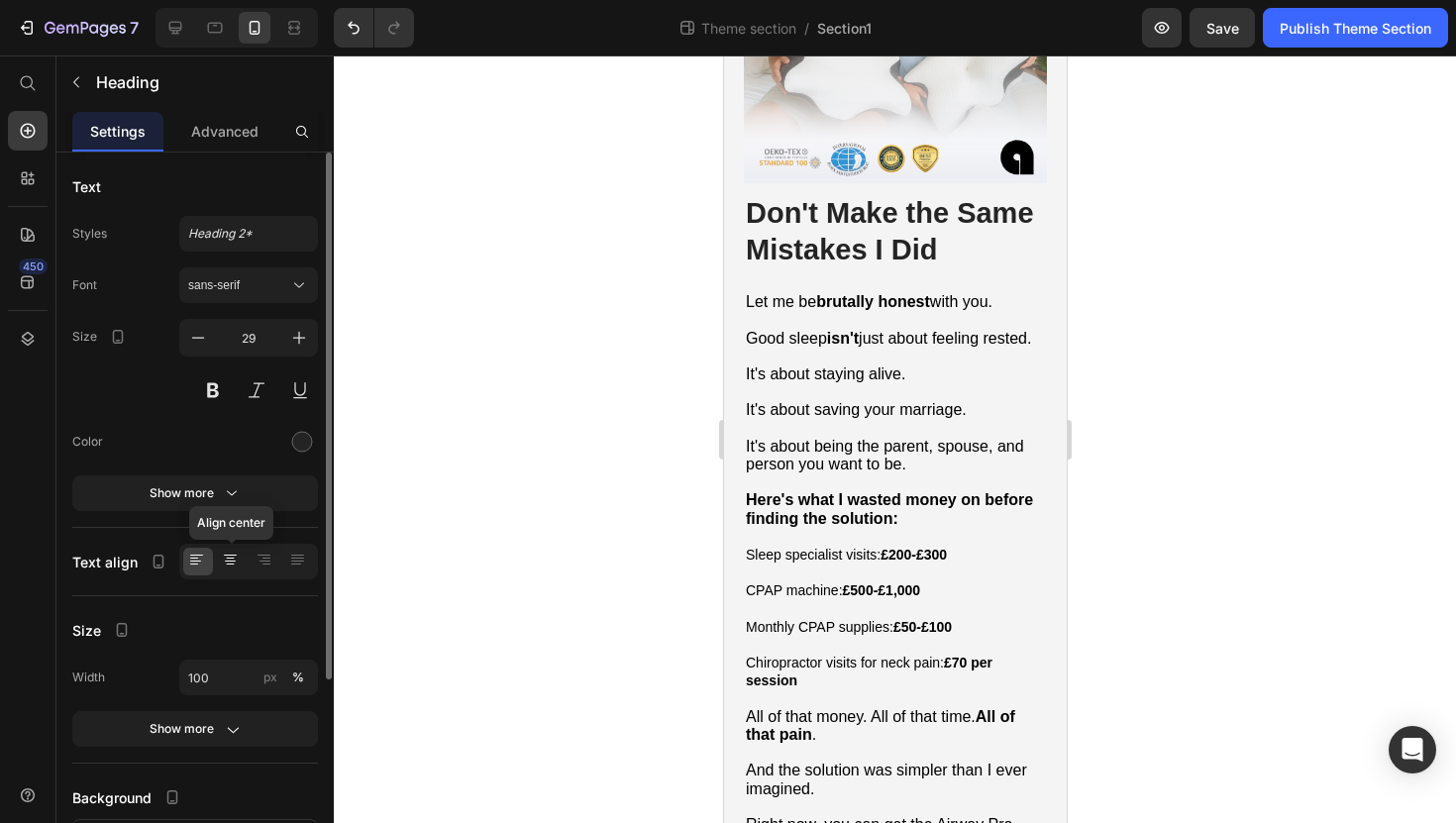 click 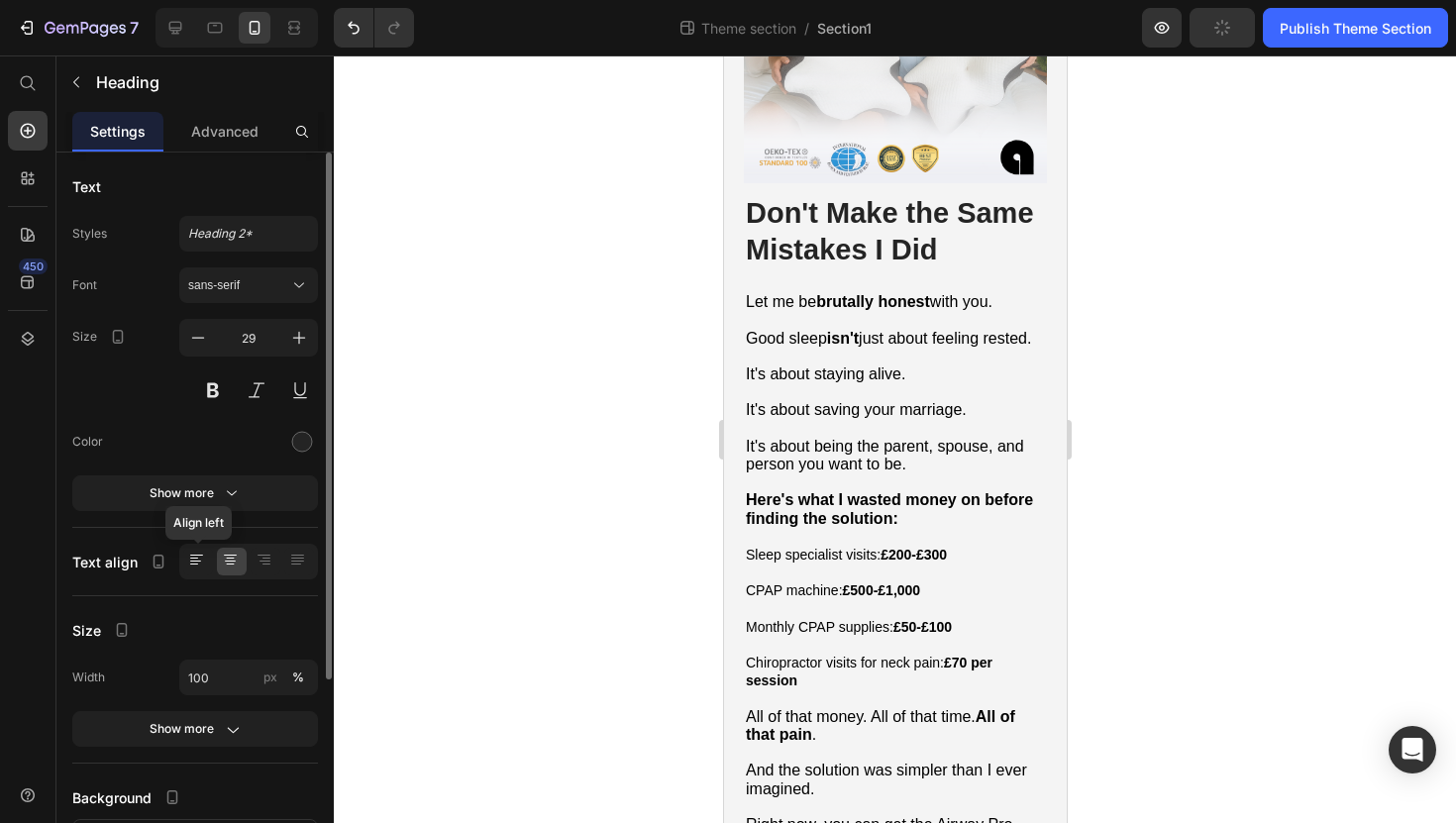 click 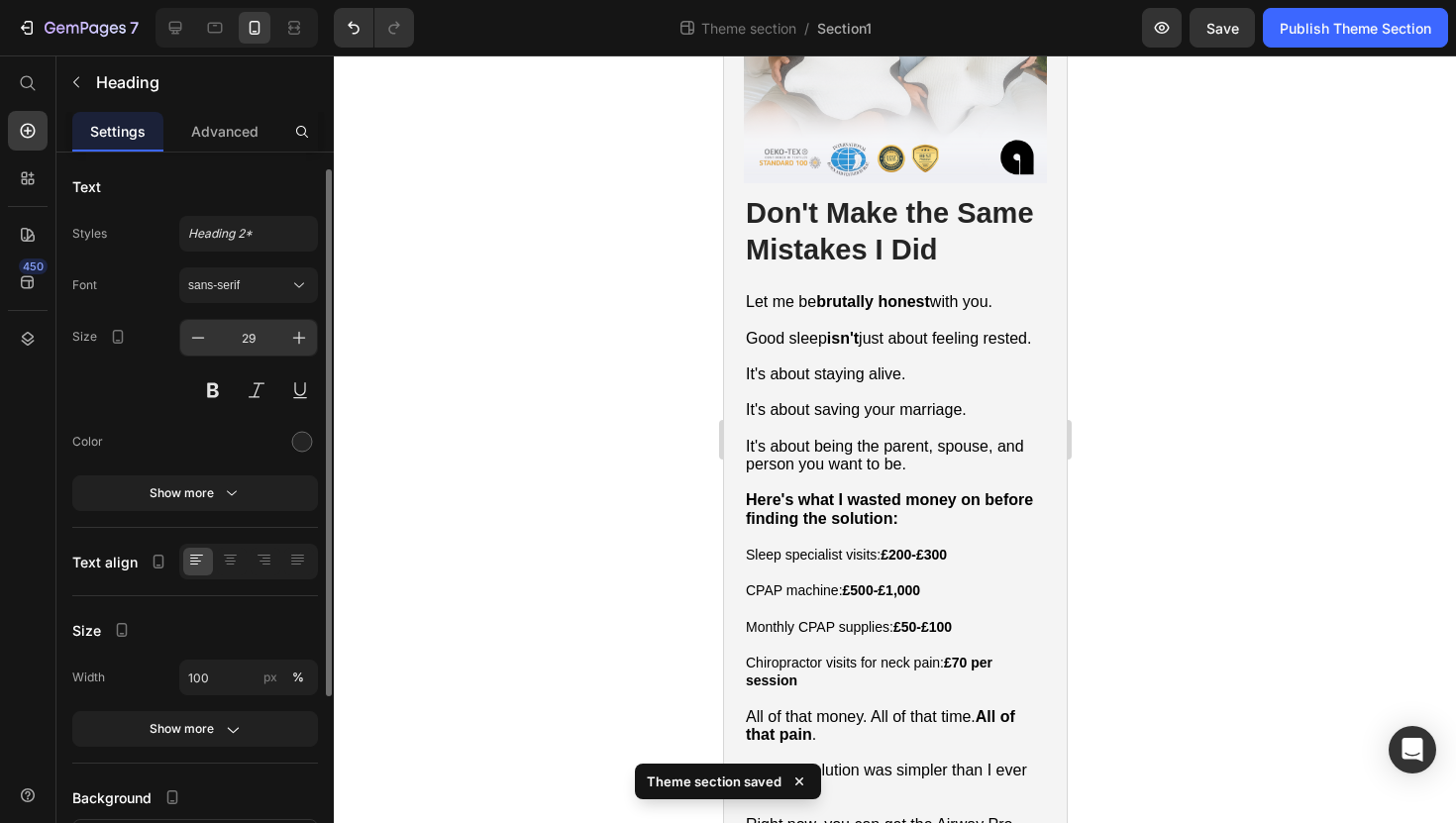 scroll, scrollTop: 10, scrollLeft: 0, axis: vertical 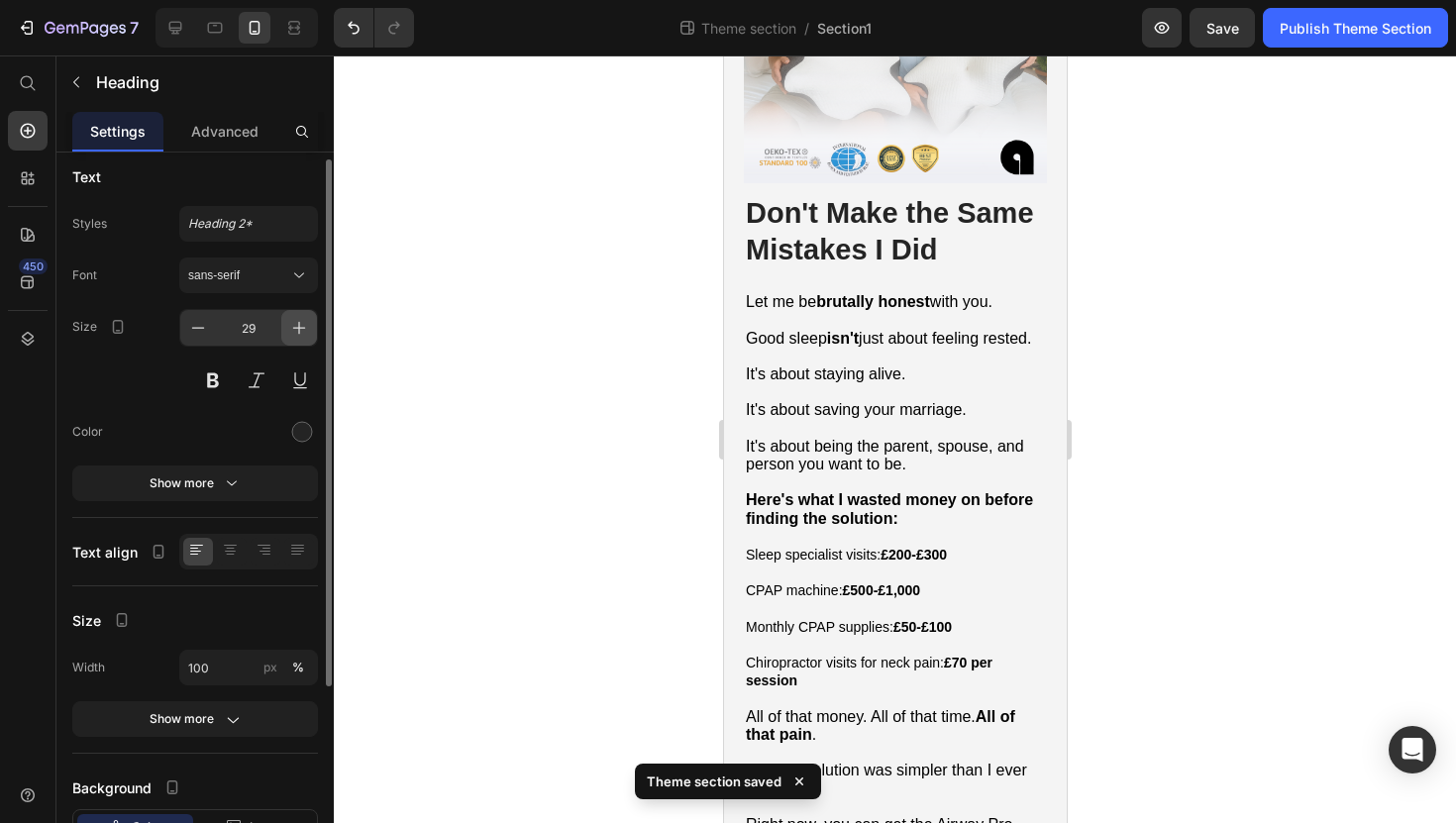 click 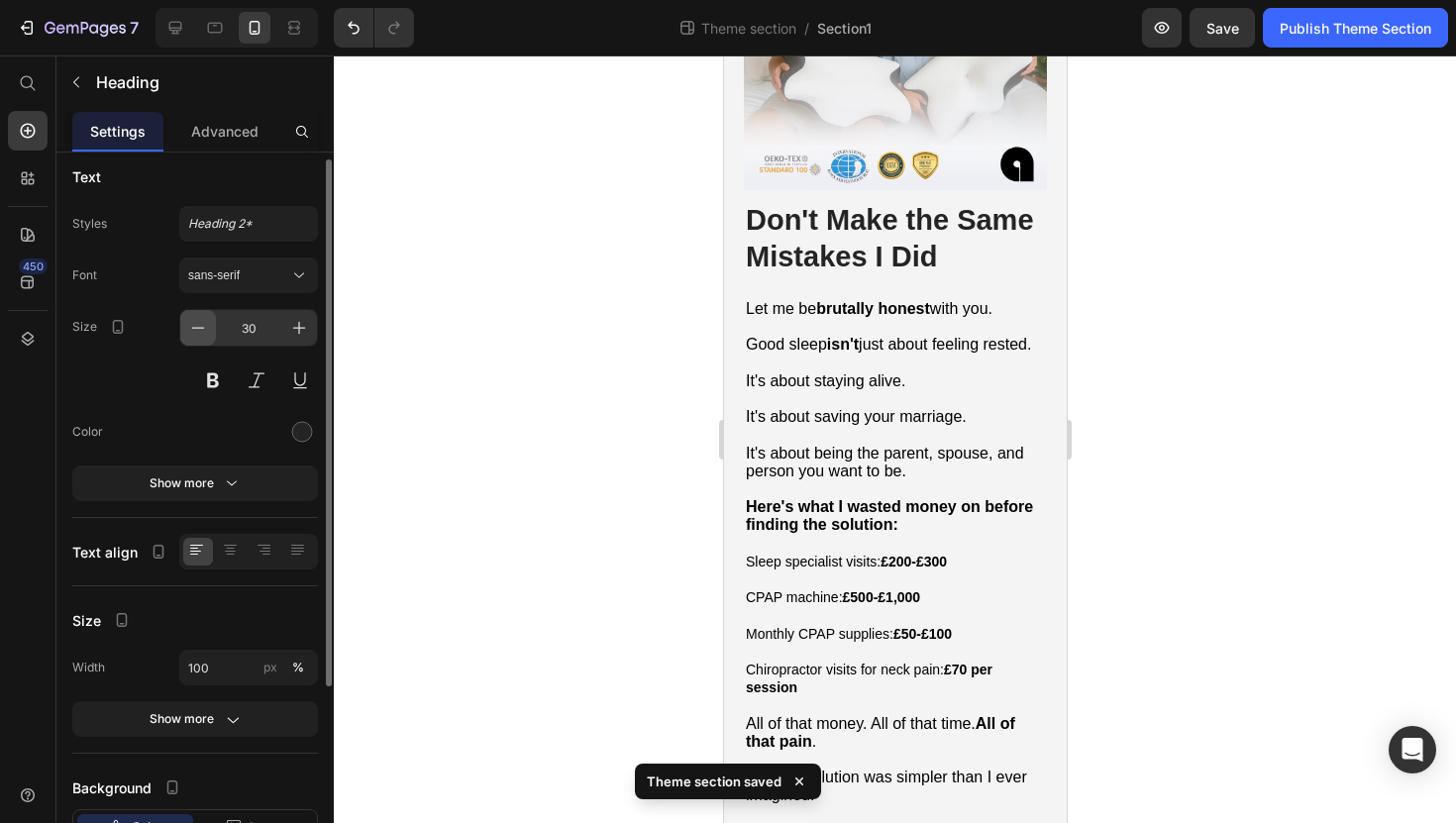 click 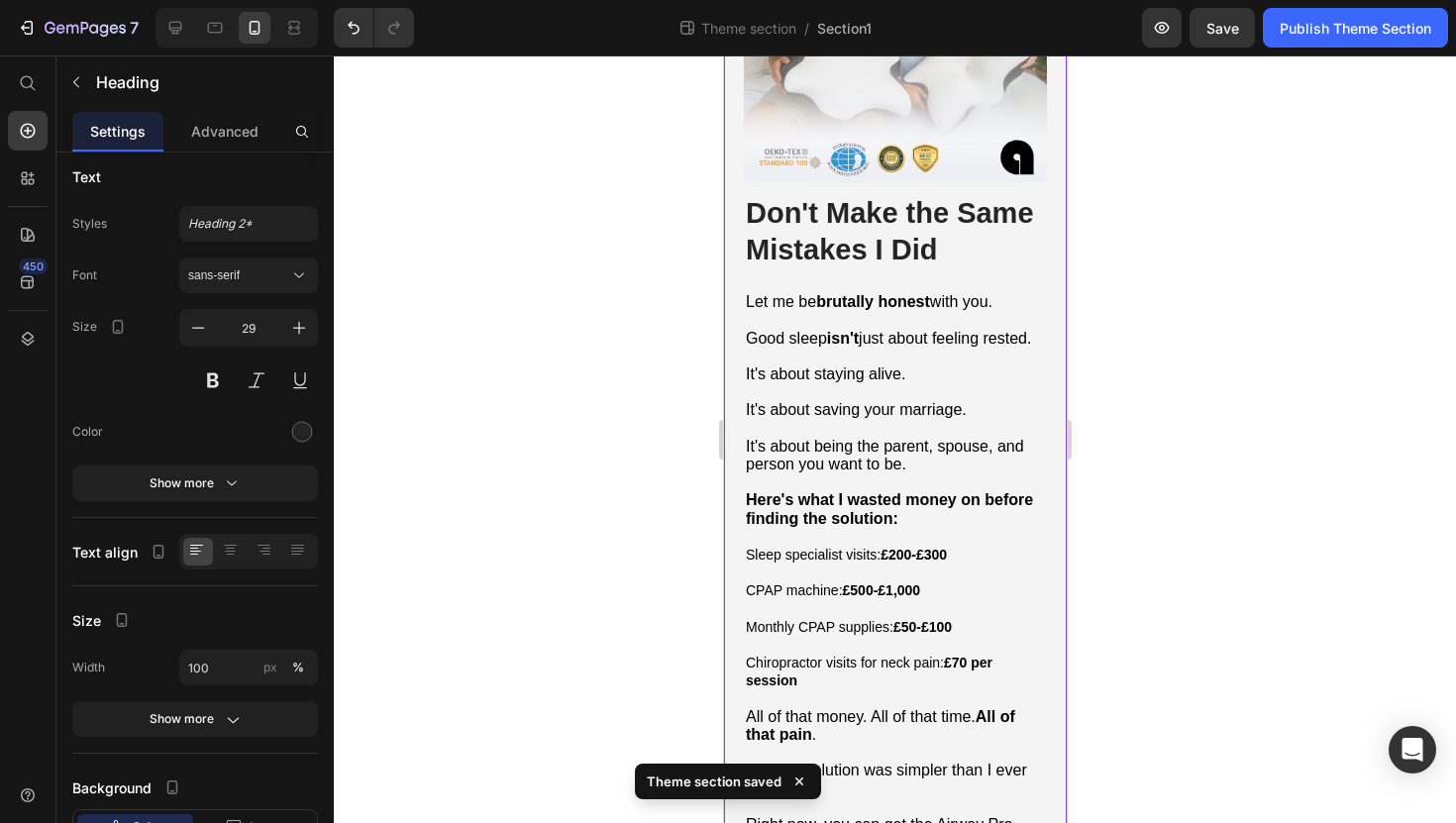 click on "Home > Sleep Apnea > Airway Pro™  Text Block How Sleep Apnea Nearly Ended in Tragedy... A Wake-Up Call for People Across the UK with Sleep Disorders Heading How Sleep Apnea Nearly Ended in Tragedy...  A Wake-Up Call for People Across the UK with Sleep Disorders Heading If sleep apnea is destroying you and your marriage,  read this story before you do anything else. Text Block Image By  [FIRST] [LAST]. Text Block Last Updated June 3. 2025 Text Block Row ✅ Professionally reviewed by [FIRST] [LAST], Certified Sleep Science Specialist Text Block Icon Icon Icon Icon Icon Icon List Row Image The Day I Almost Killed Someone Heading I thought I could handle the exhaustion...   The way my eyelids felt like lead weights during important meetings. The panic when I'd catch myself nodding off at red lights.   But when I woke up face-down in my car, blood trickling from my forehead through a cracked windshield, everything changed.   I had fallen asleep behind the wheel—again. My car had rolled off the road into a ditch." at bounding box center (894, -3024) 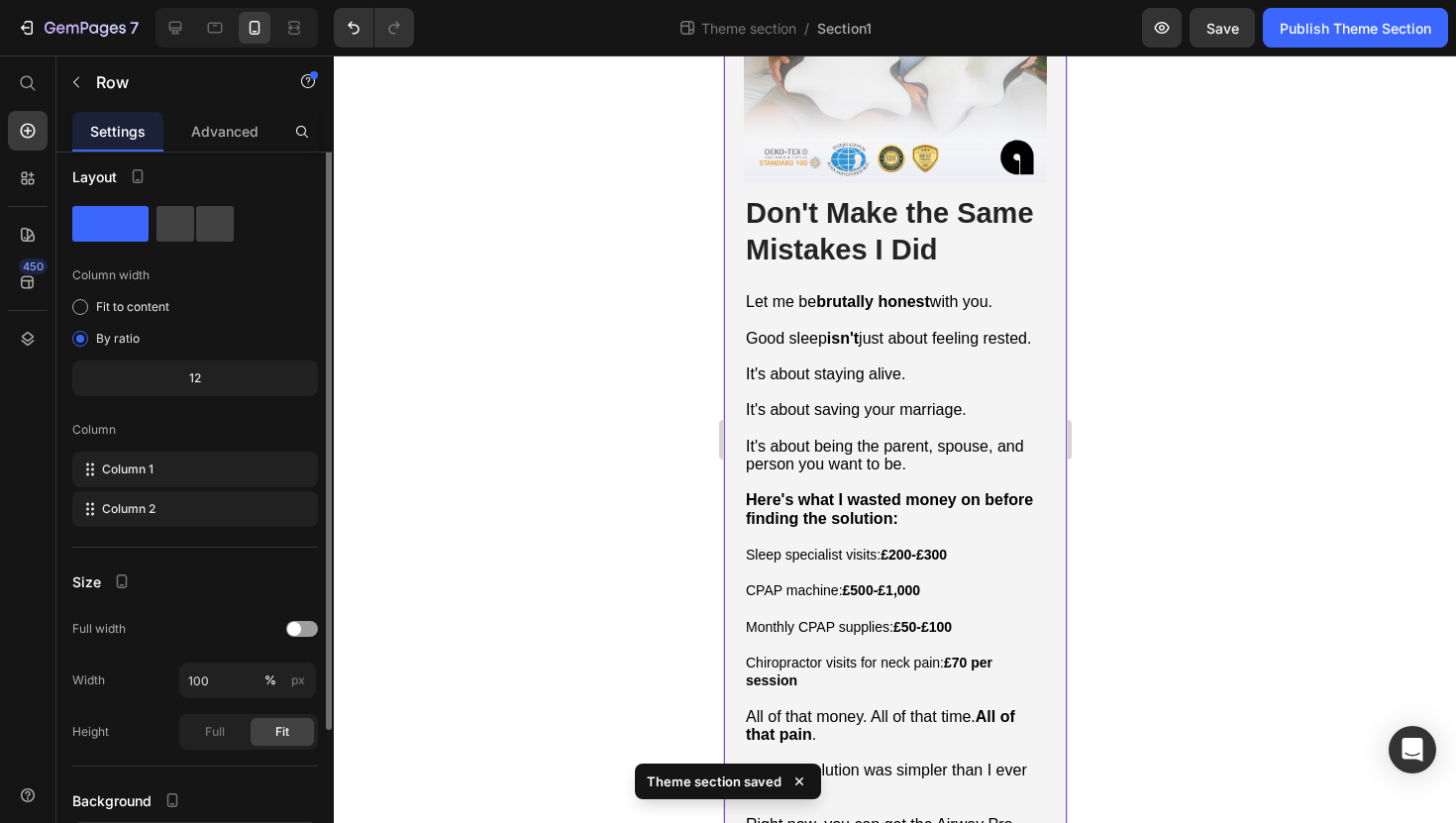 scroll, scrollTop: 0, scrollLeft: 0, axis: both 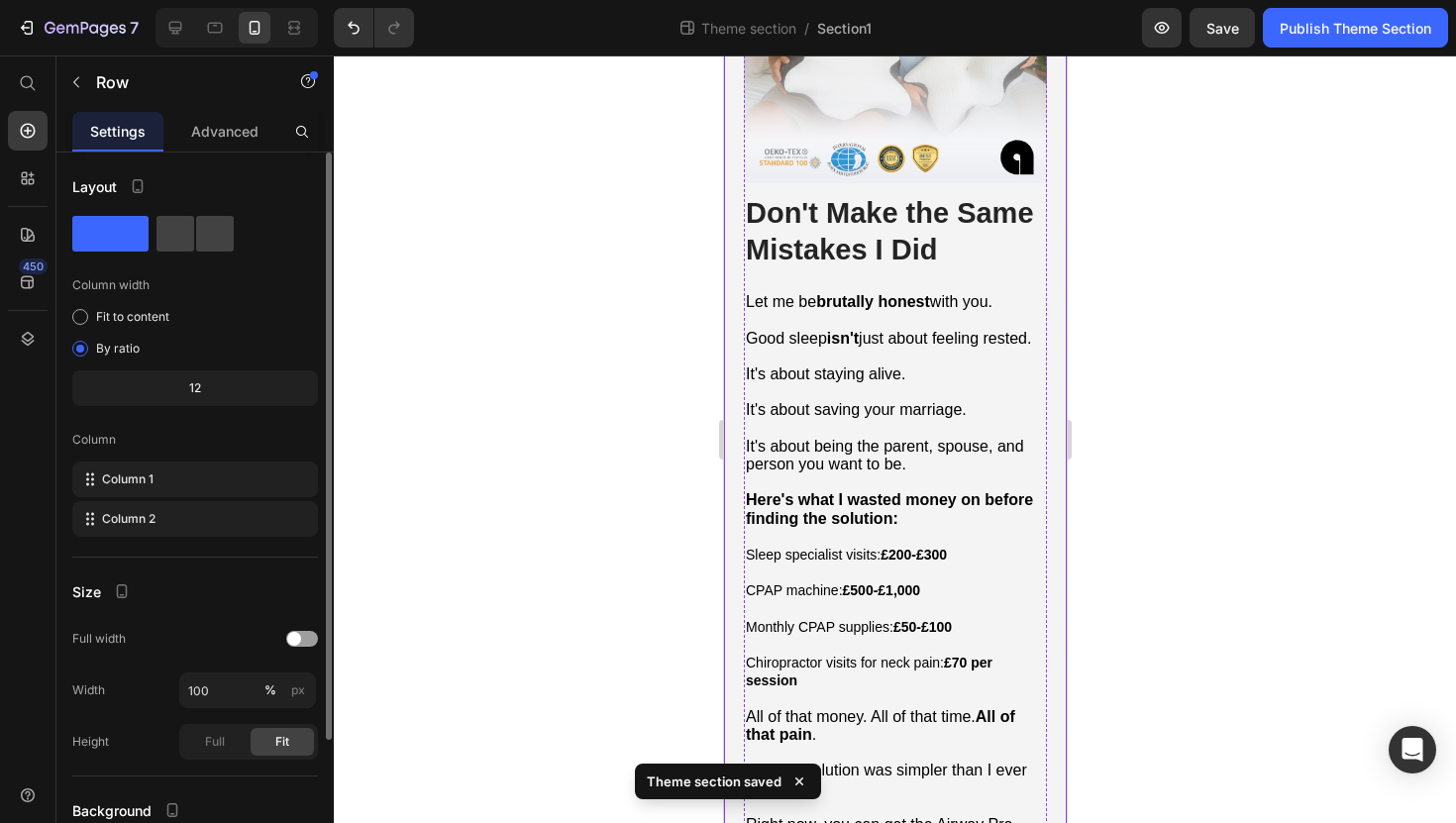 click on "Real People With the Same Desperate Story" at bounding box center [886, -842] 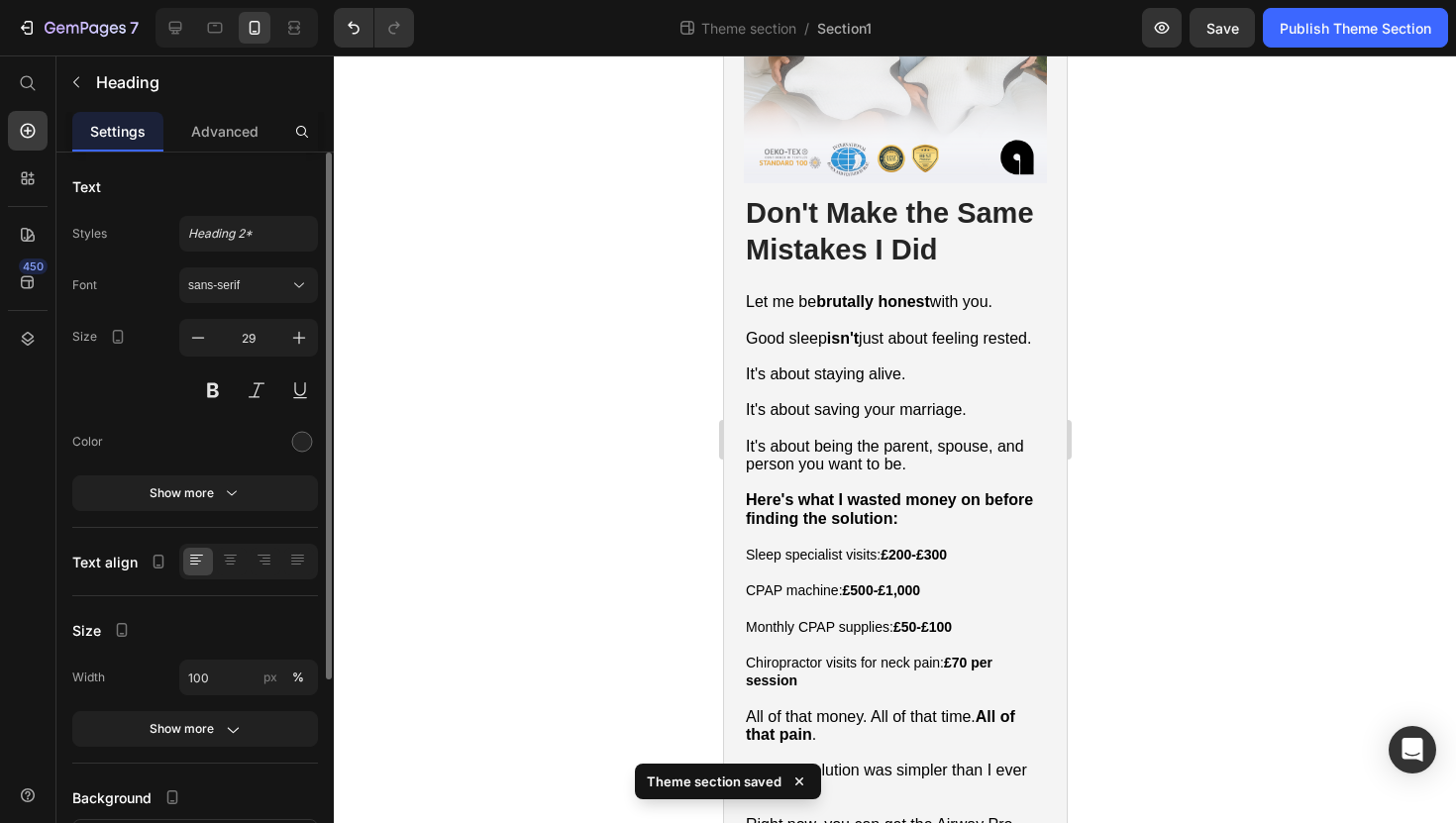 click on "Real People With the Same Desperate Story" at bounding box center [886, -842] 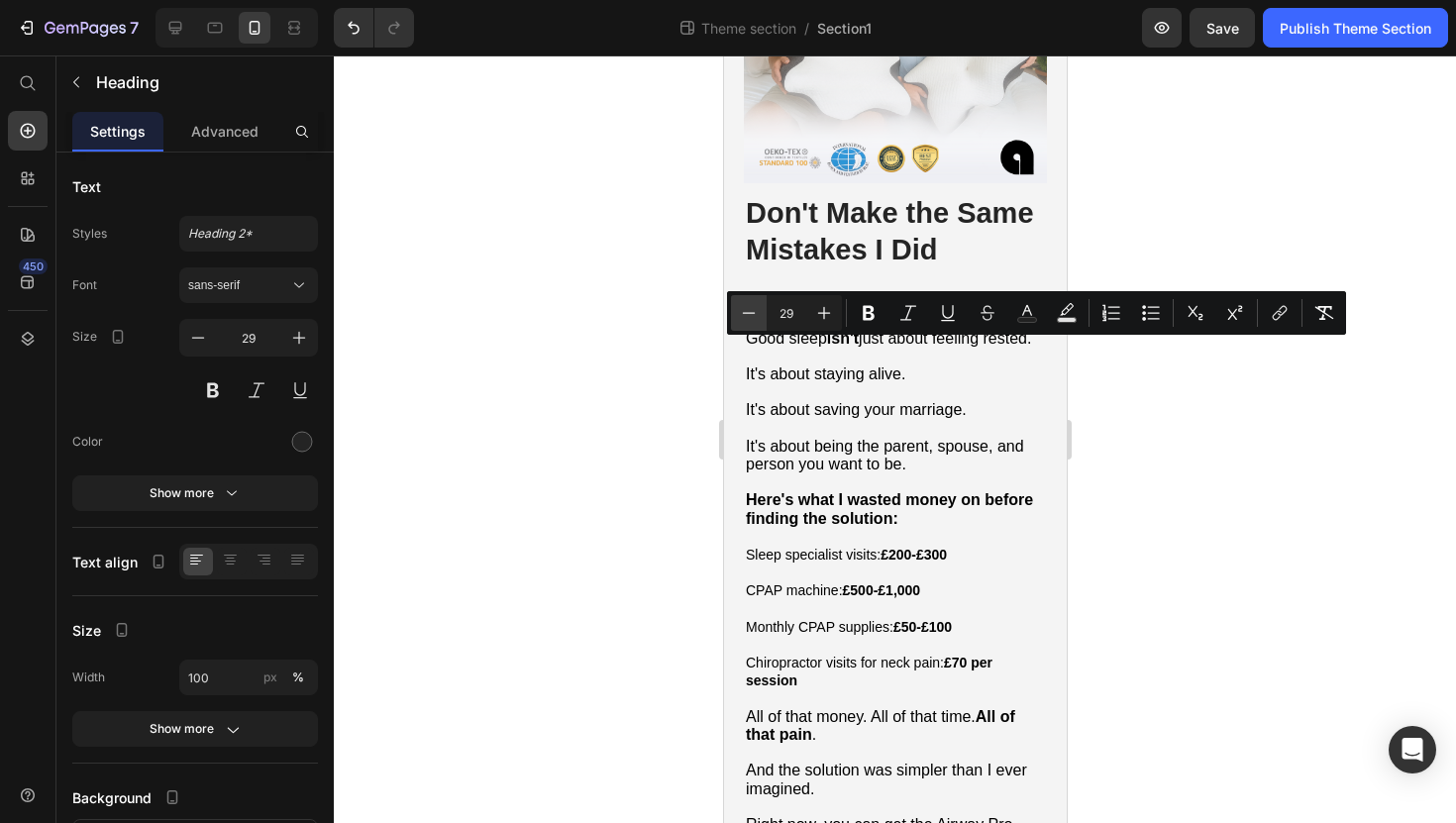 click on "Minus" at bounding box center [749, 313] 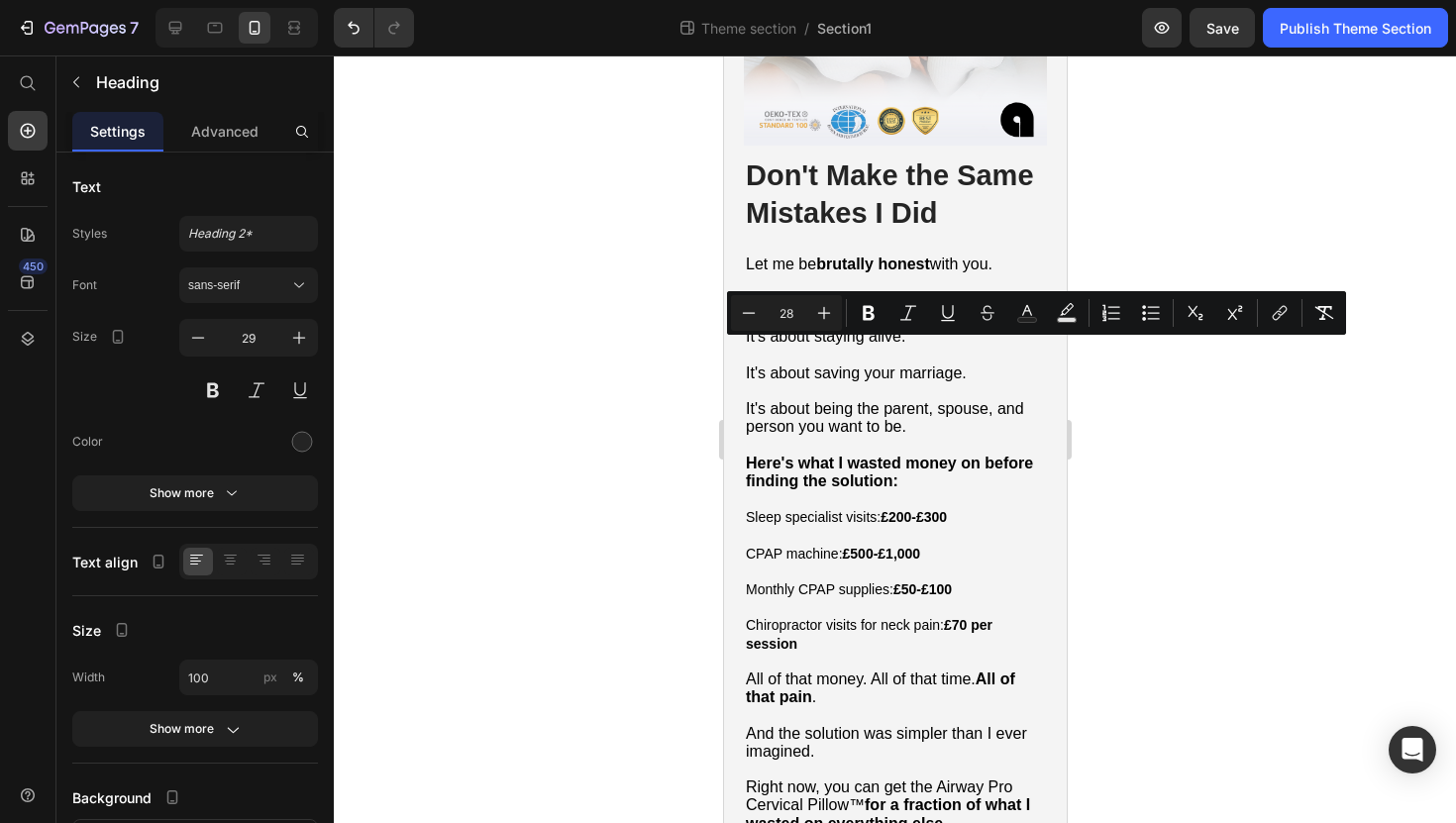 click 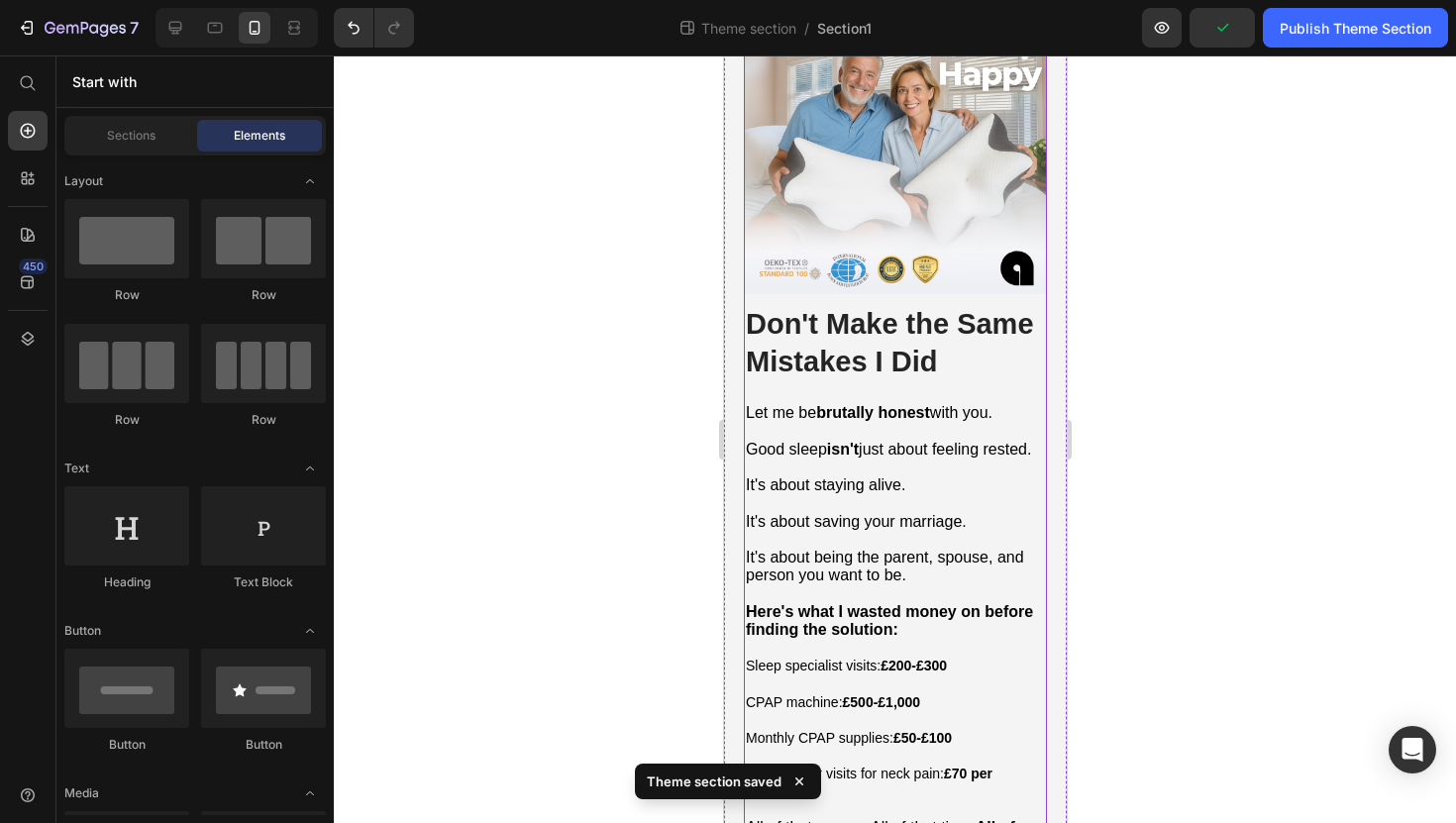 scroll, scrollTop: 9913, scrollLeft: 0, axis: vertical 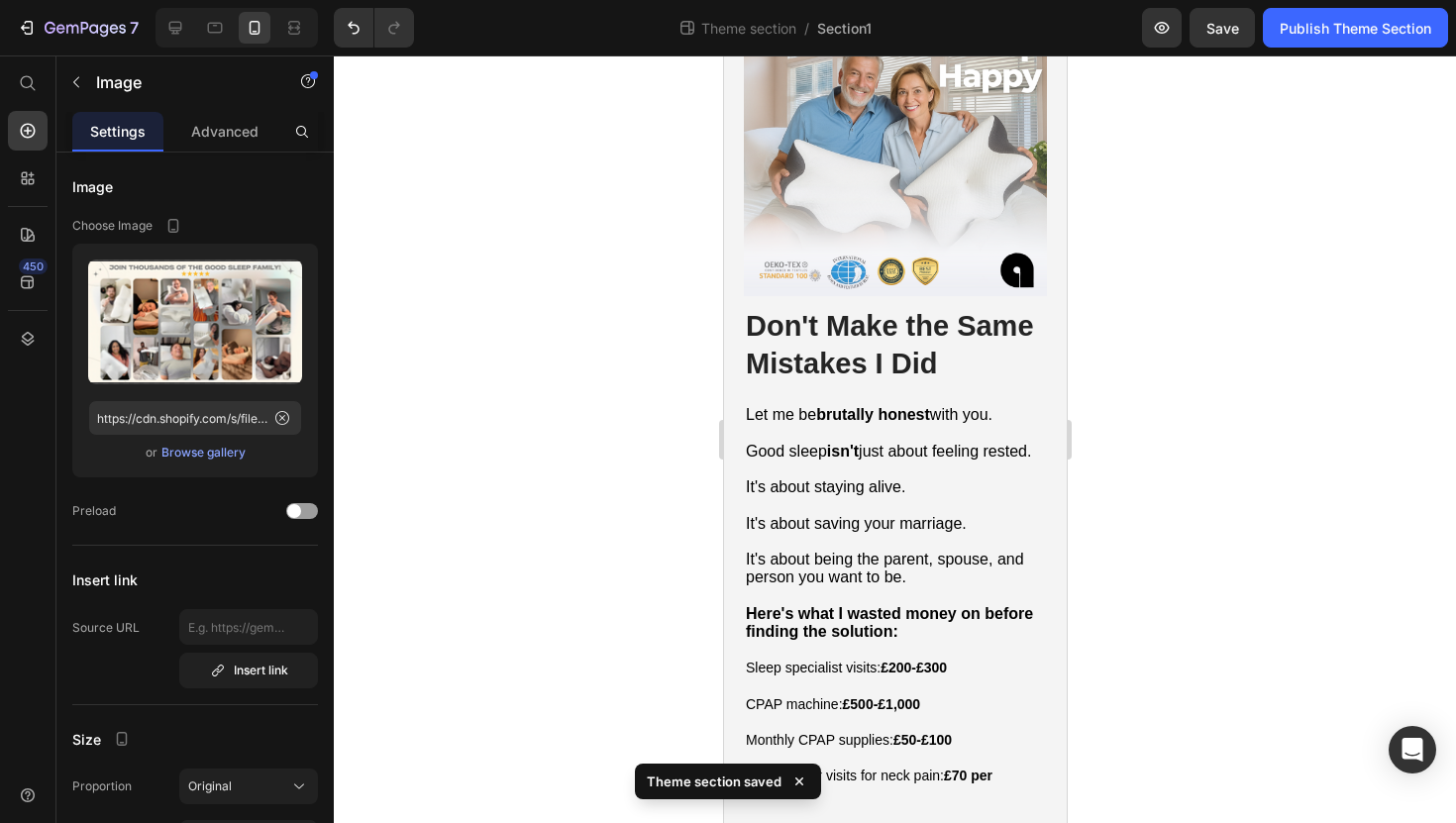click at bounding box center (894, -758) 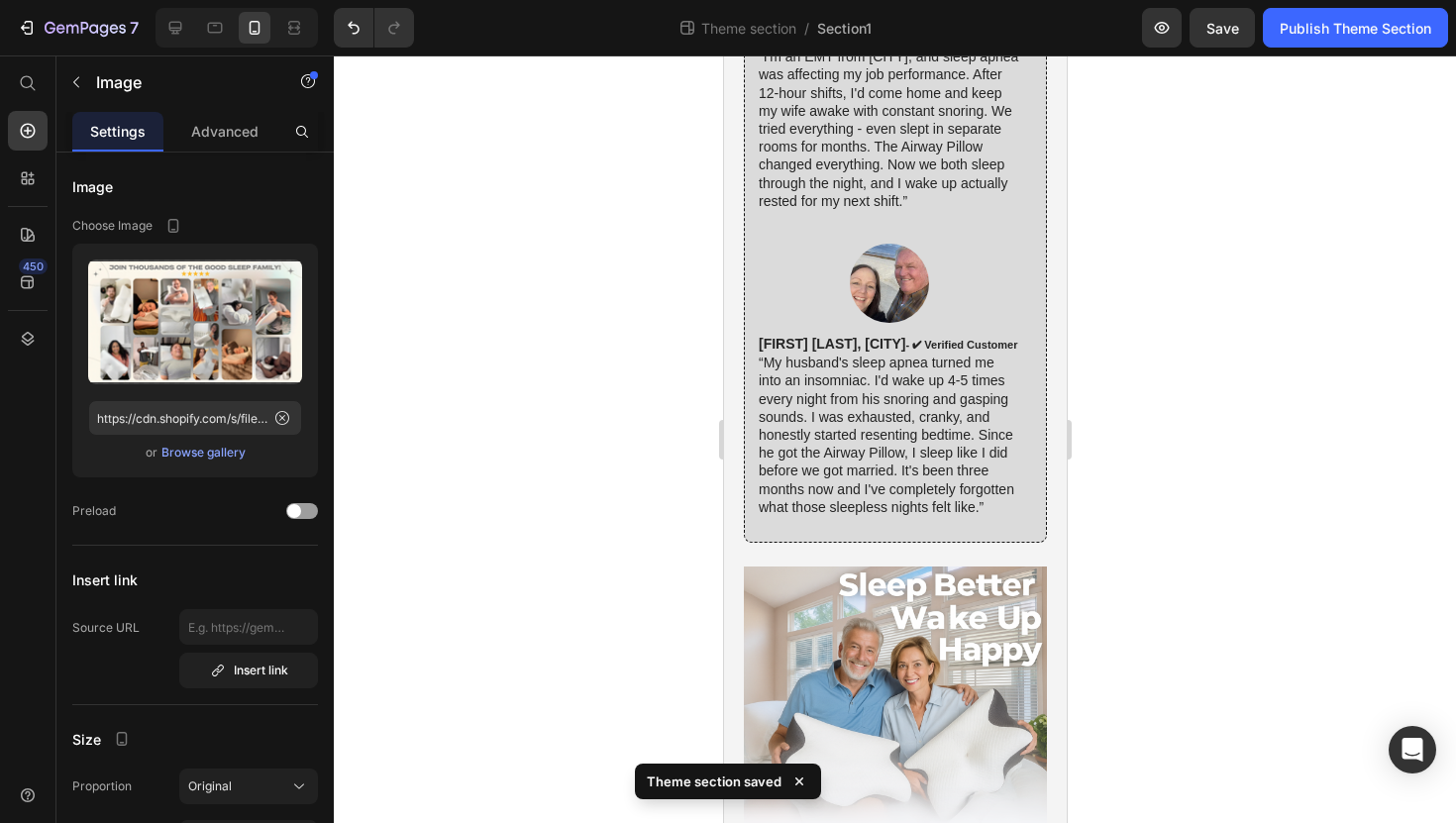 scroll, scrollTop: 9337, scrollLeft: 0, axis: vertical 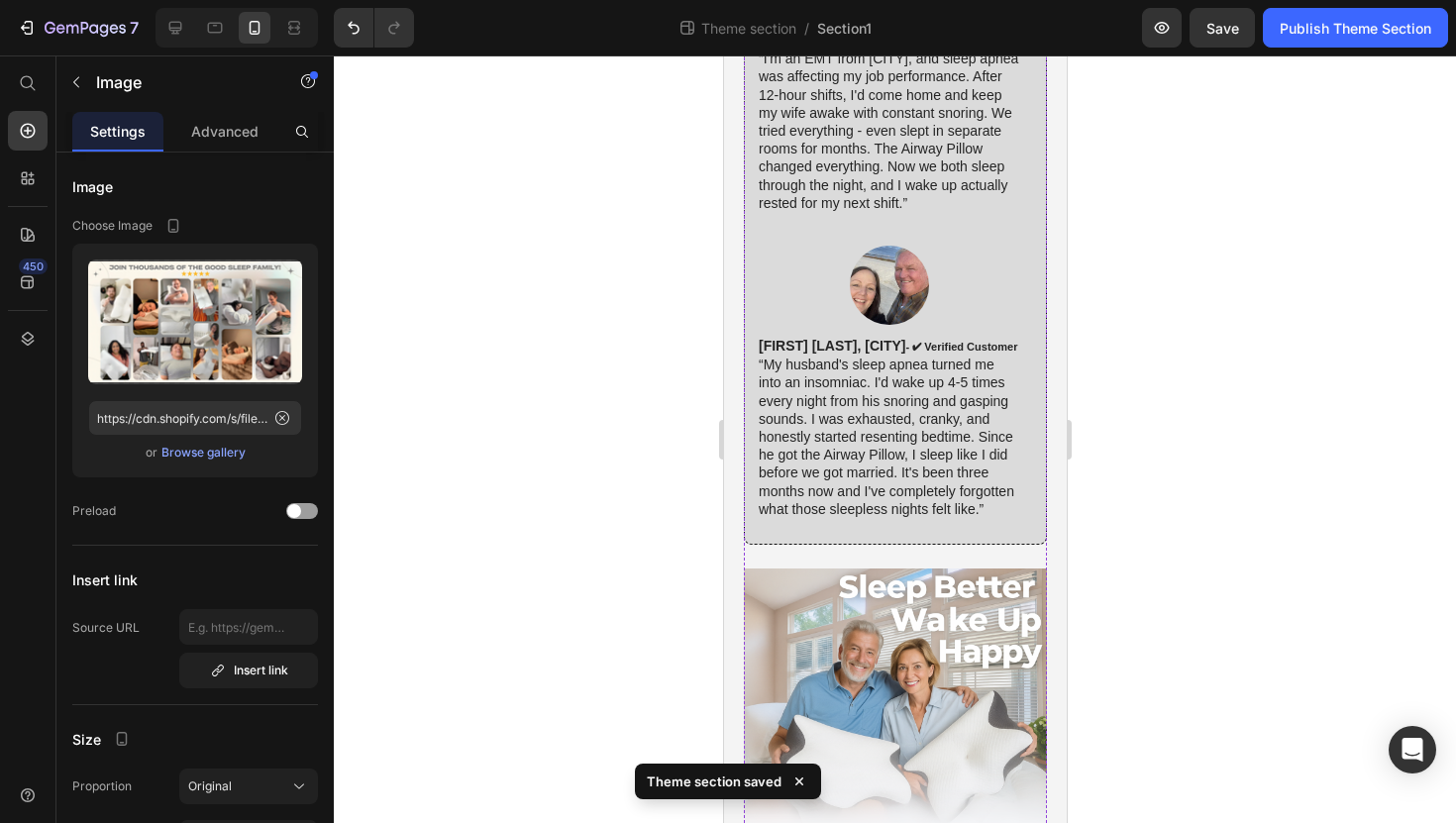 click at bounding box center [894, -828] 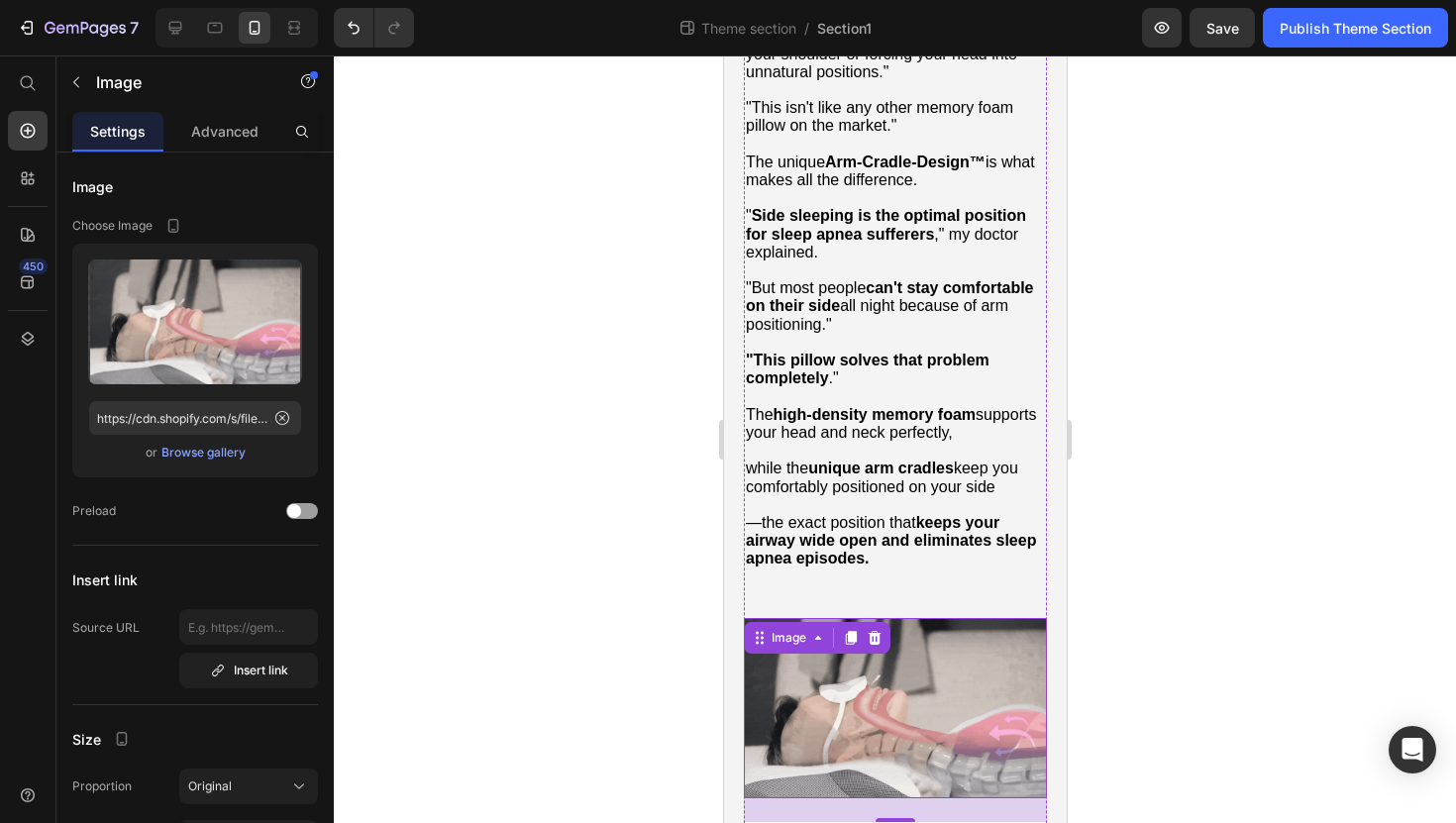 scroll, scrollTop: 7890, scrollLeft: 0, axis: vertical 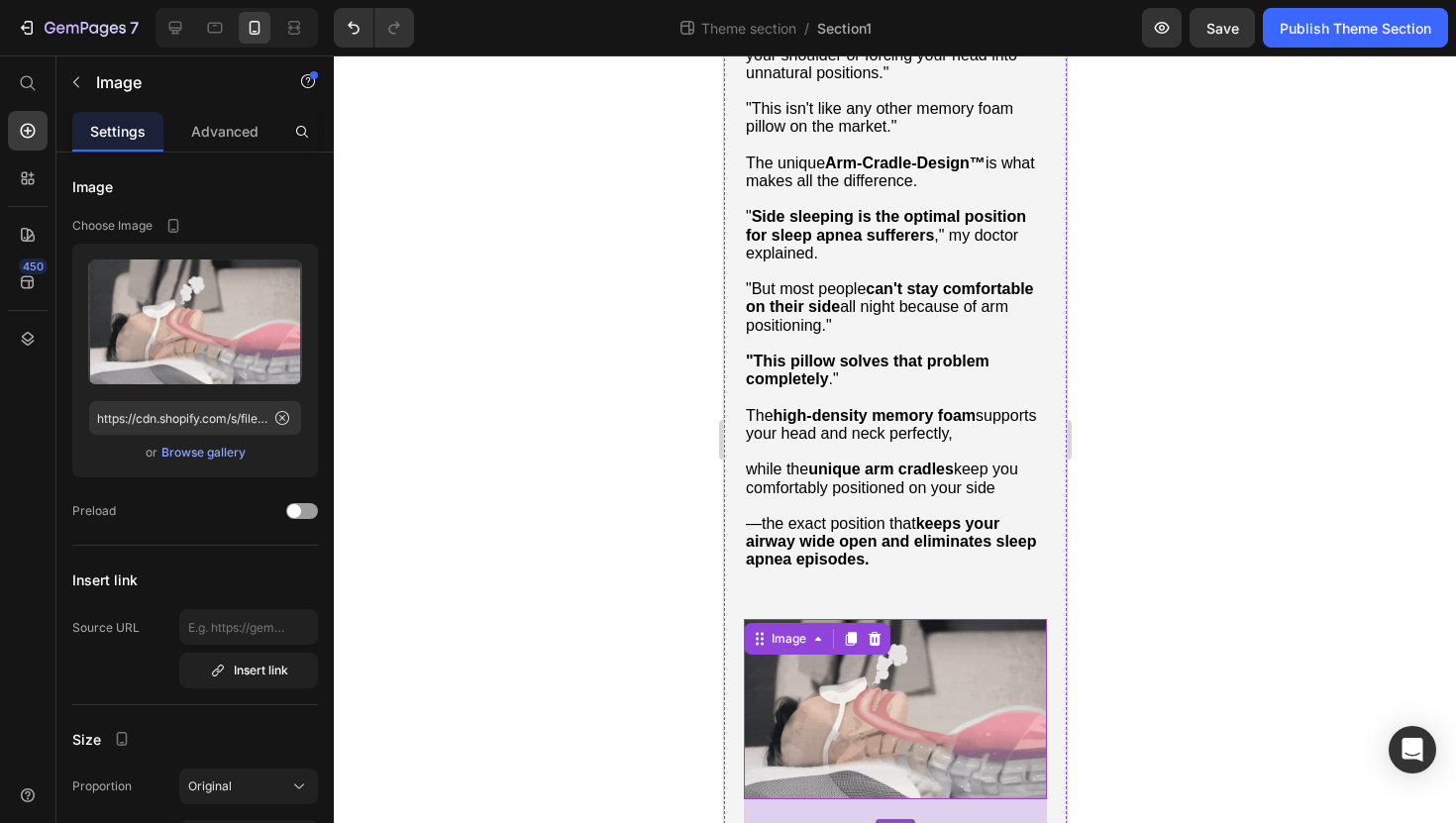 click at bounding box center [894, -555] 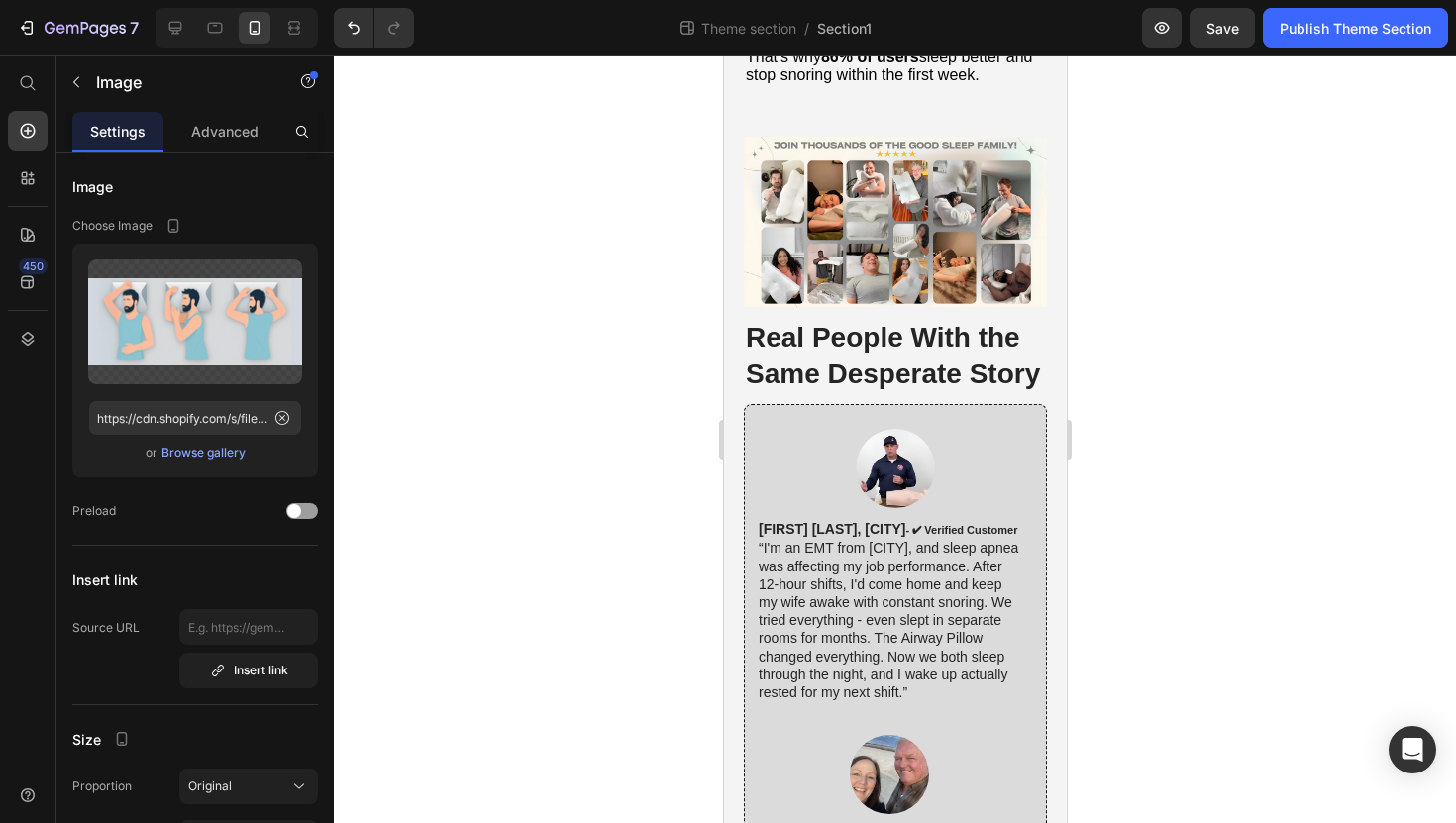 scroll, scrollTop: 9179, scrollLeft: 0, axis: vertical 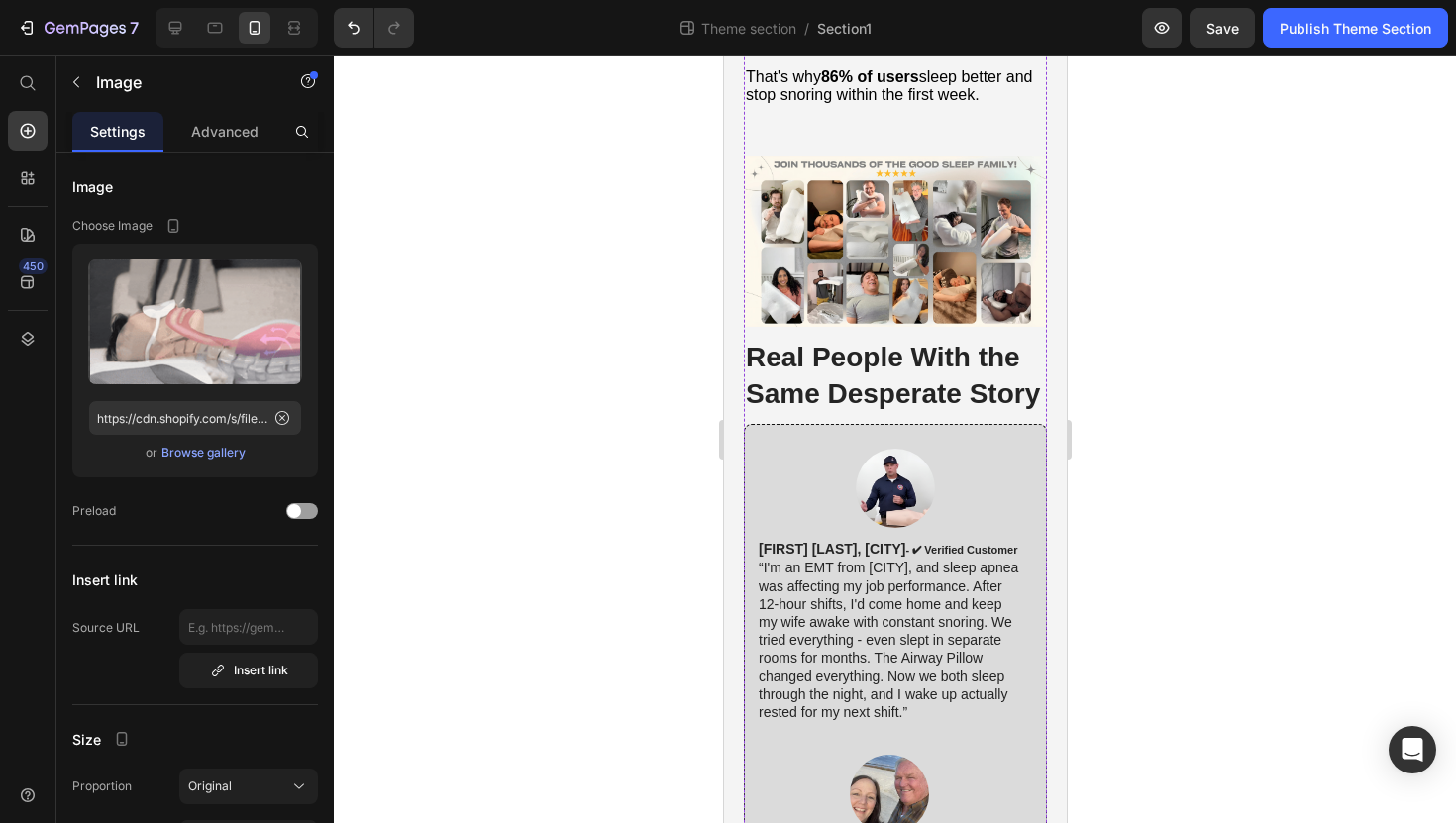 click at bounding box center [894, -579] 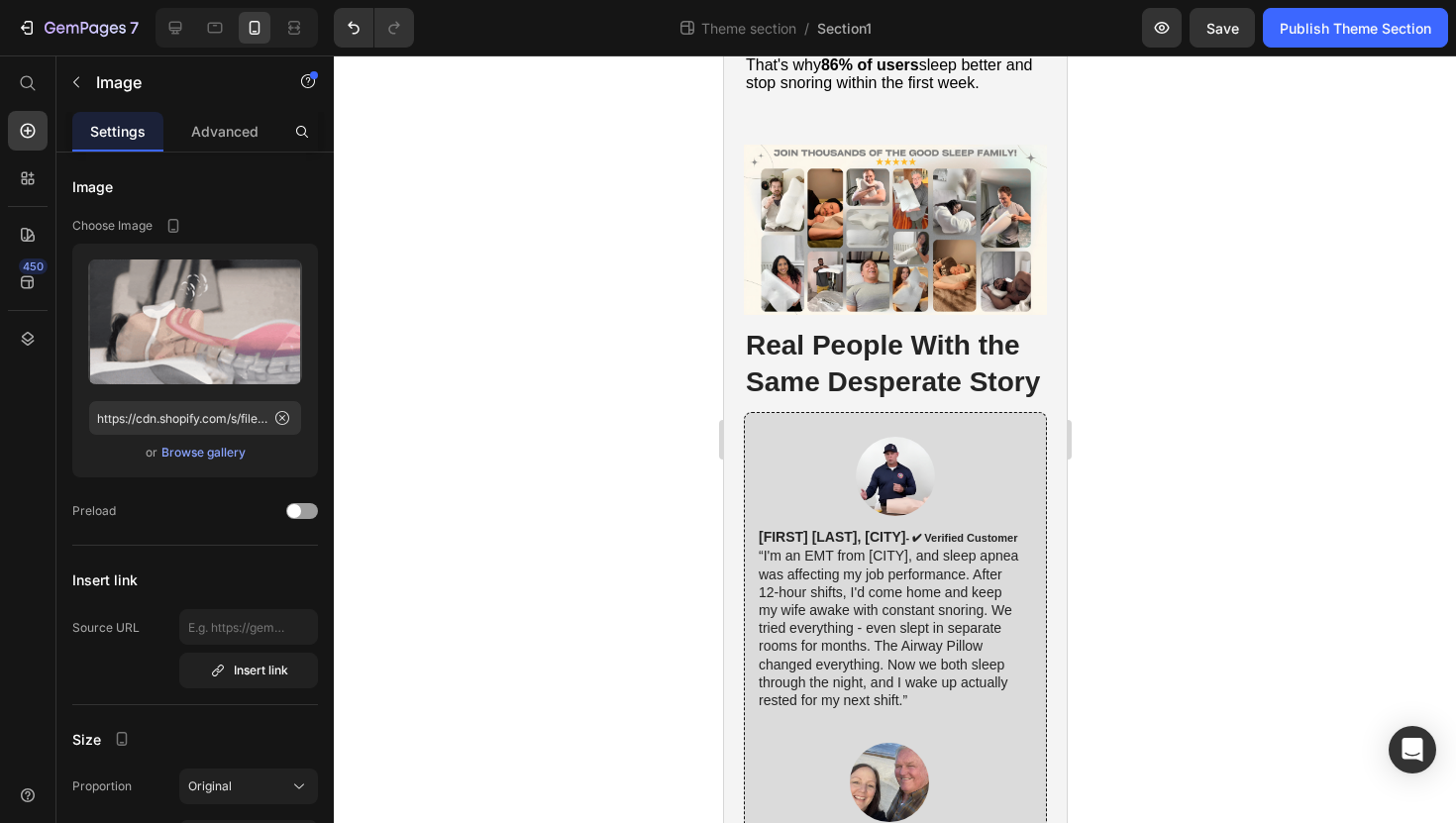 drag, startPoint x: 885, startPoint y: 411, endPoint x: 886, endPoint y: 399, distance: 12.0415946 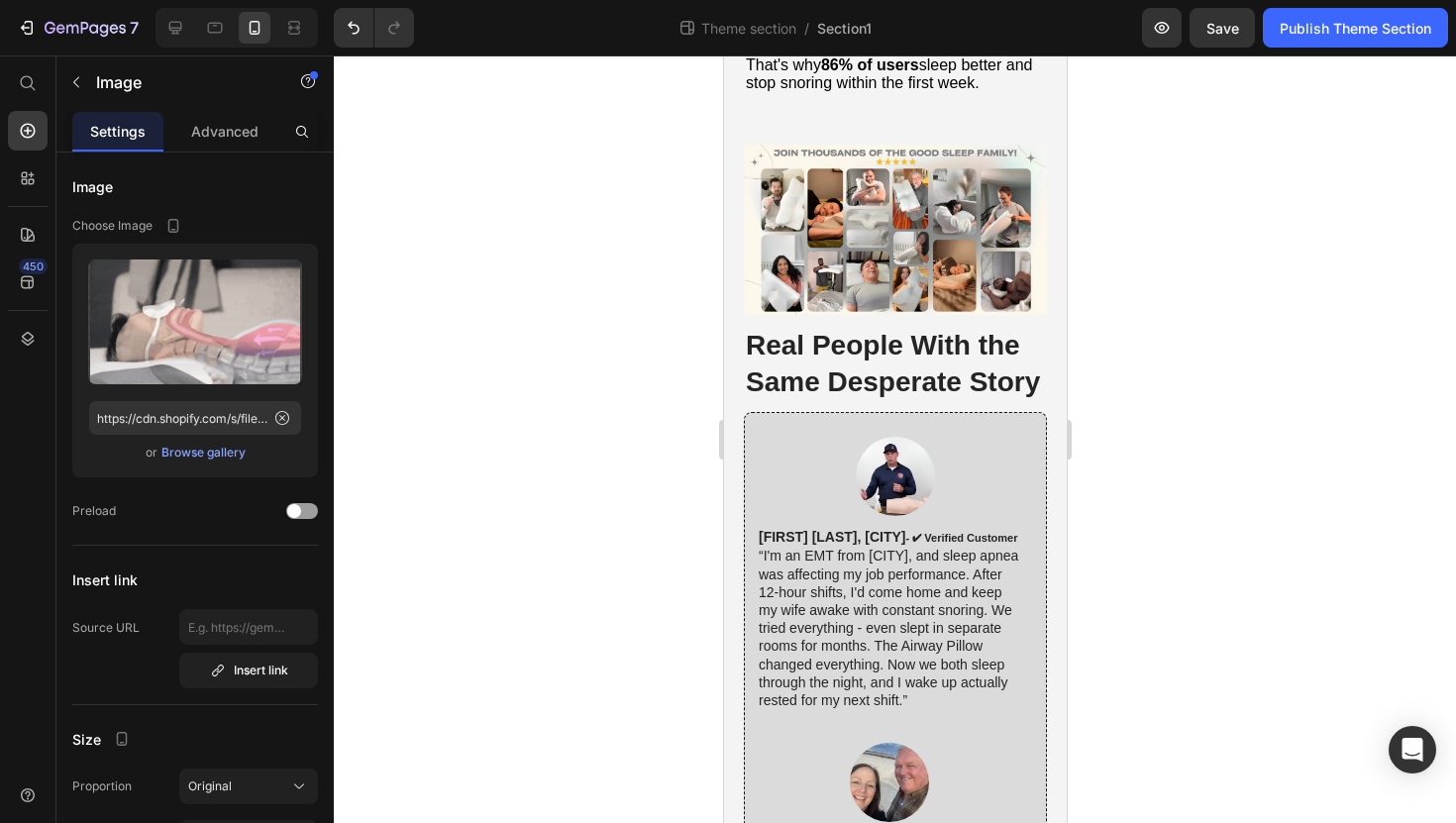 click at bounding box center [894, -480] 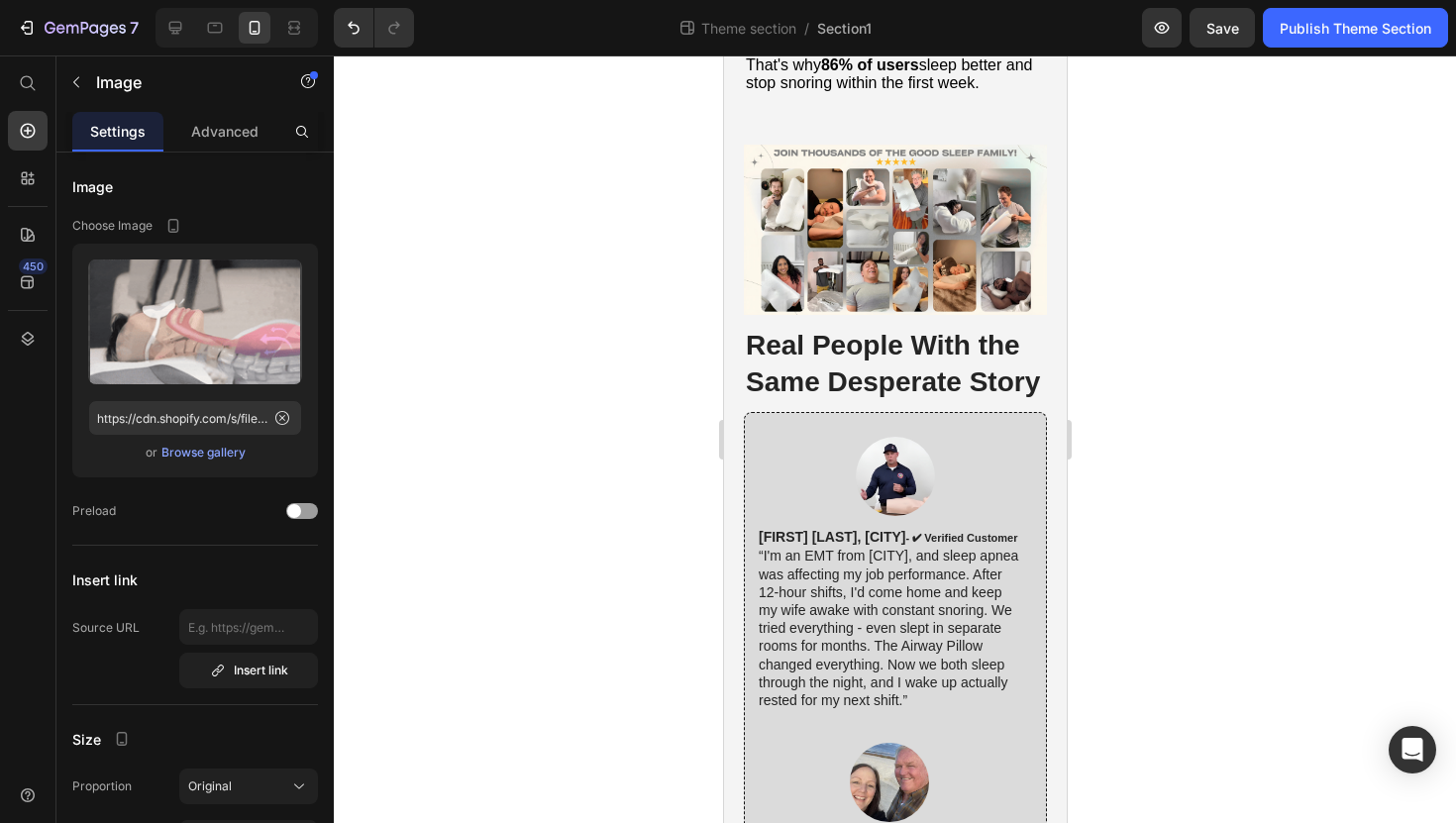 click 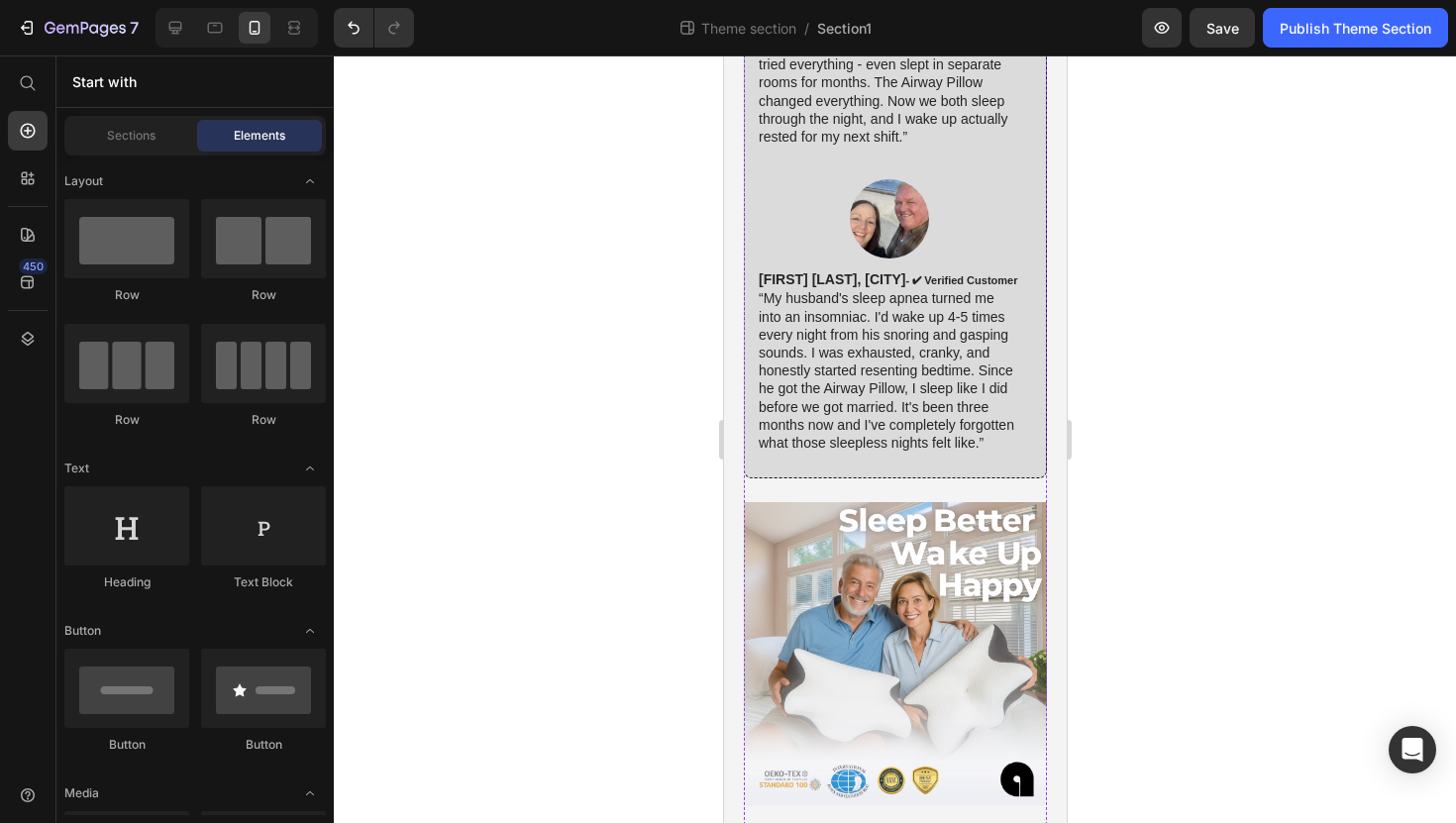 scroll, scrollTop: 9743, scrollLeft: 0, axis: vertical 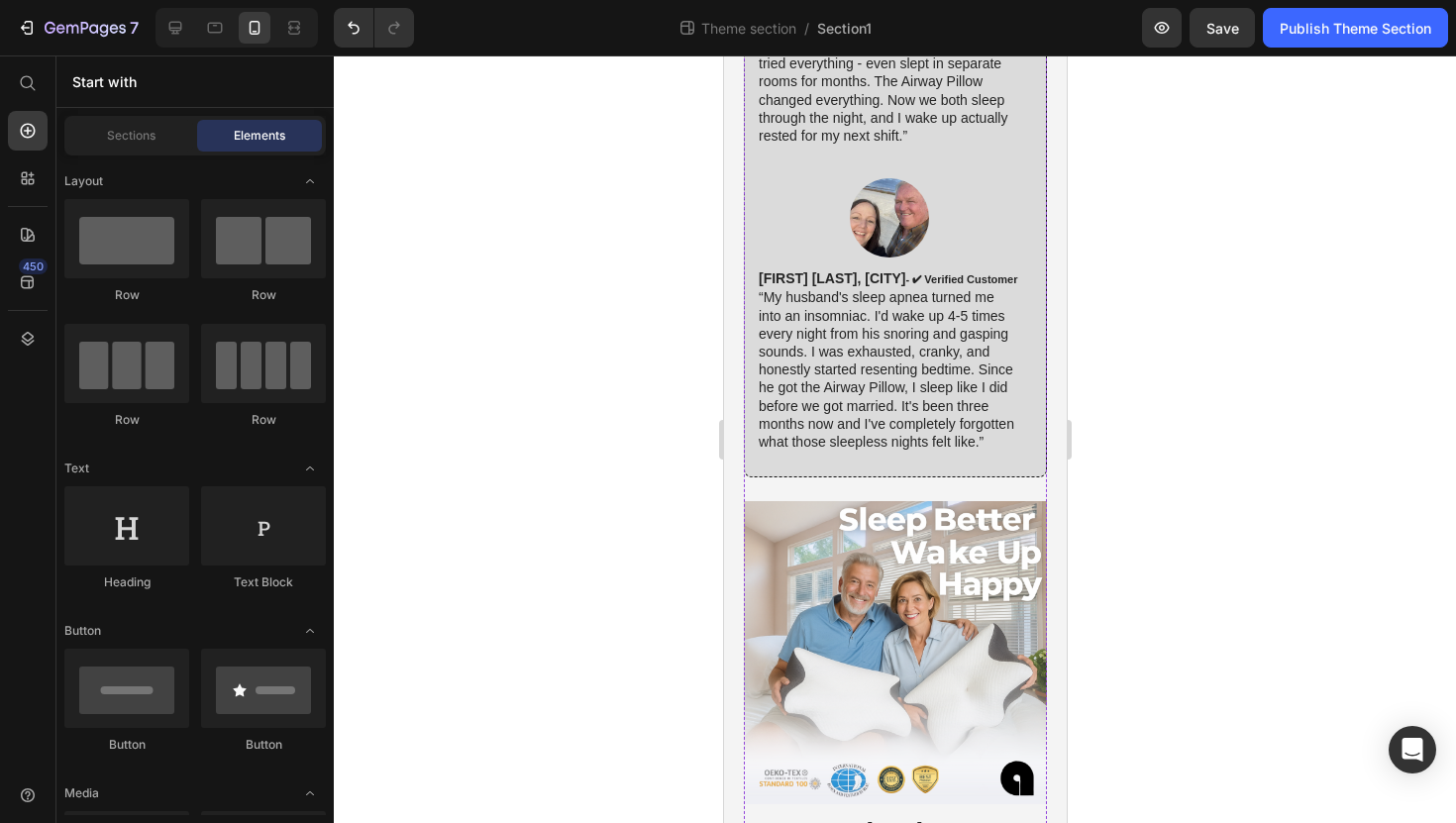click at bounding box center (894, -335) 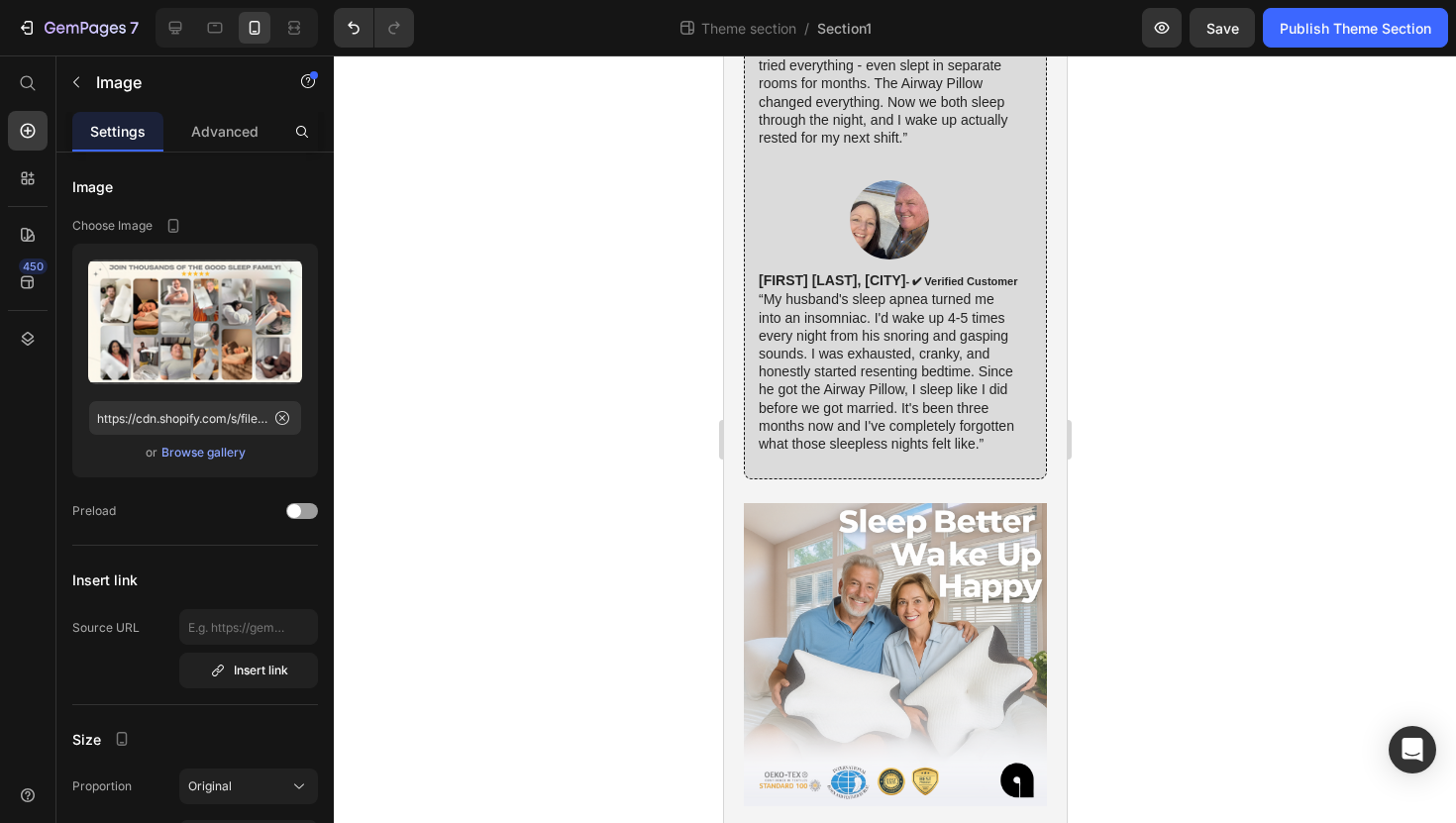 click at bounding box center [894, -241] 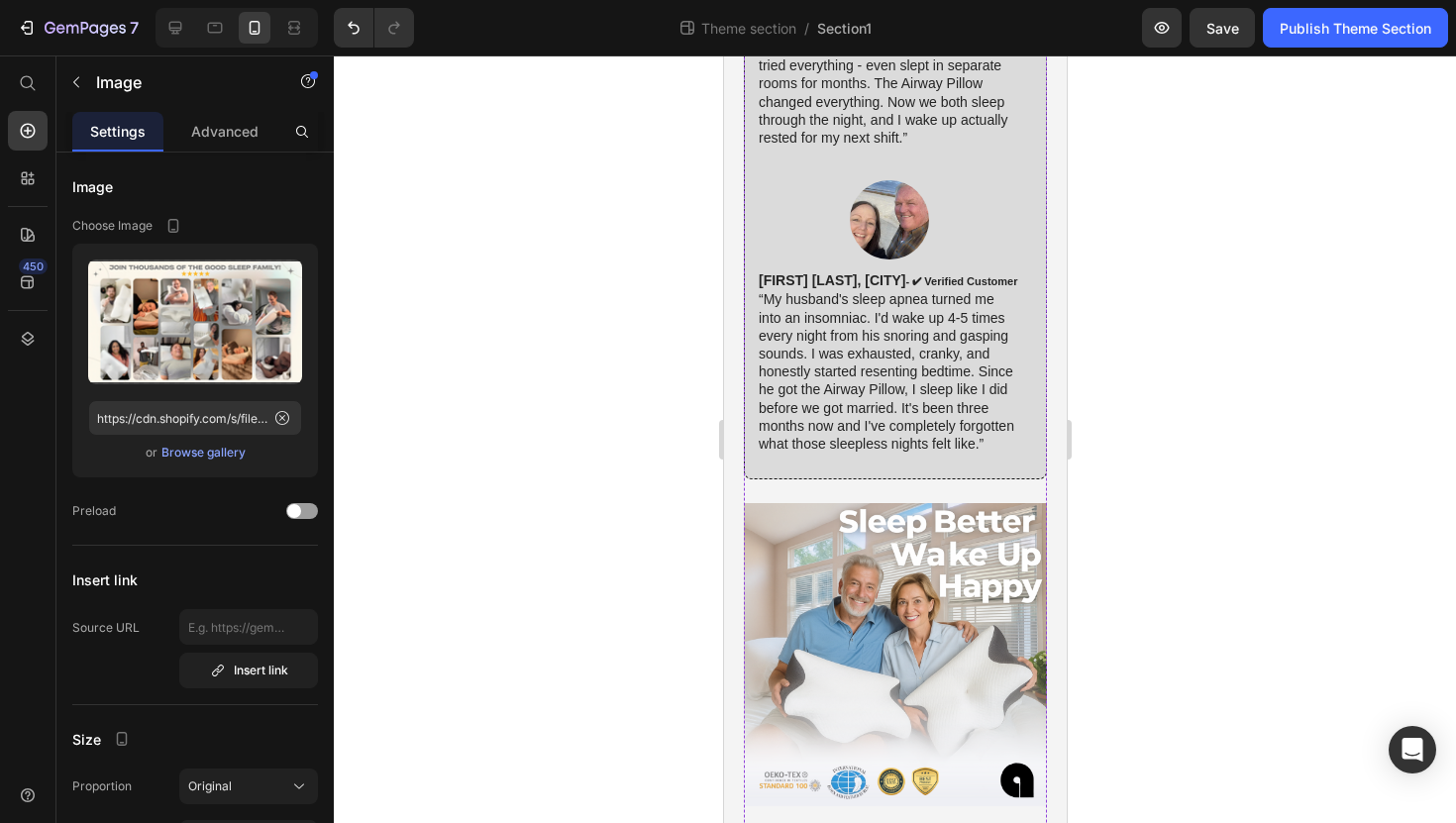 click on "That's why  86% of users  sleep better and stop snoring within the first week." at bounding box center (887, -491) 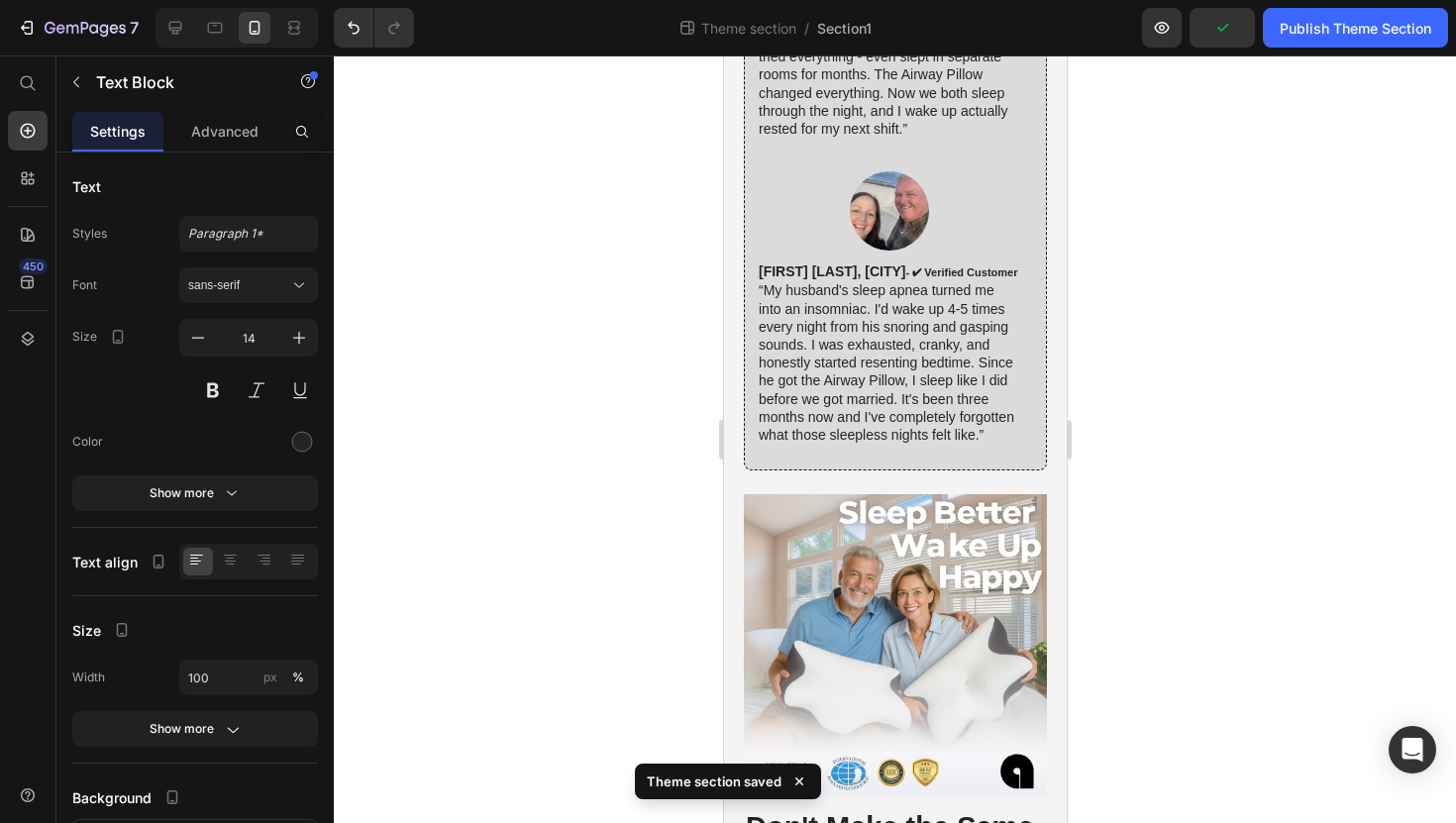 click at bounding box center (894, -432) 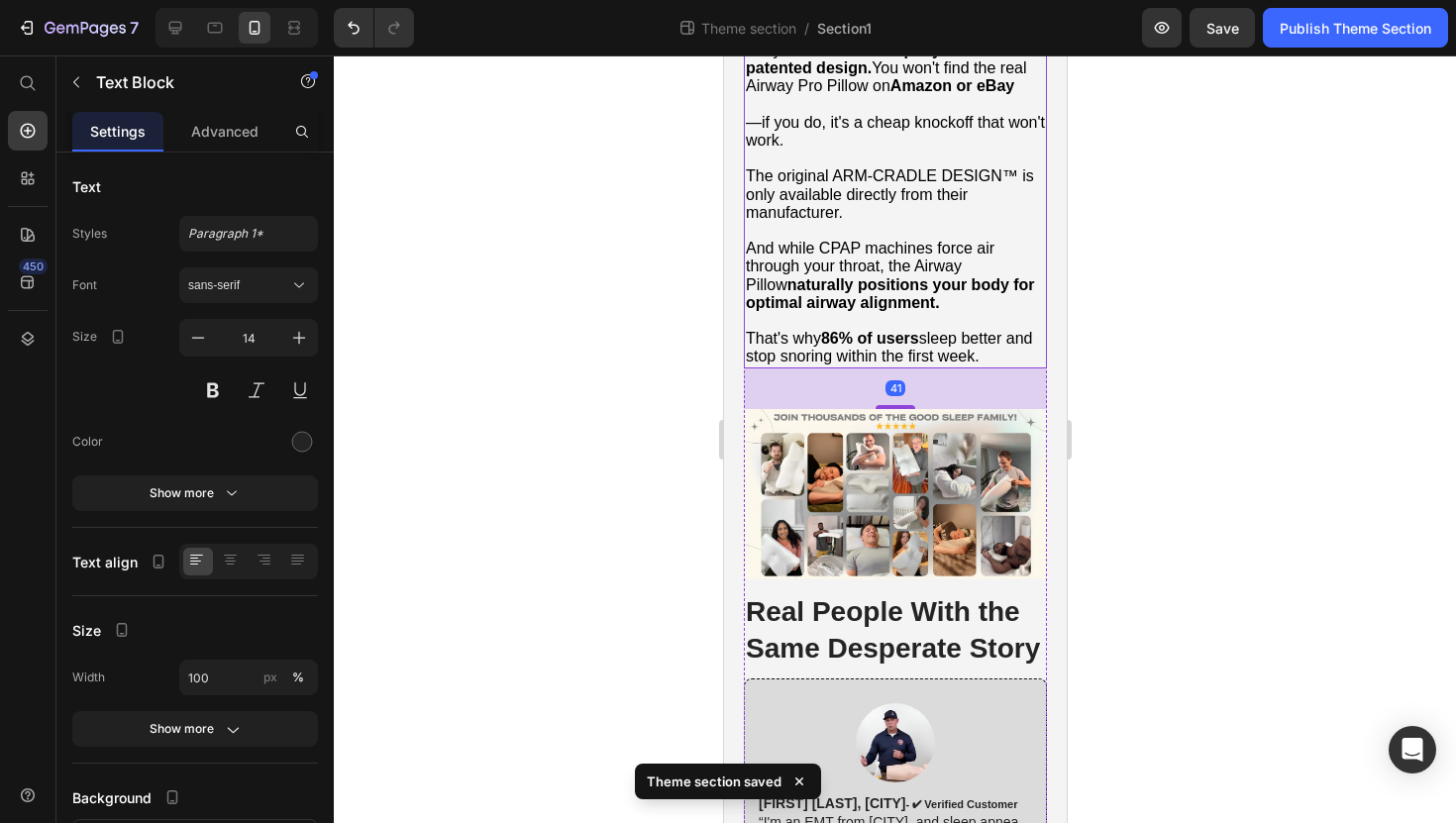scroll, scrollTop: 8903, scrollLeft: 0, axis: vertical 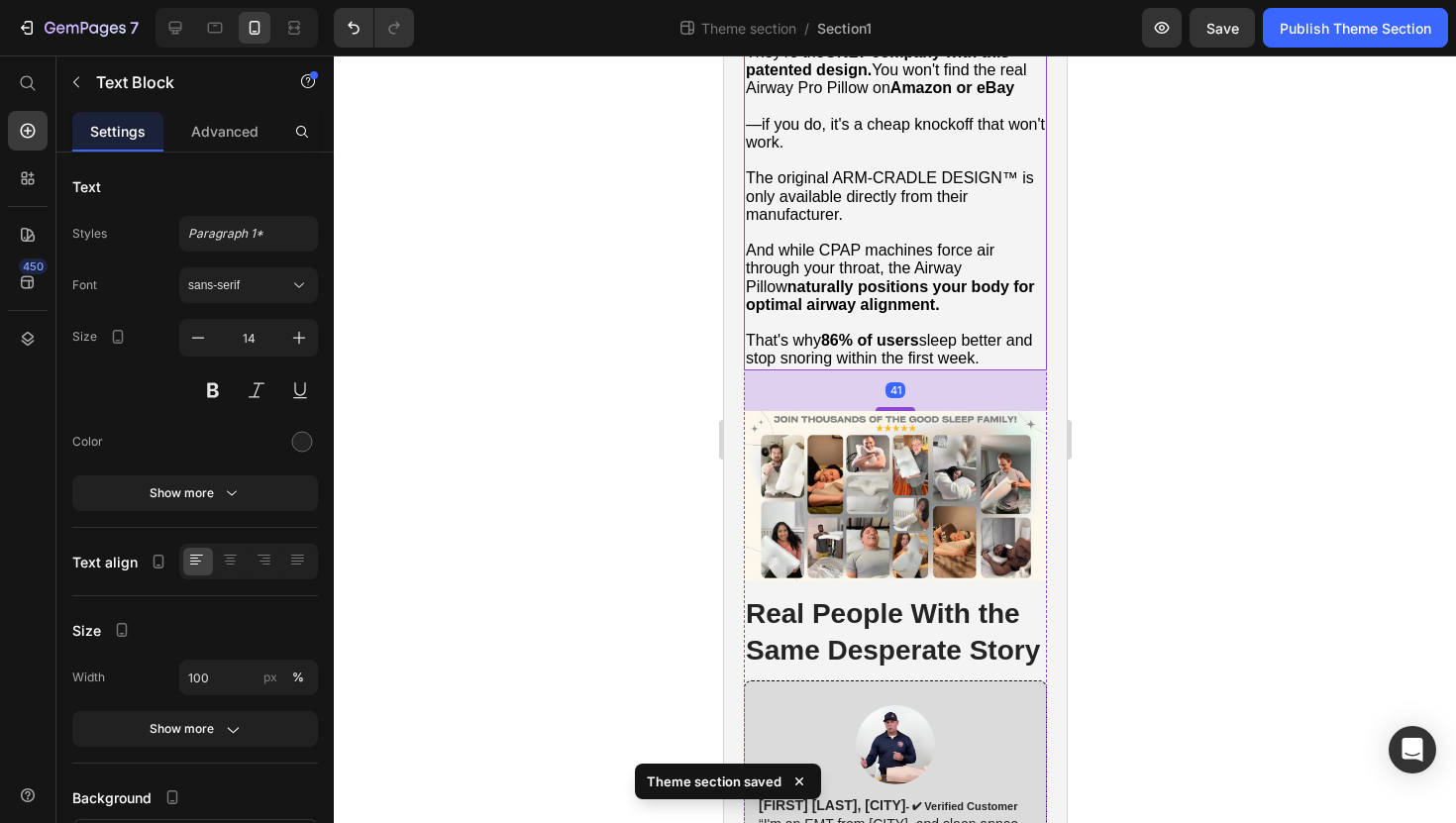 click at bounding box center [894, -562] 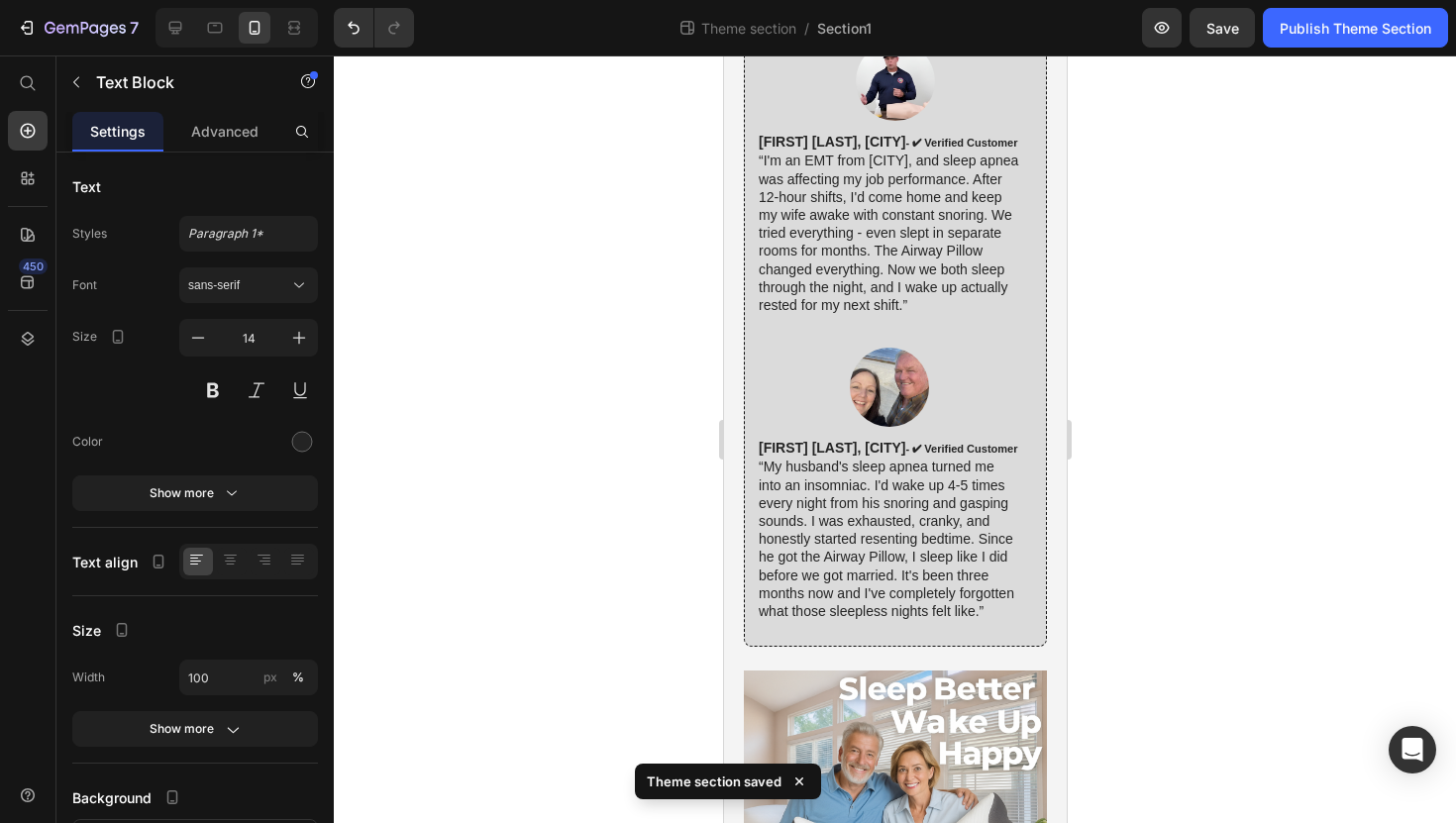 scroll, scrollTop: 9568, scrollLeft: 0, axis: vertical 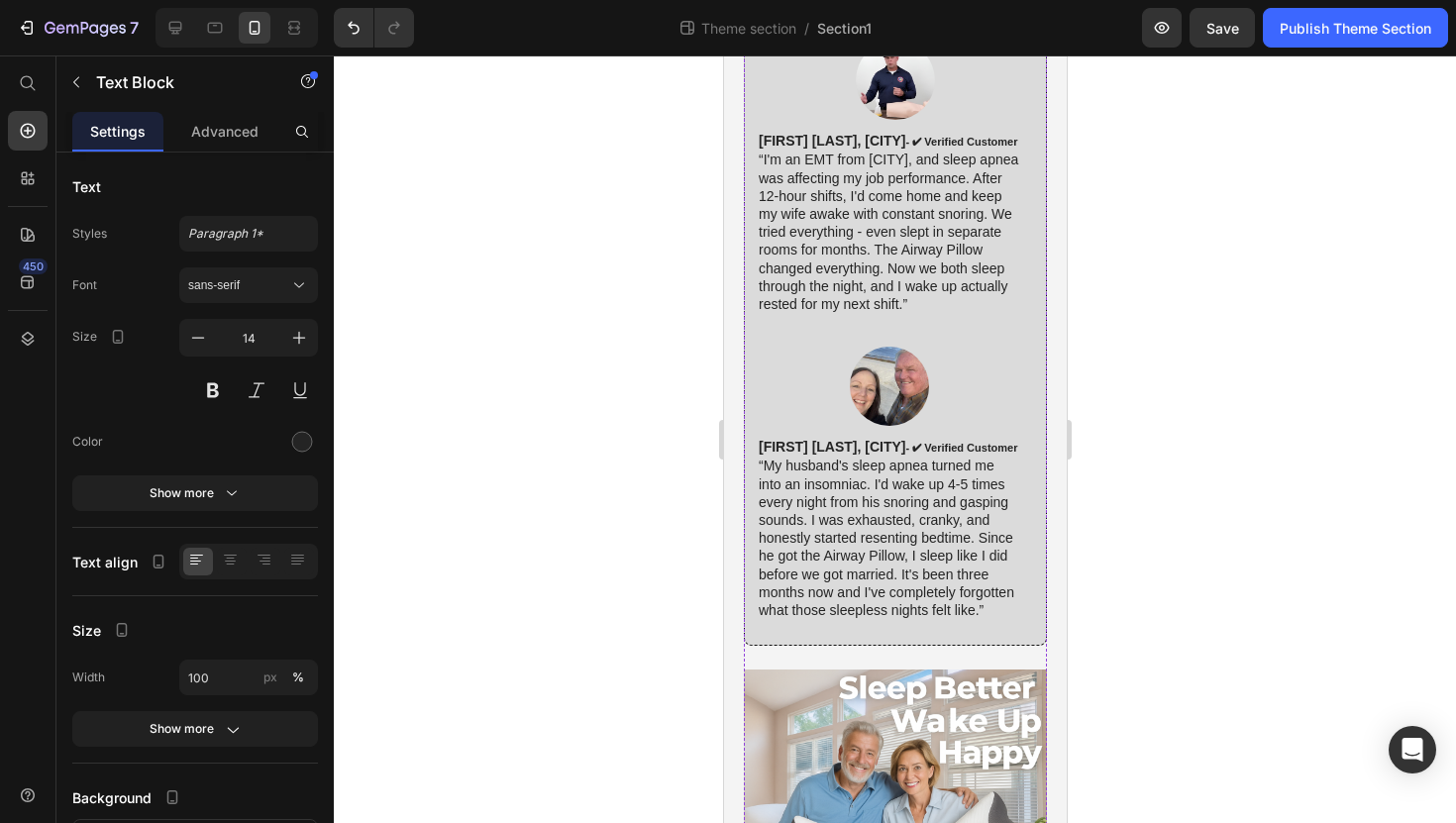 click on "That's why  86% of users  sleep better and stop snoring within the first week." at bounding box center (887, -316) 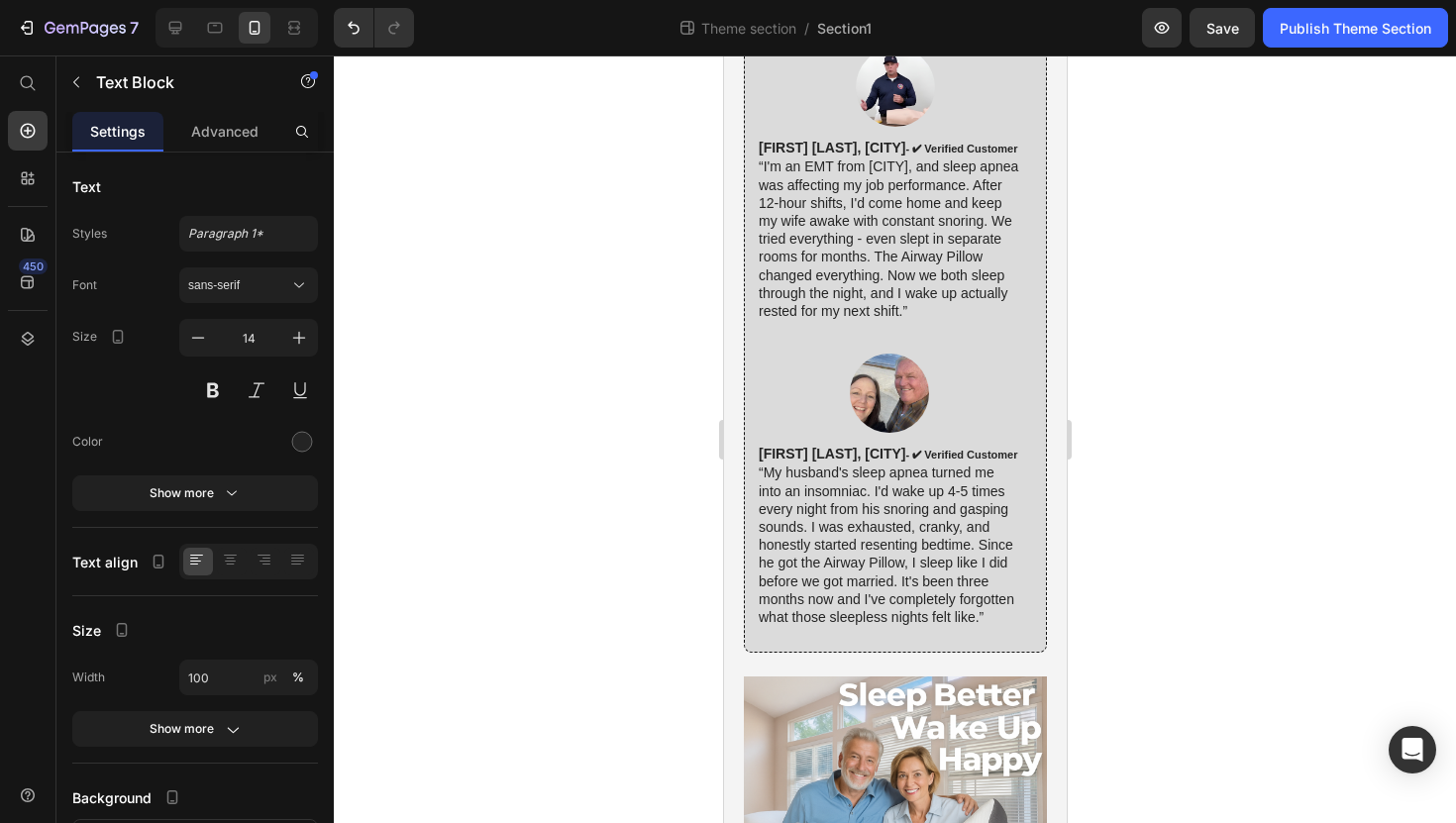 click at bounding box center [894, -250] 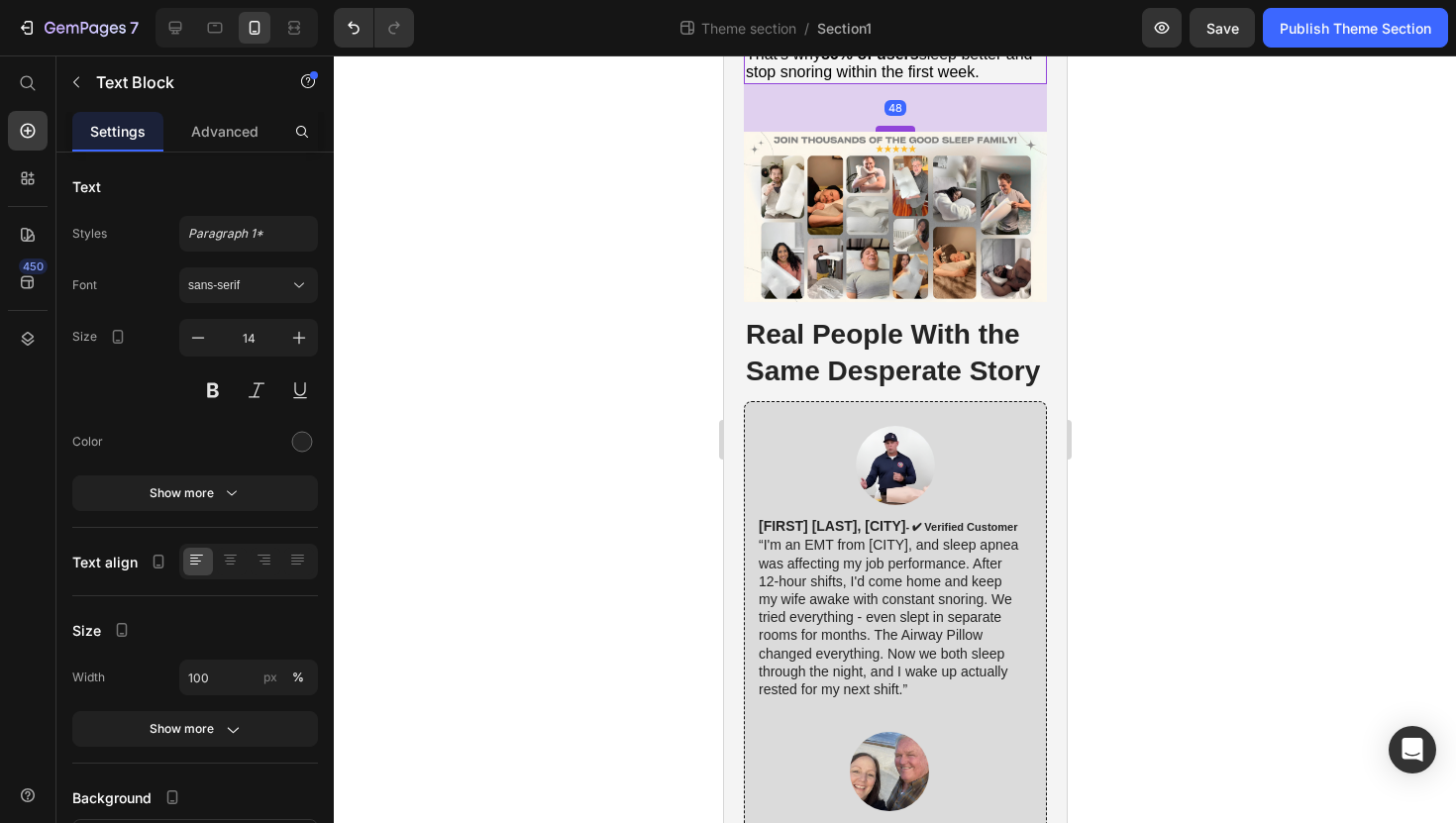 scroll, scrollTop: 9187, scrollLeft: 0, axis: vertical 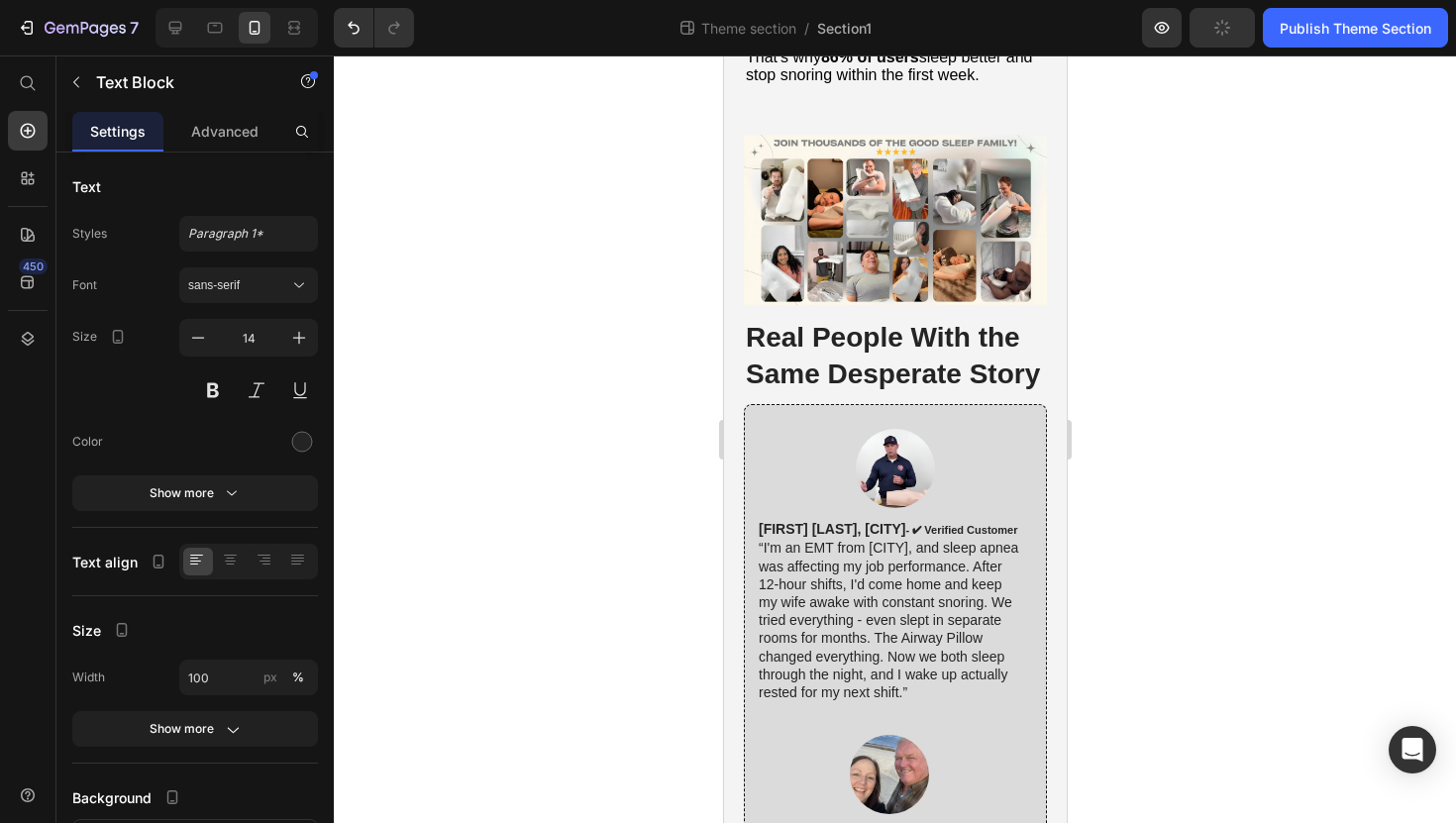 click on "—the exact position that  keeps your airway wide open and eliminates sleep apnea episodes." at bounding box center [894, -755] 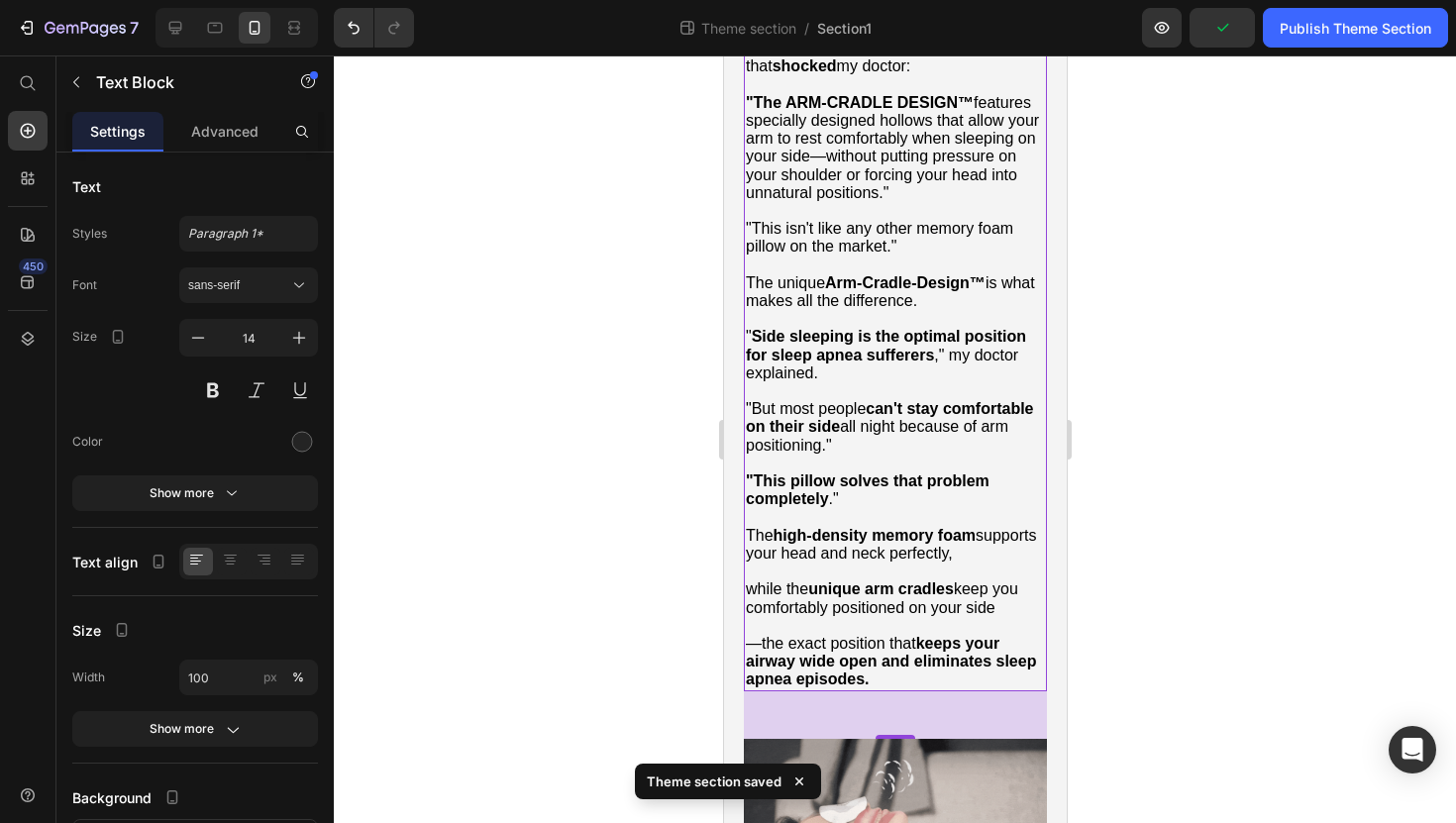 scroll, scrollTop: 7747, scrollLeft: 0, axis: vertical 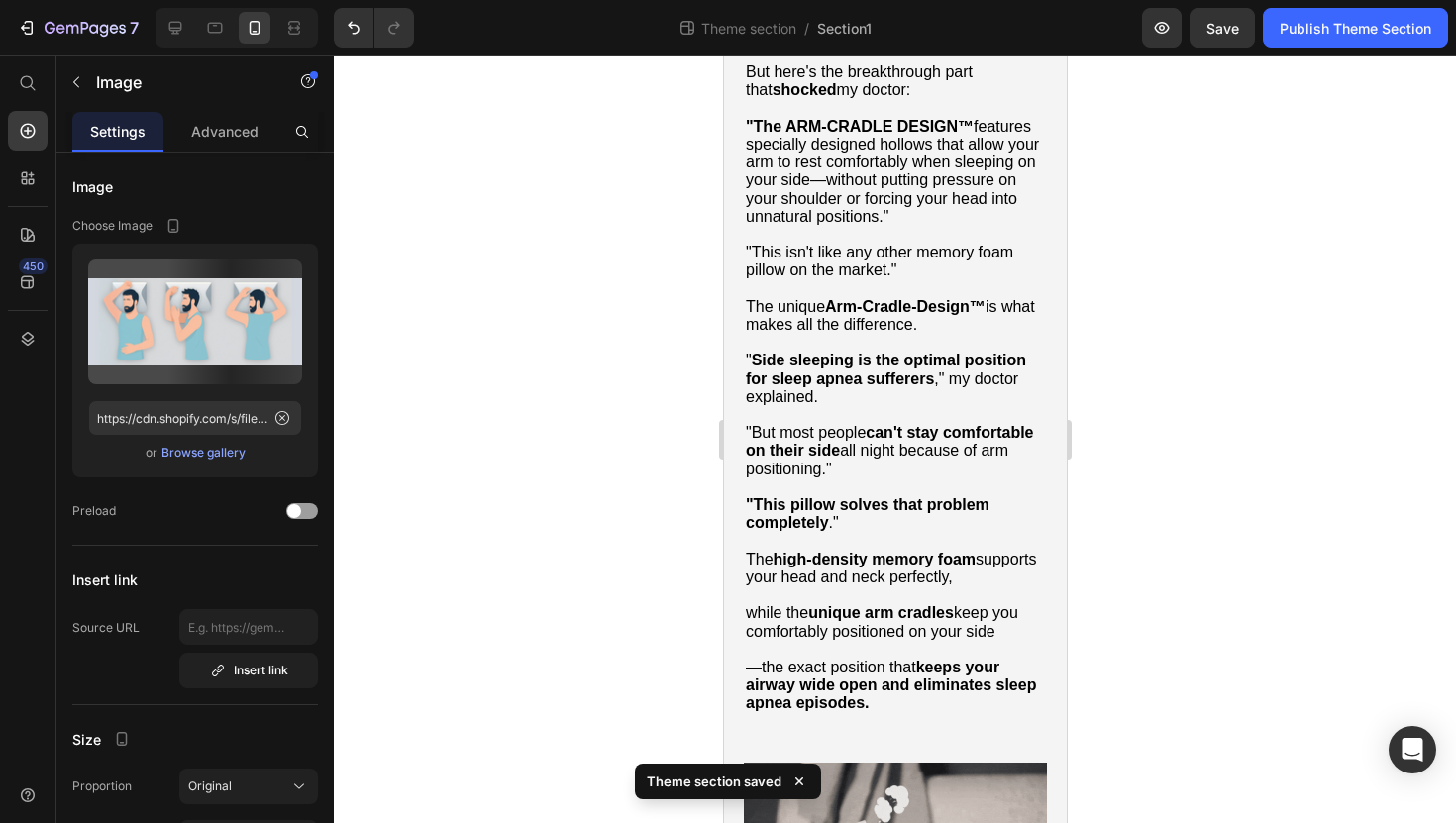 click at bounding box center (894, -411) 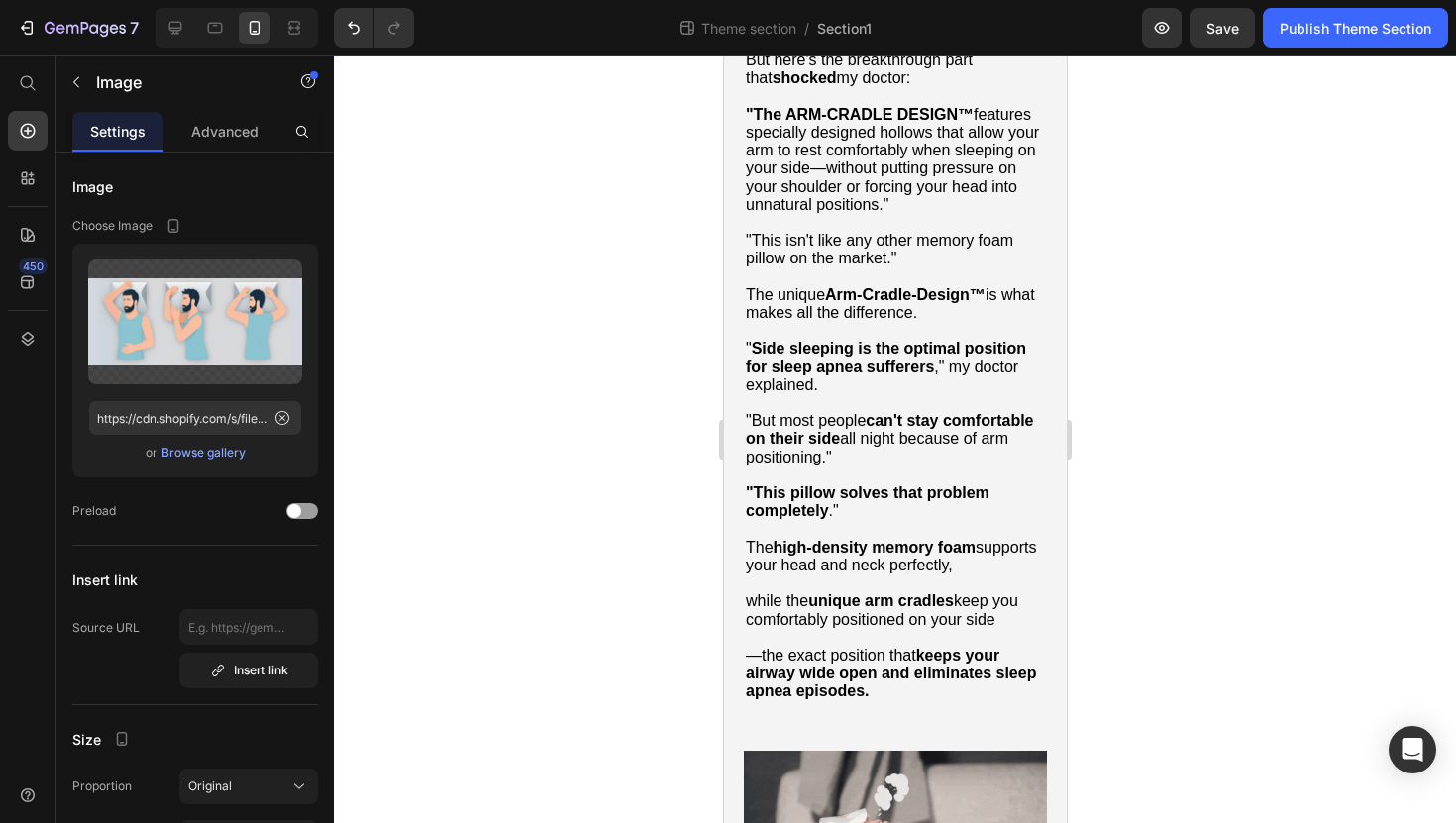 drag, startPoint x: 890, startPoint y: 468, endPoint x: 893, endPoint y: 457, distance: 11.401754 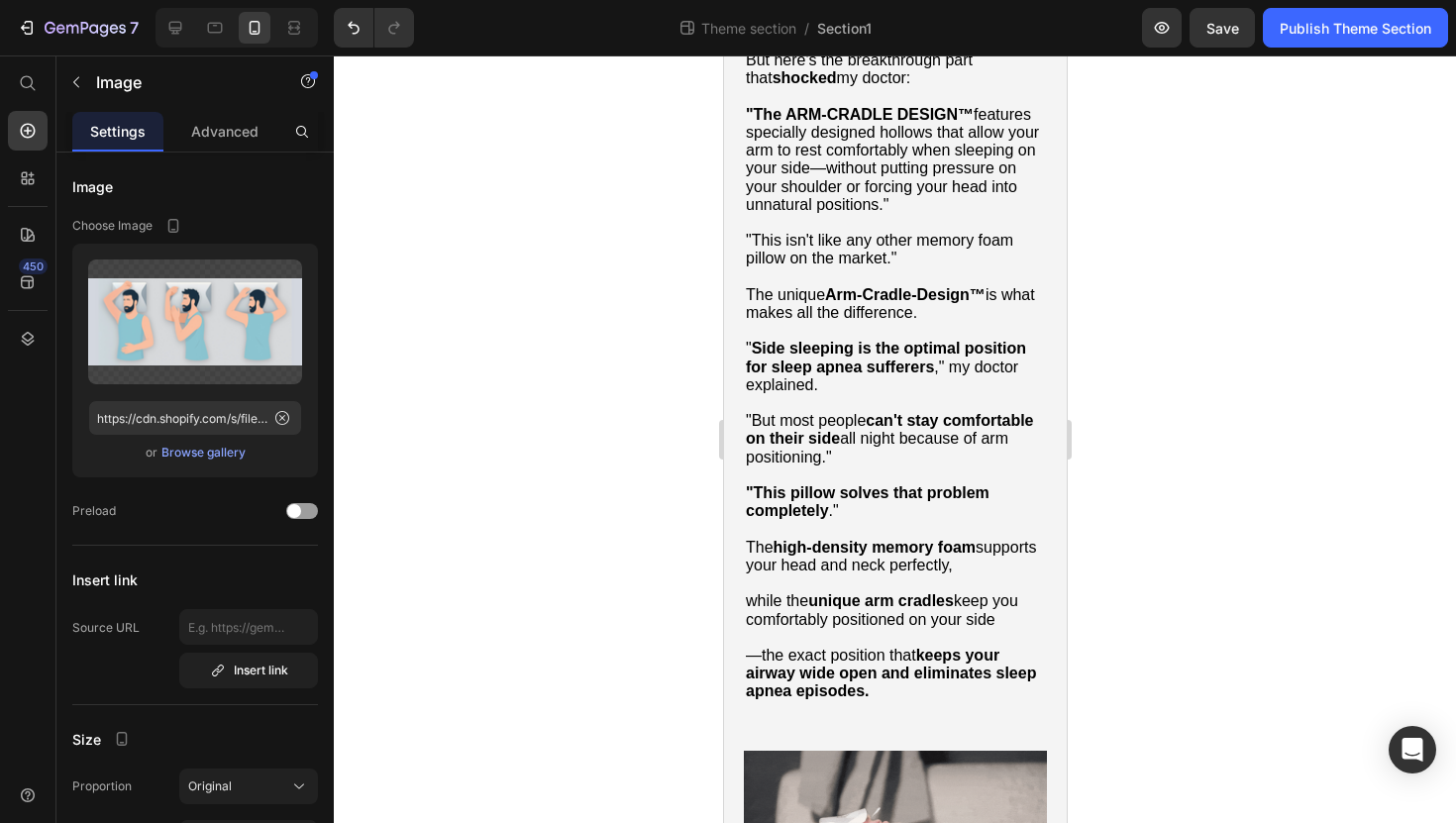 click at bounding box center (894, -402) 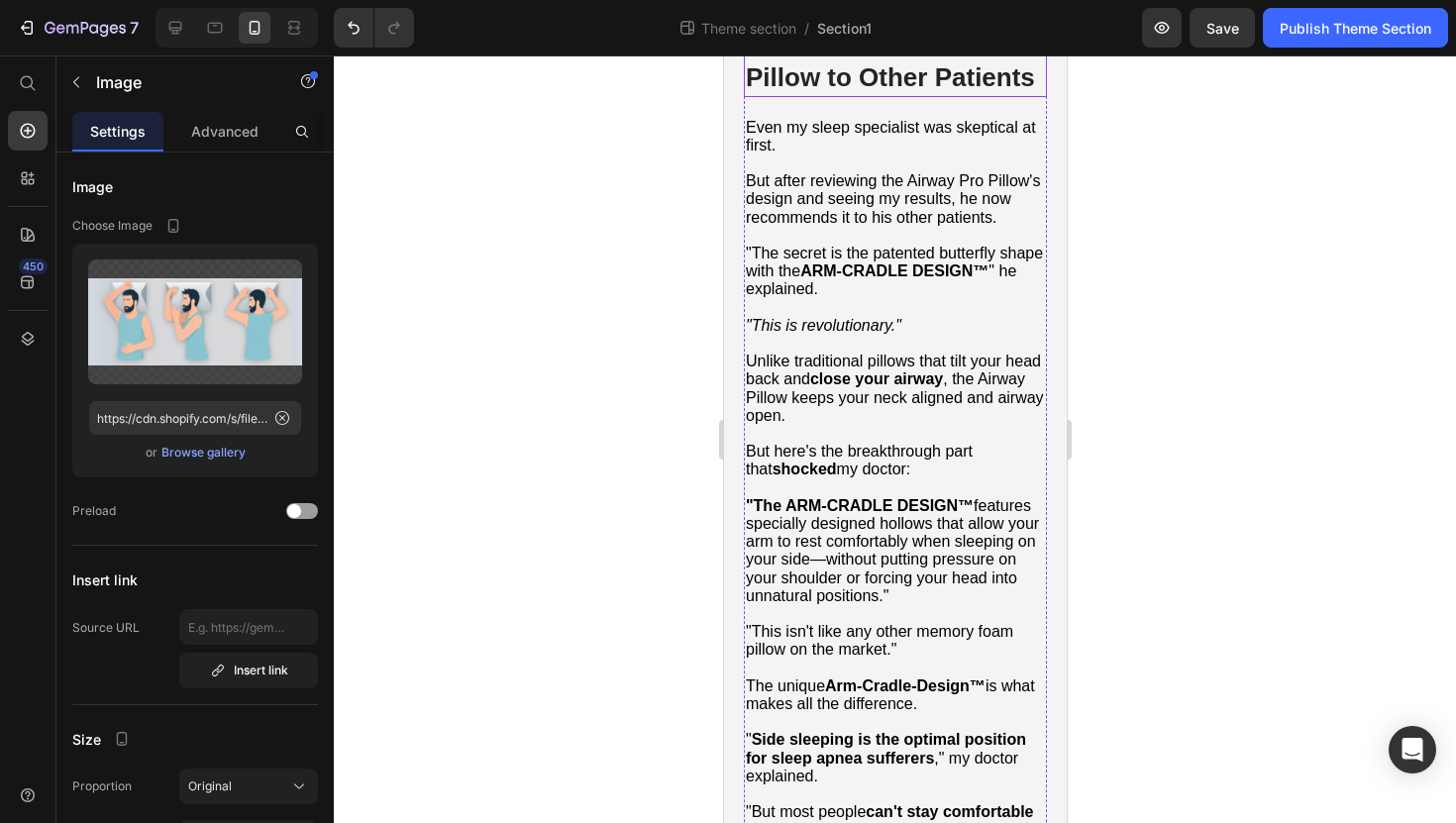 scroll, scrollTop: 7354, scrollLeft: 0, axis: vertical 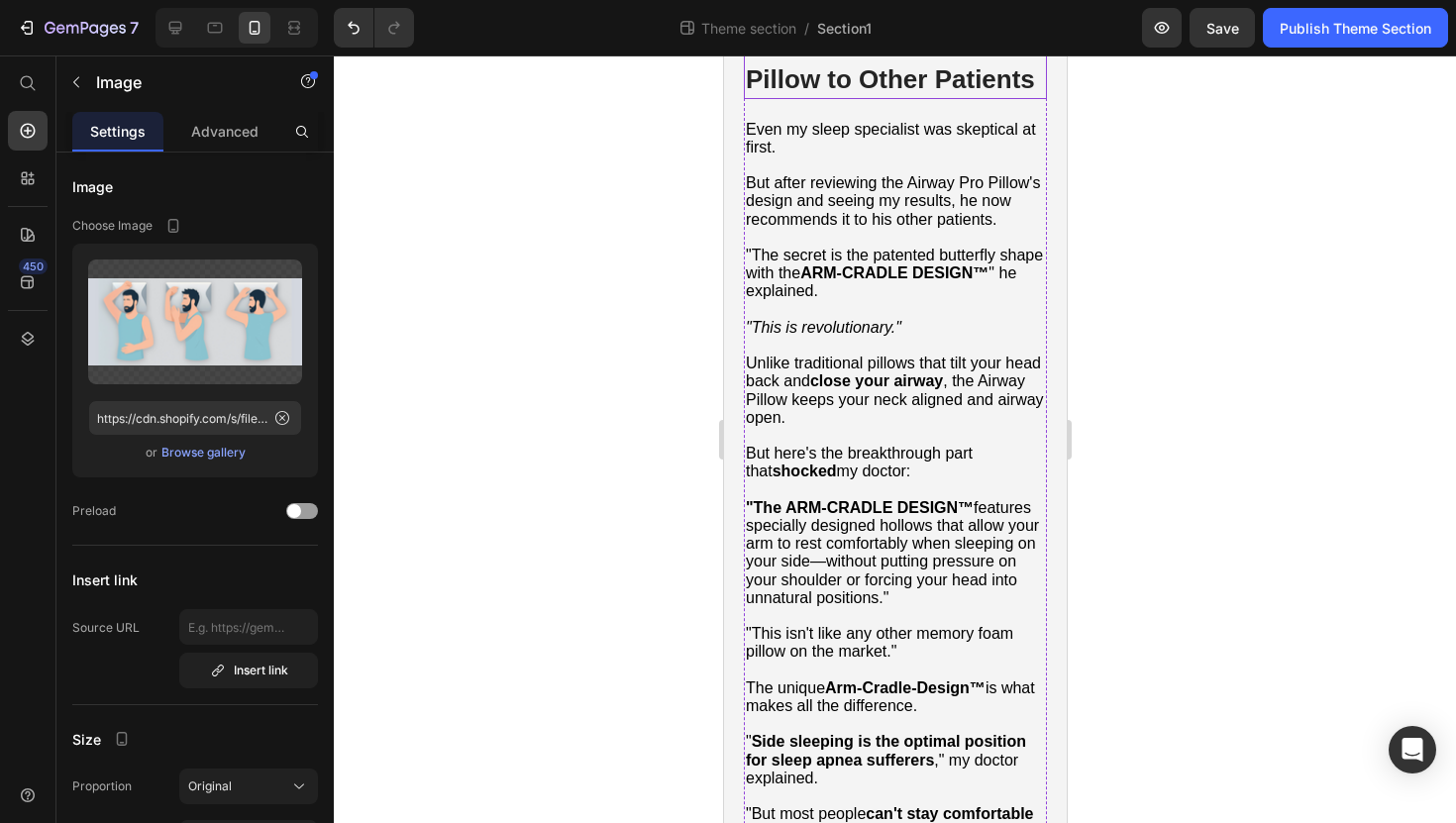 click on "My doctor was amazed." at bounding box center (833, -179) 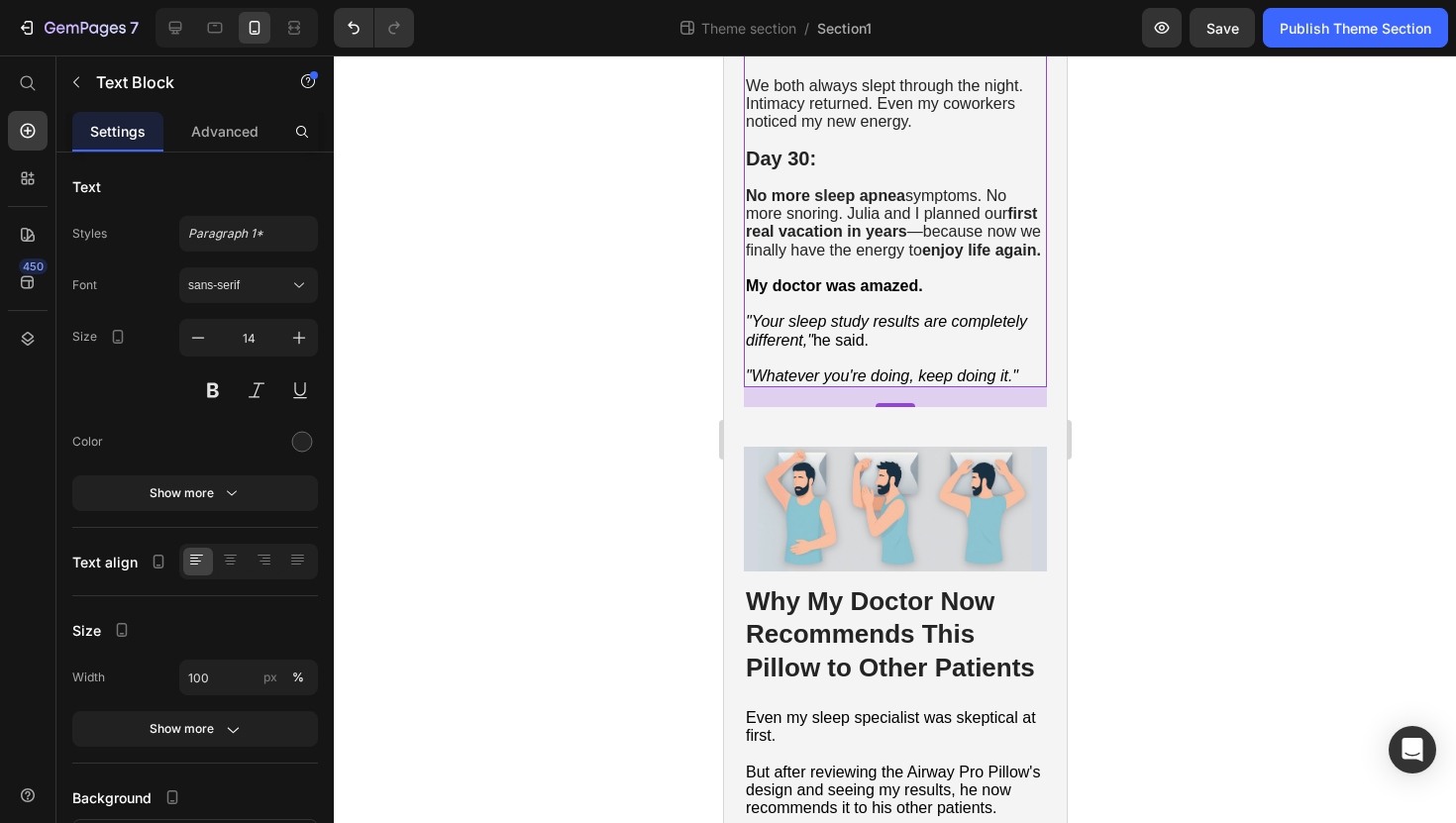 scroll, scrollTop: 6886, scrollLeft: 0, axis: vertical 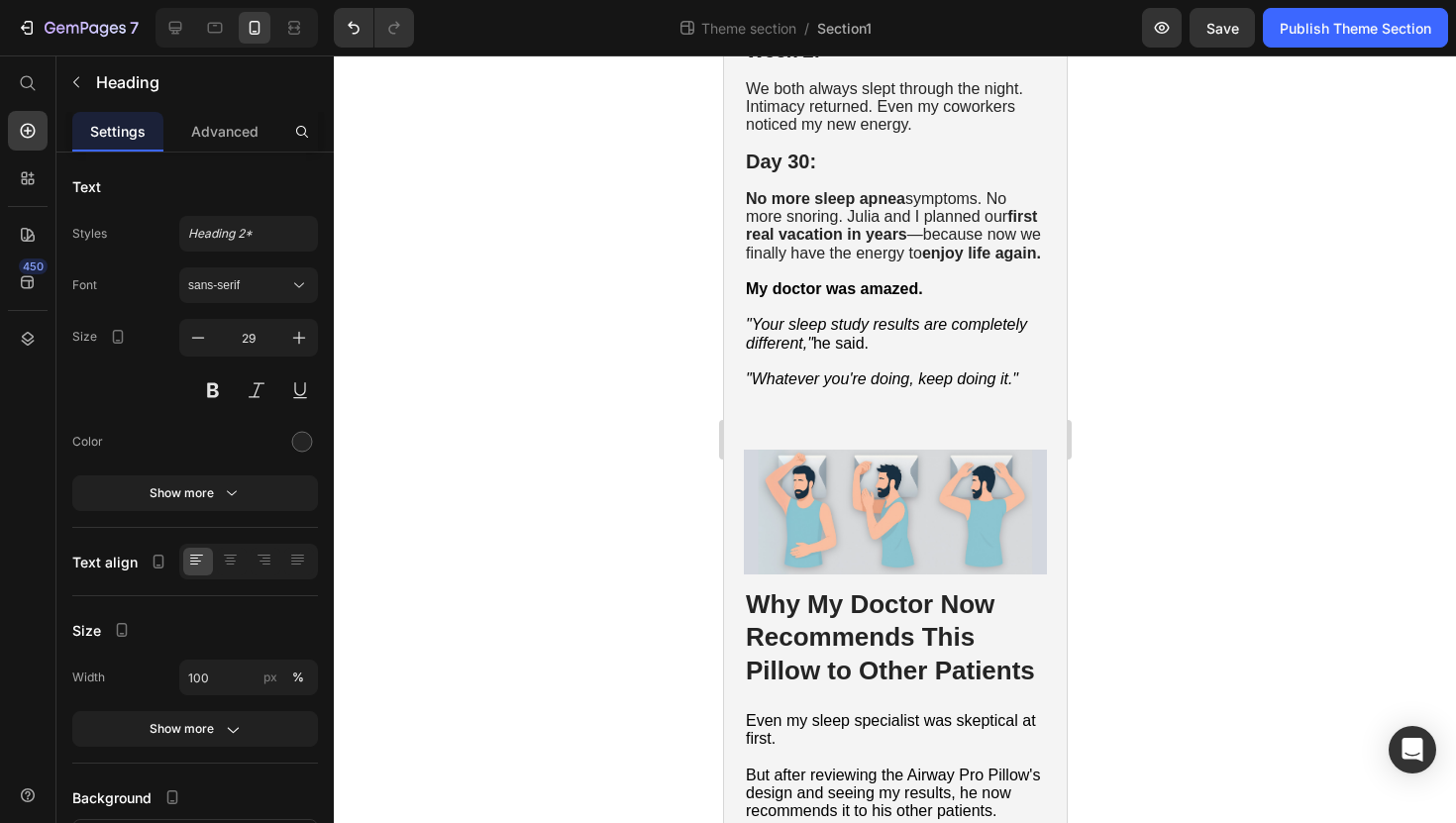 click on "My 30-Day Journey with the Airway Pillow" at bounding box center [884, -243] 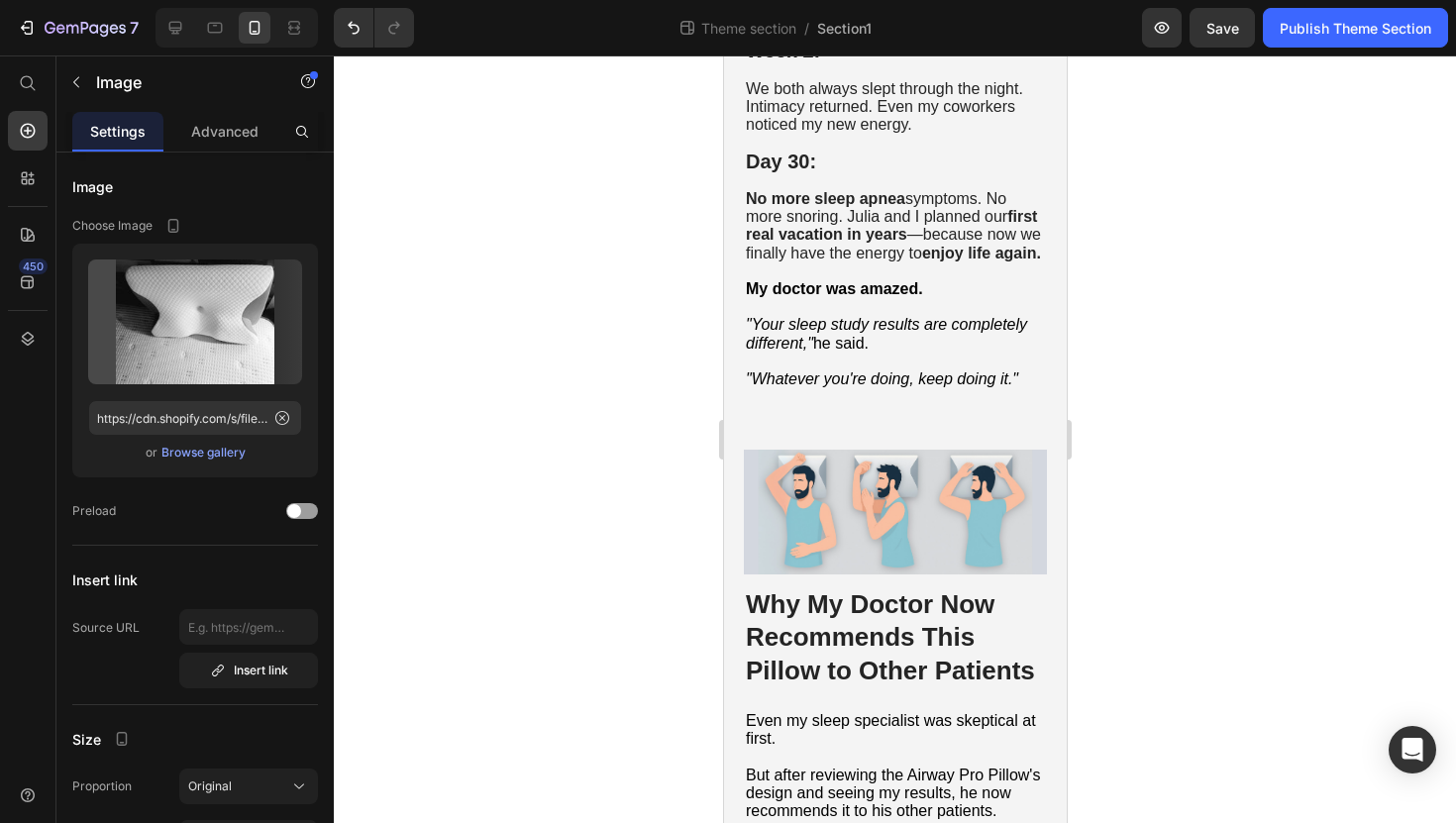click at bounding box center (894, -311) 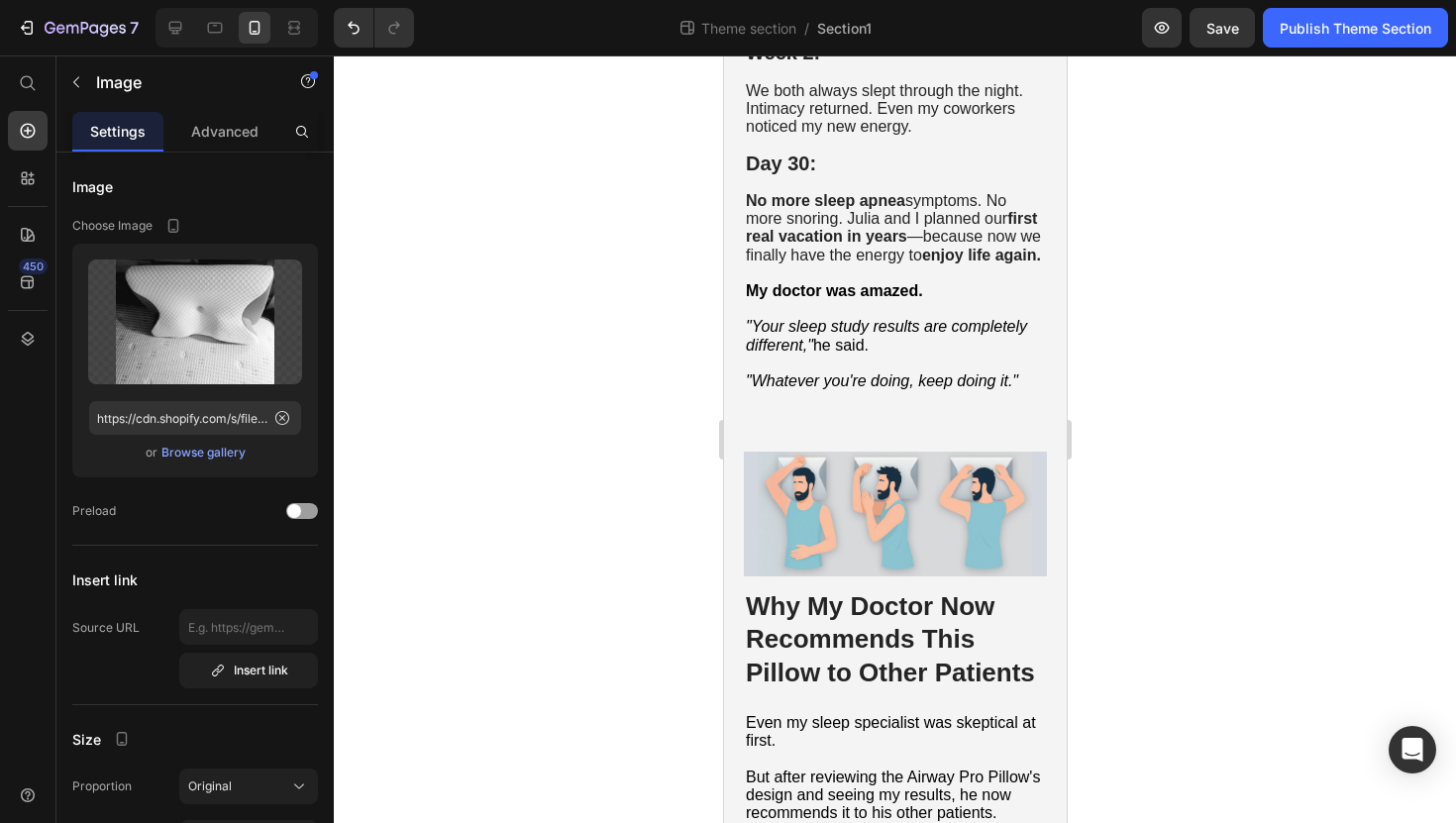 click at bounding box center [894, -302] 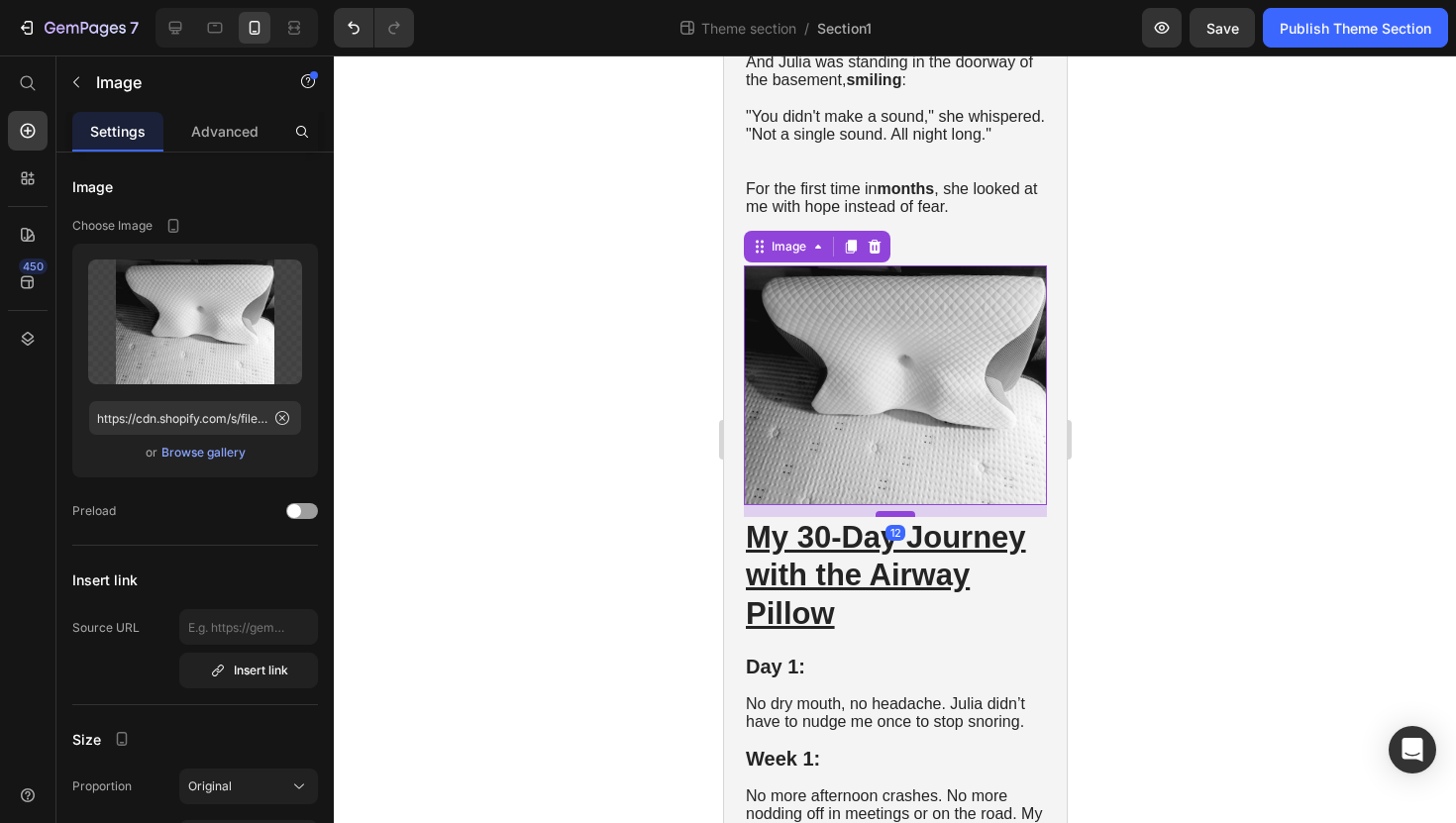 scroll, scrollTop: 6298, scrollLeft: 0, axis: vertical 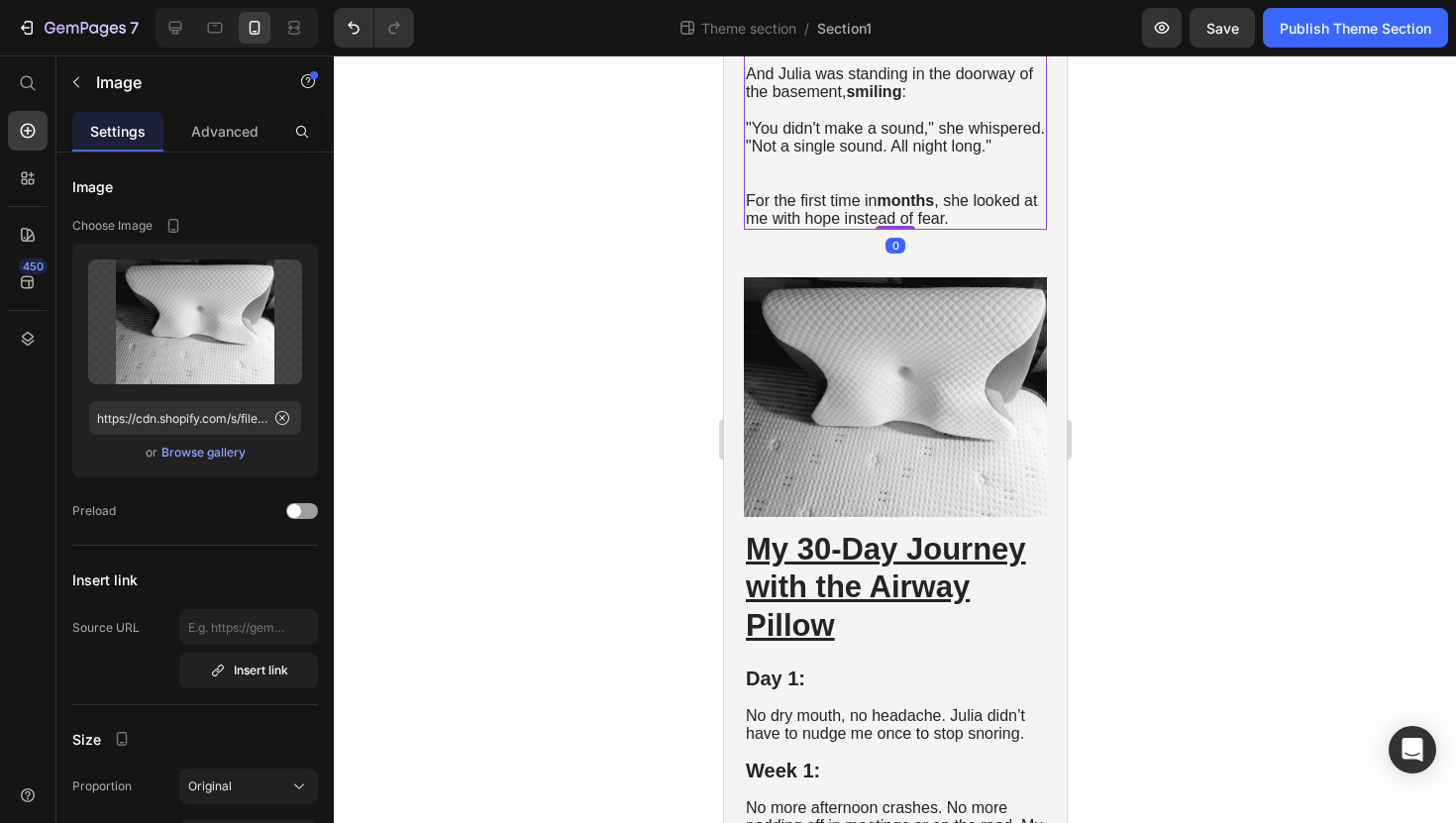 click on ""You didn't make a sound," she whispered. "Not a single sound. All night long."" at bounding box center (894, 155) 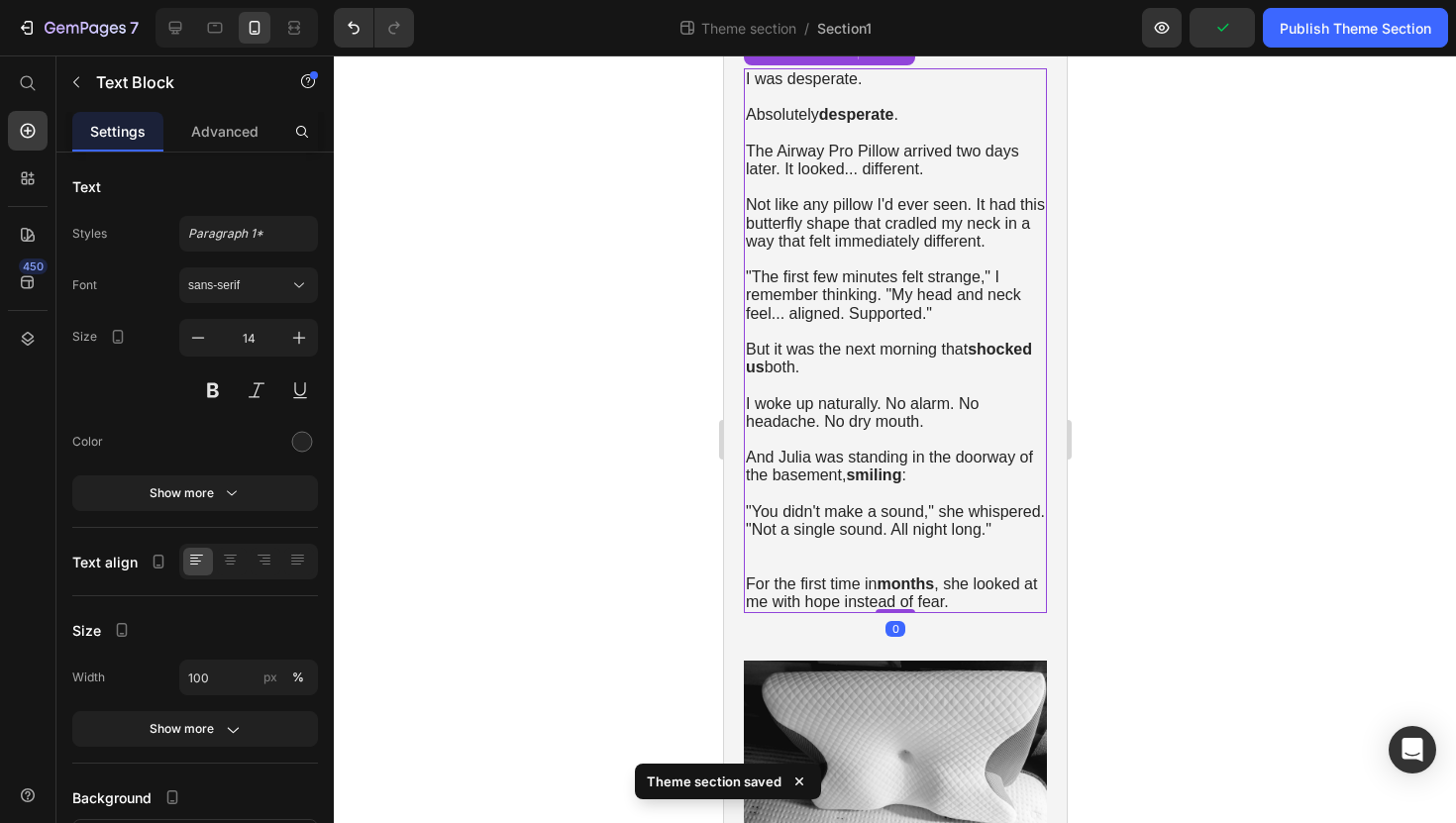 scroll, scrollTop: 5913, scrollLeft: 0, axis: vertical 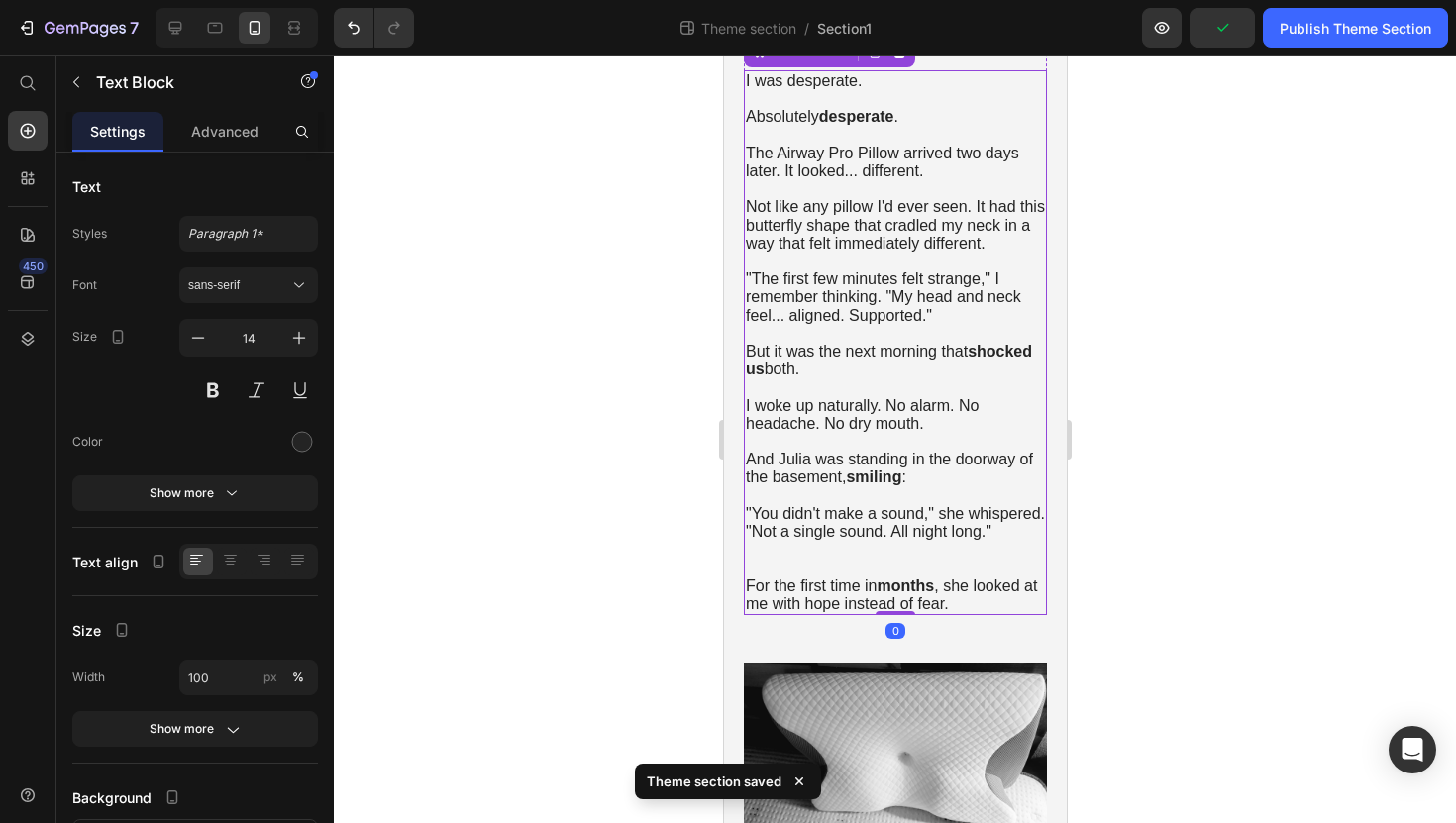 click at bounding box center (894, -190) 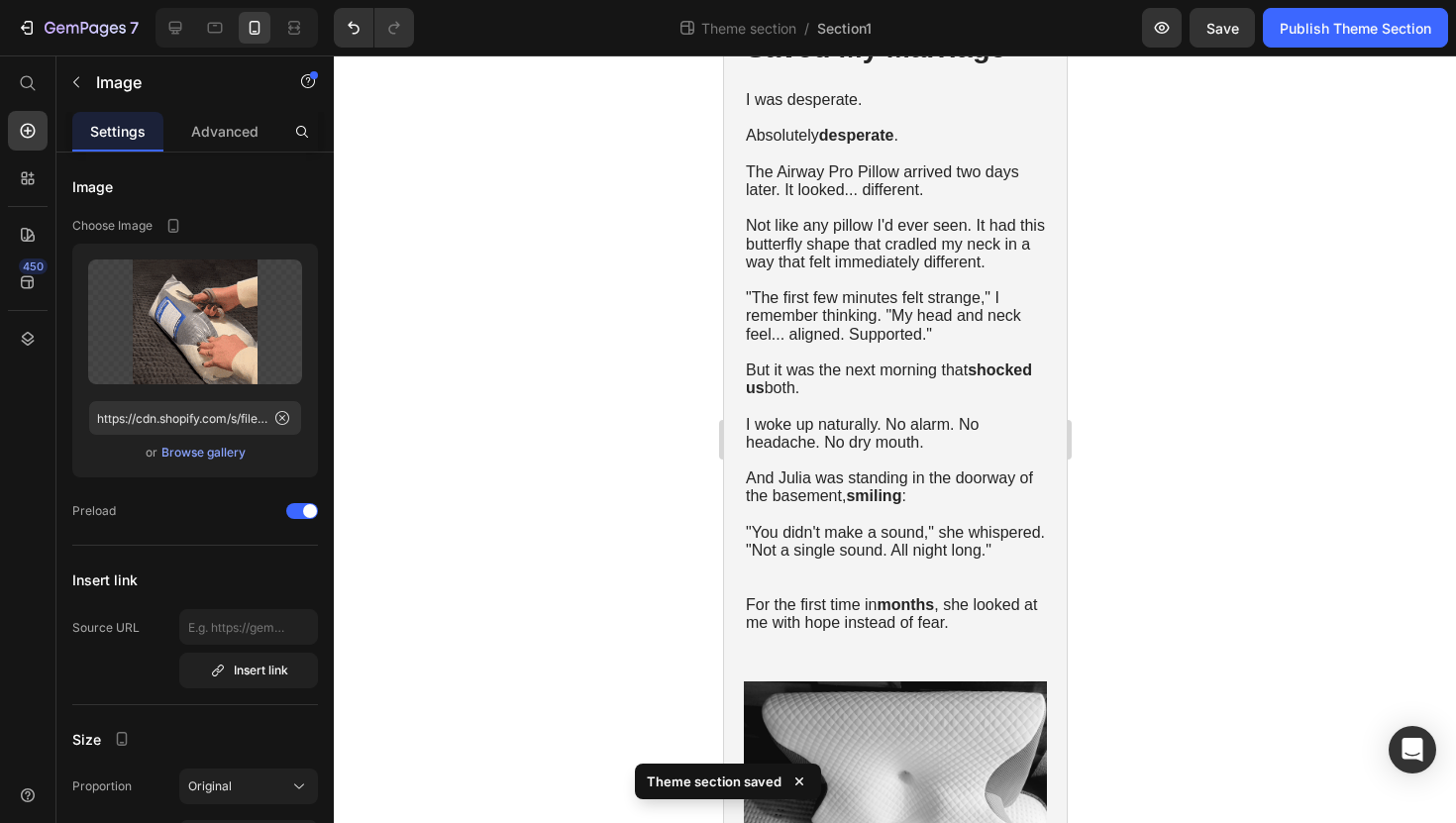 scroll, scrollTop: 5893, scrollLeft: 0, axis: vertical 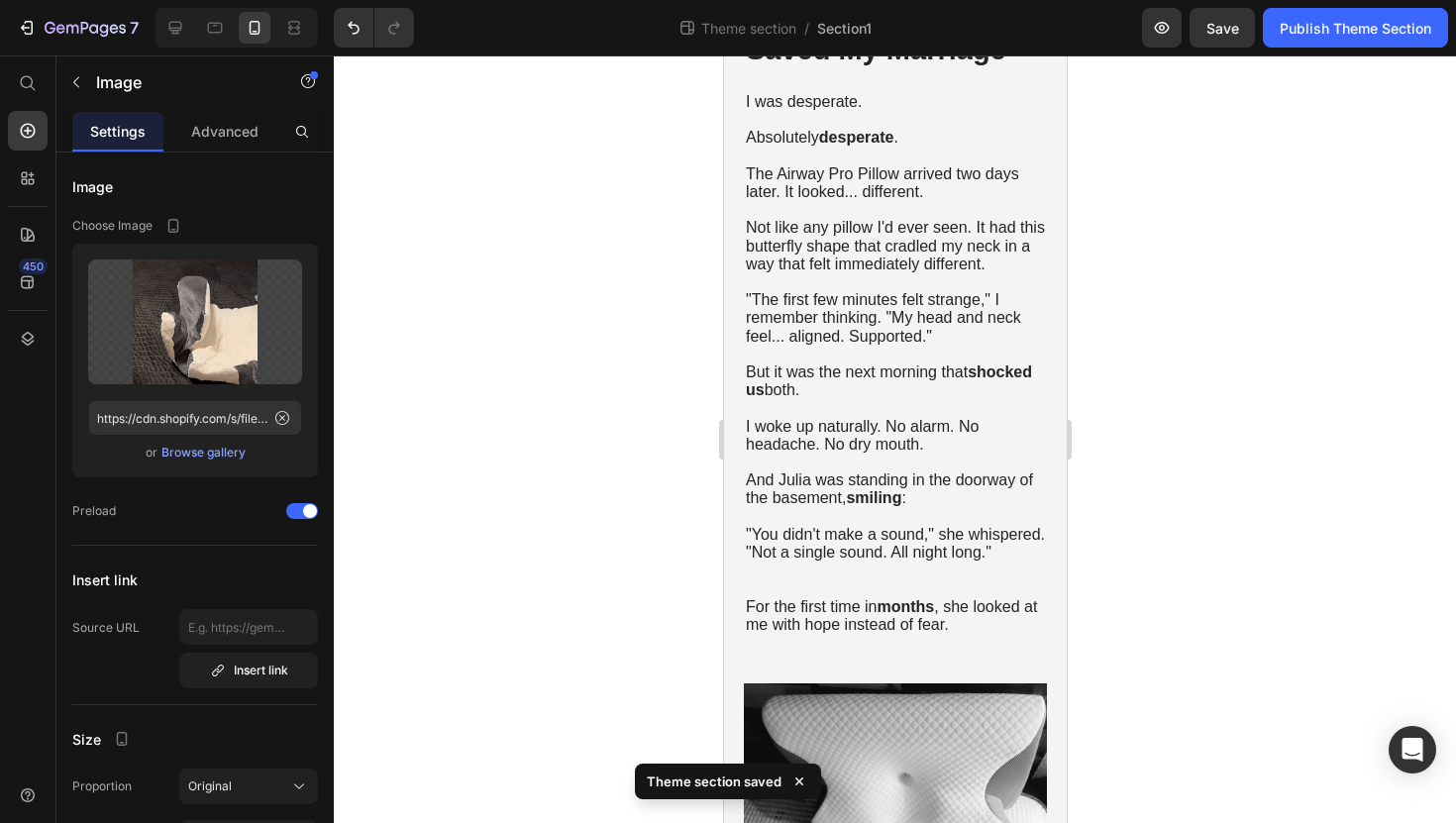 click at bounding box center [894, -11] 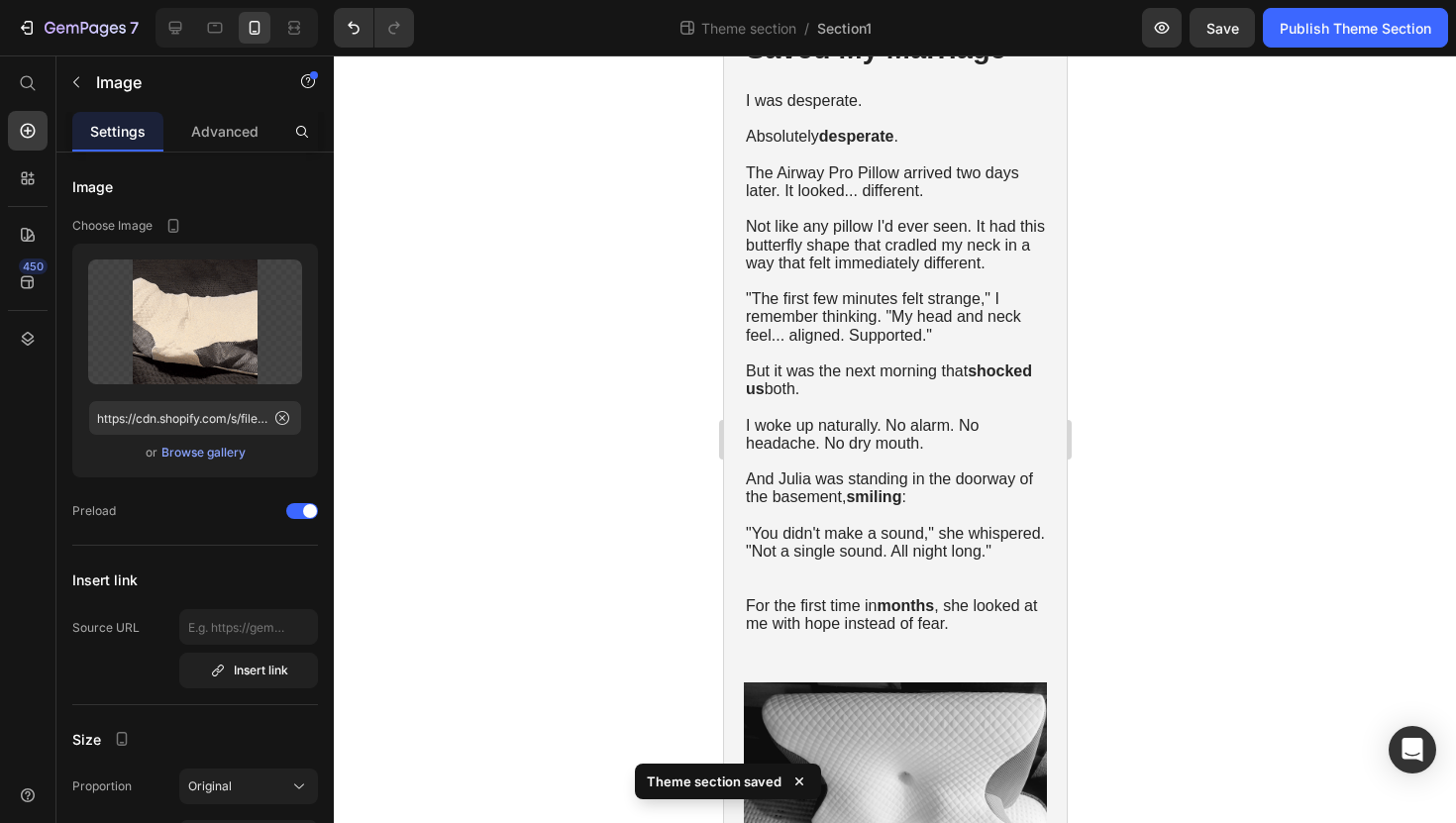 click at bounding box center (894, -12) 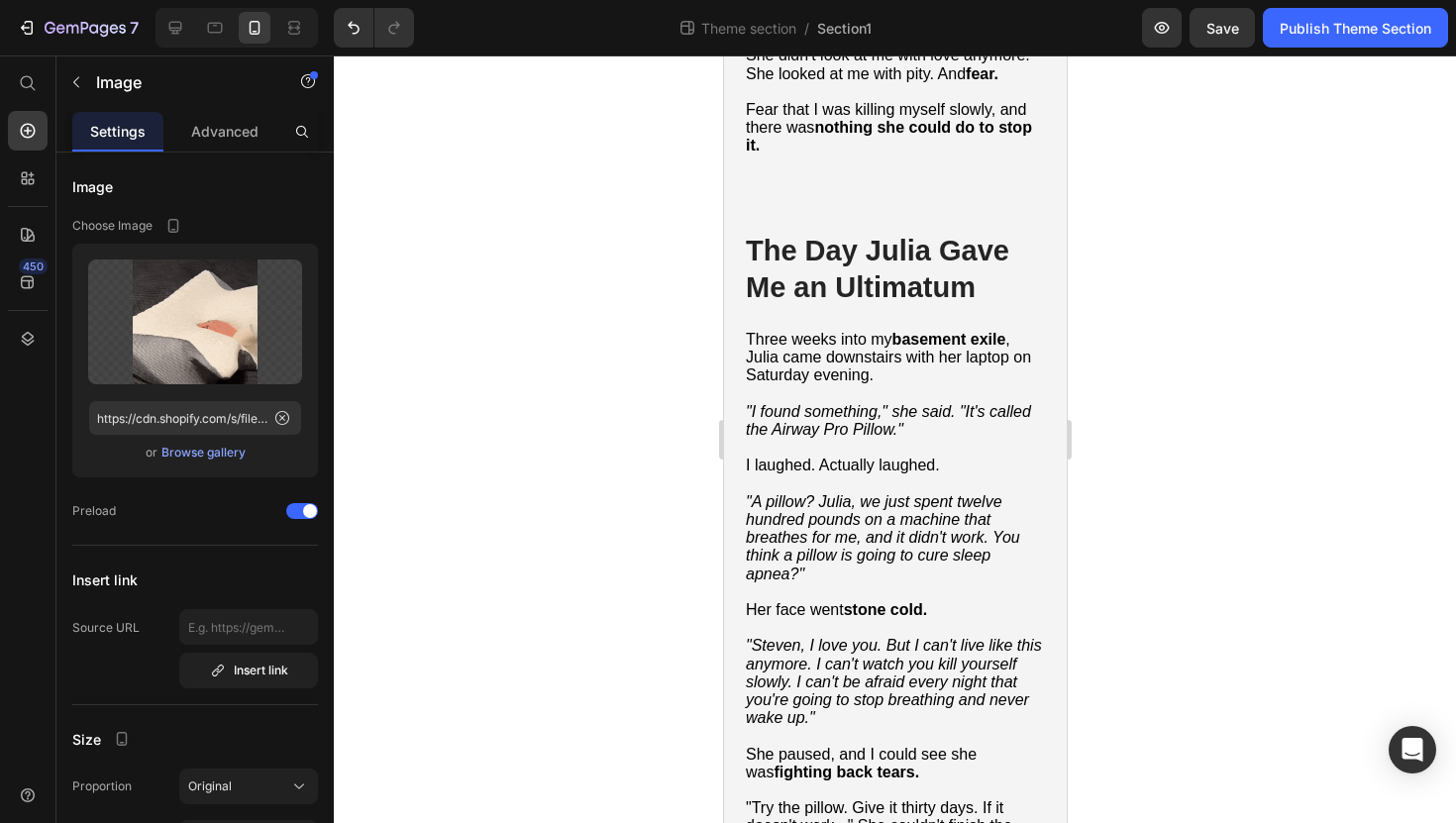 scroll, scrollTop: 4527, scrollLeft: 0, axis: vertical 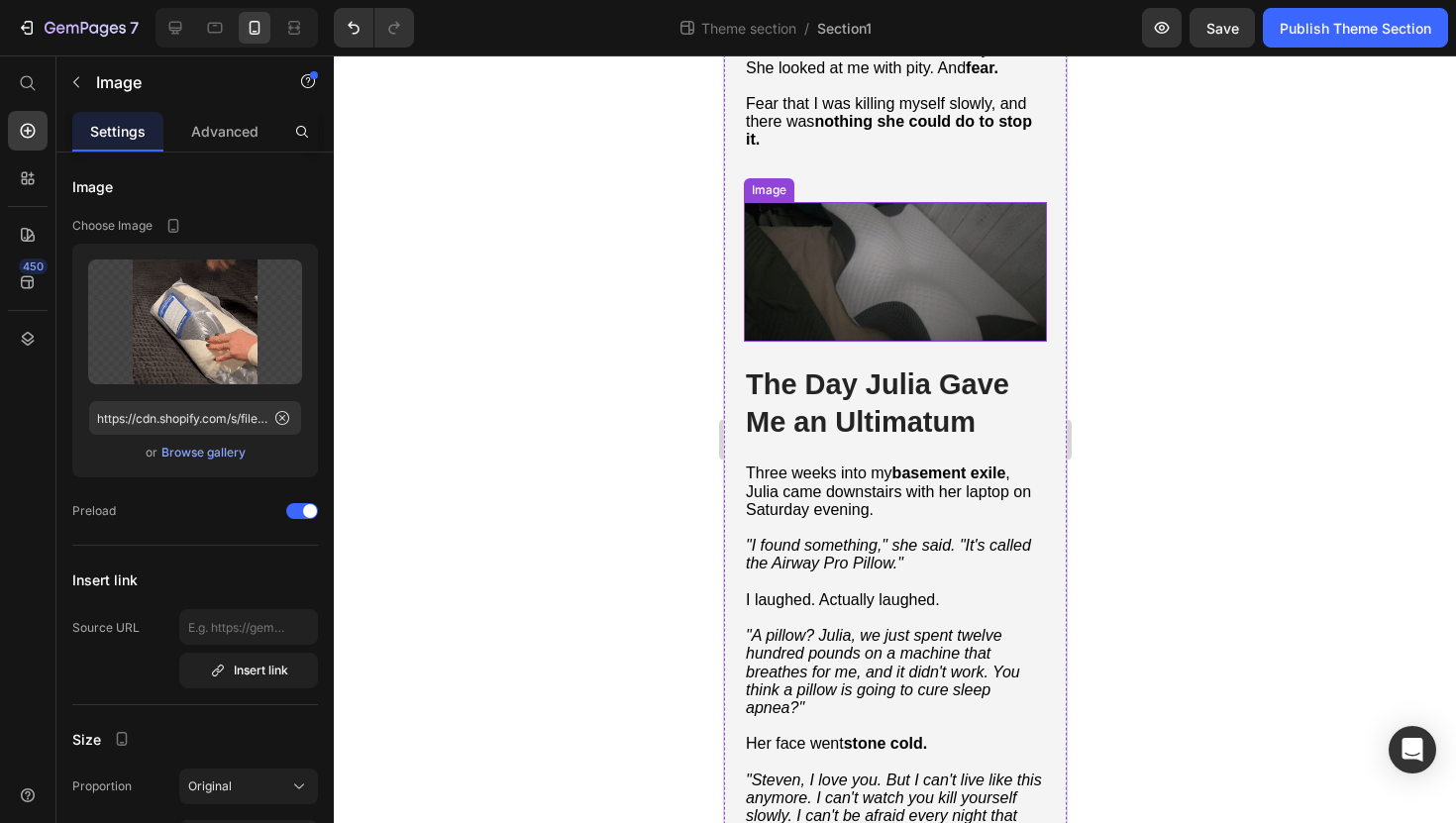 click at bounding box center [894, 271] 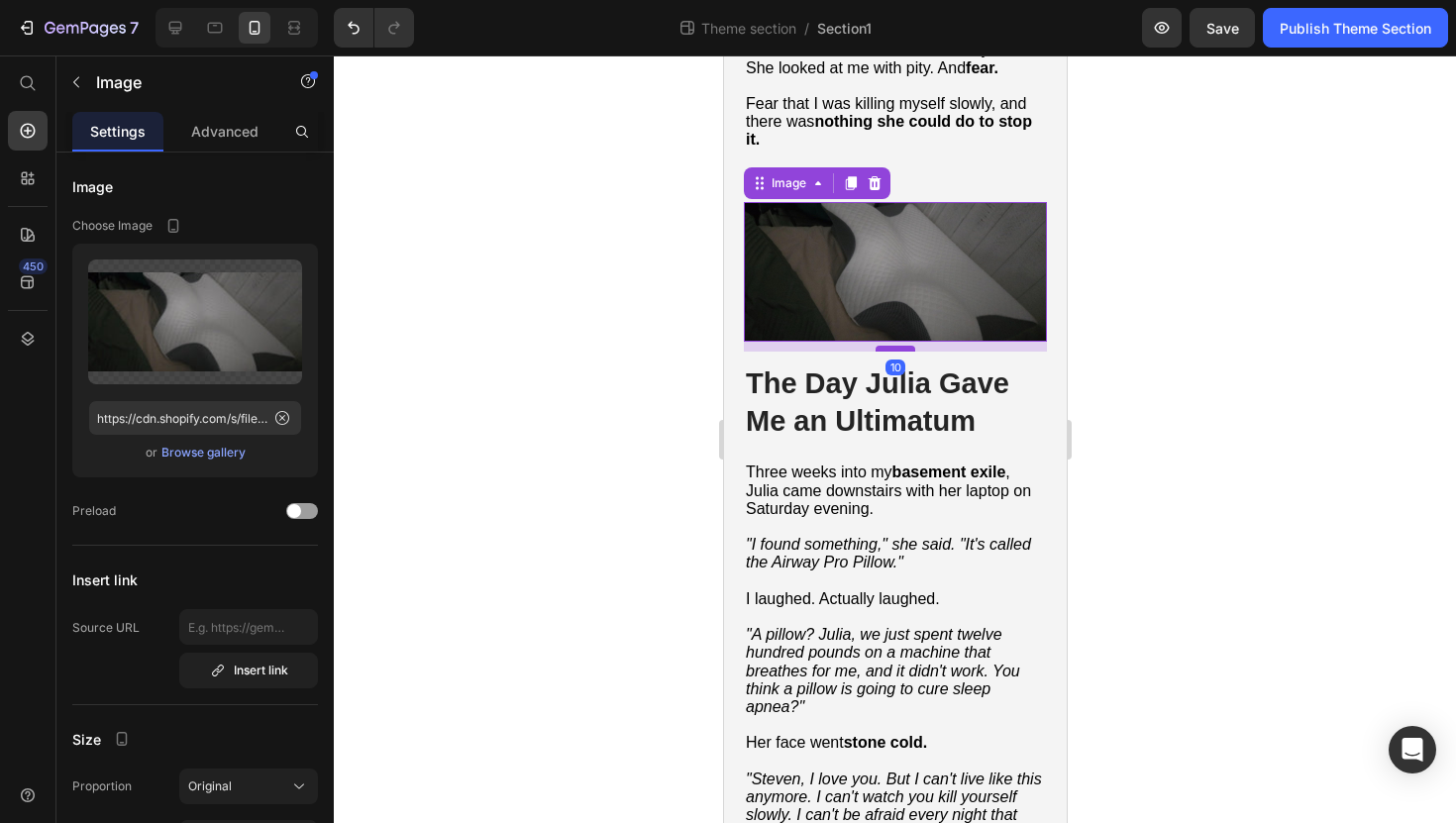 click at bounding box center [894, 349] 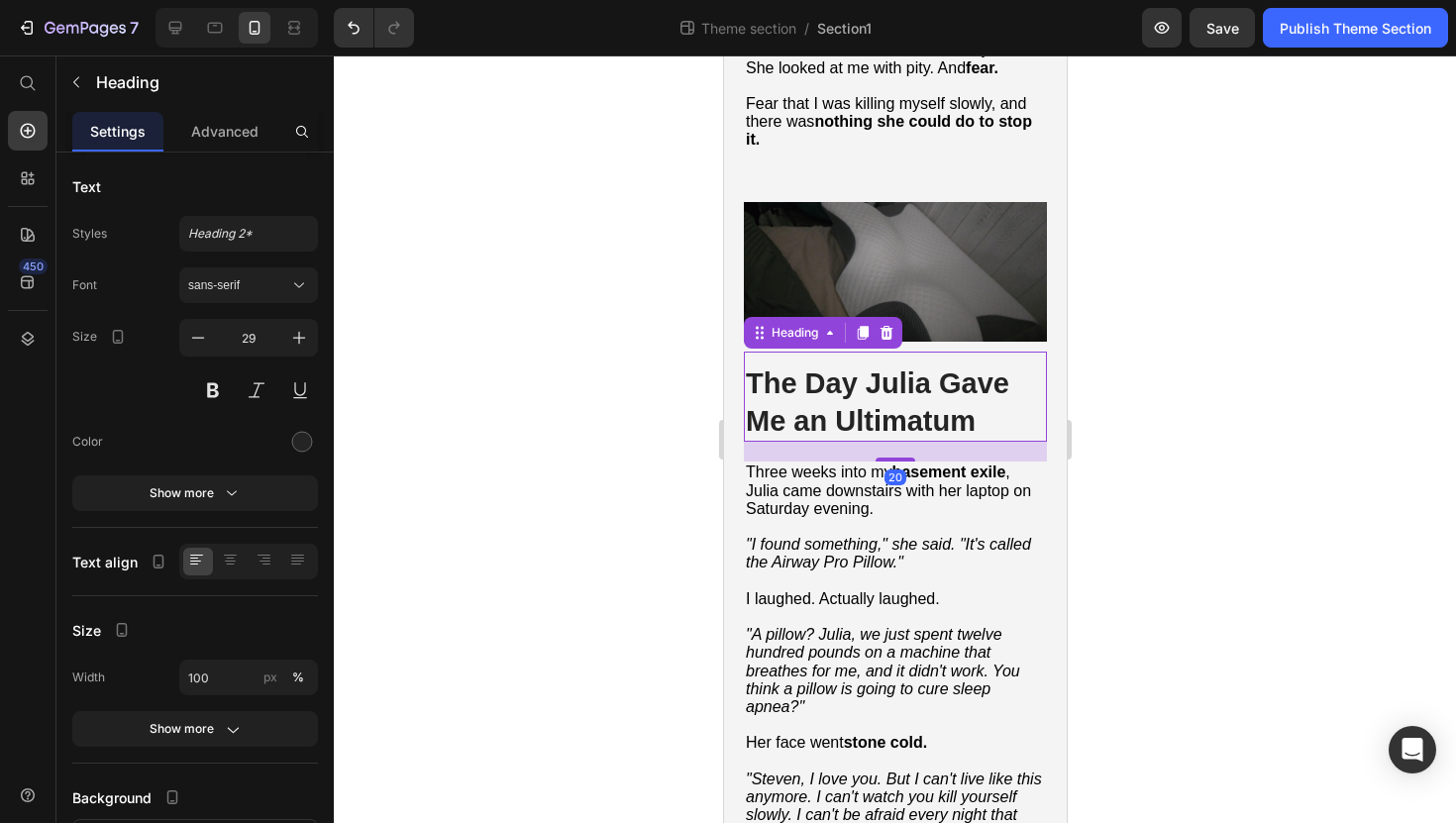 click on "The Day Julia Gave Me an Ultimatum" at bounding box center (894, 402) 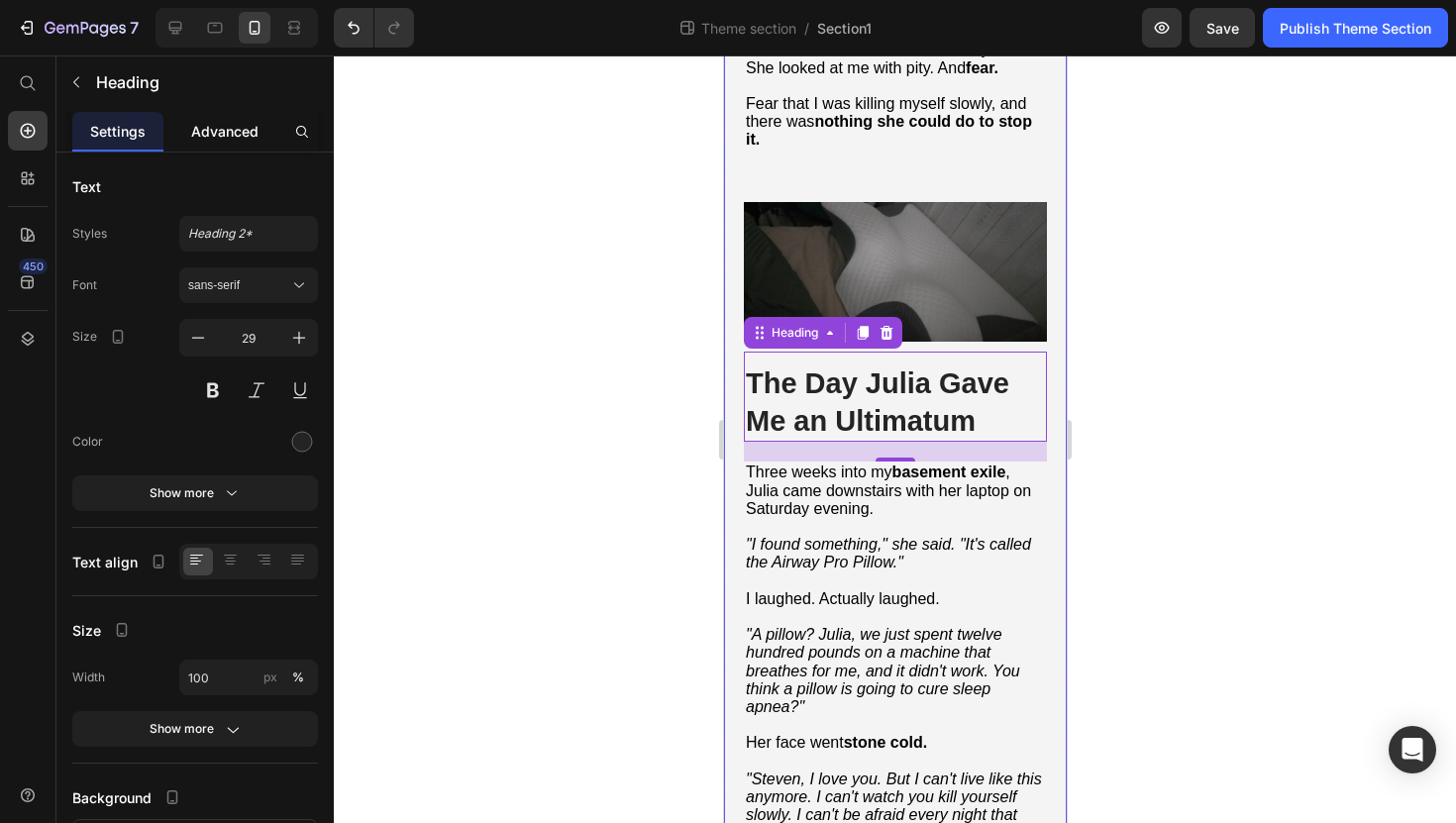 click on "Advanced" at bounding box center [225, 131] 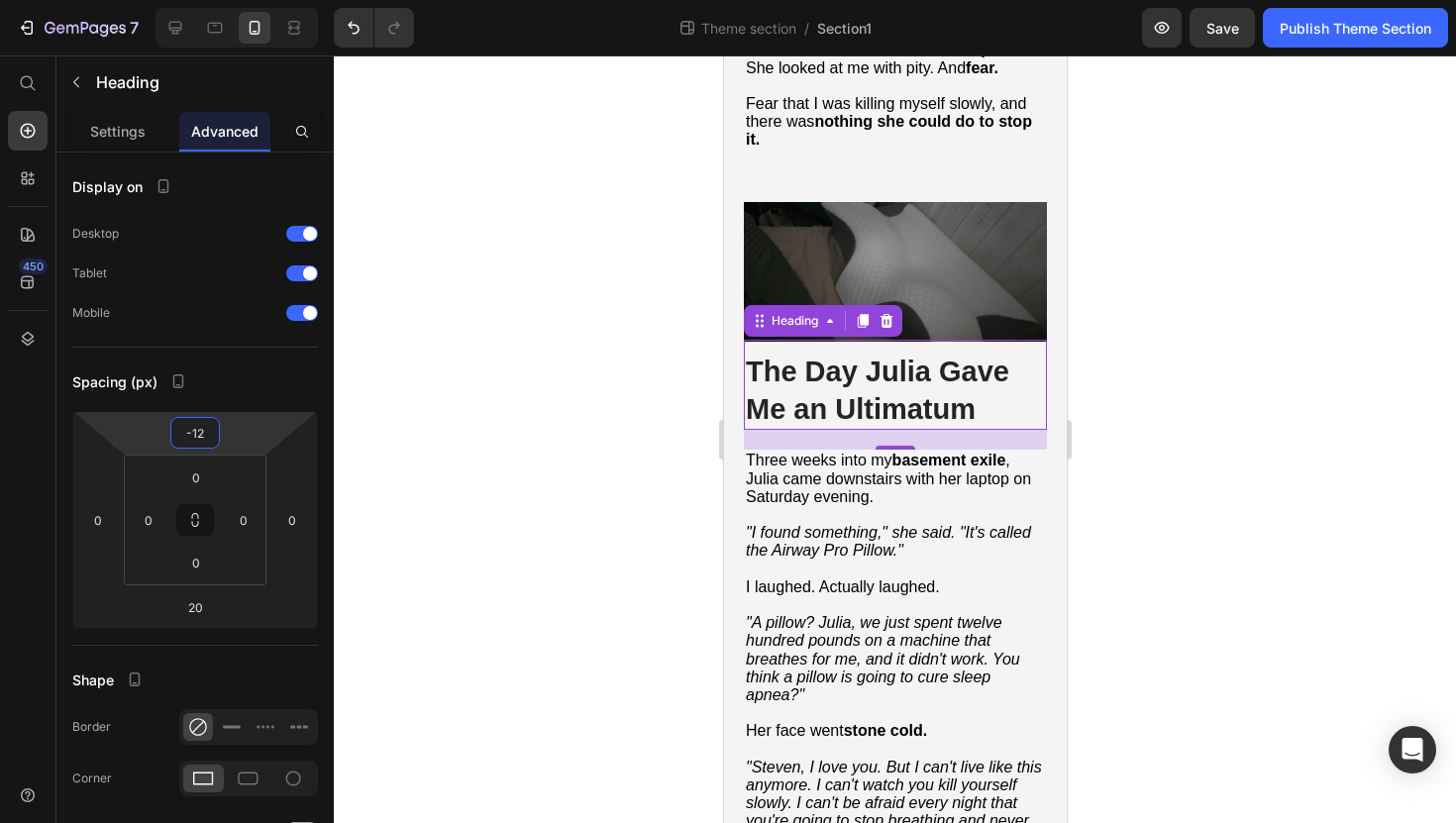 type on "-14" 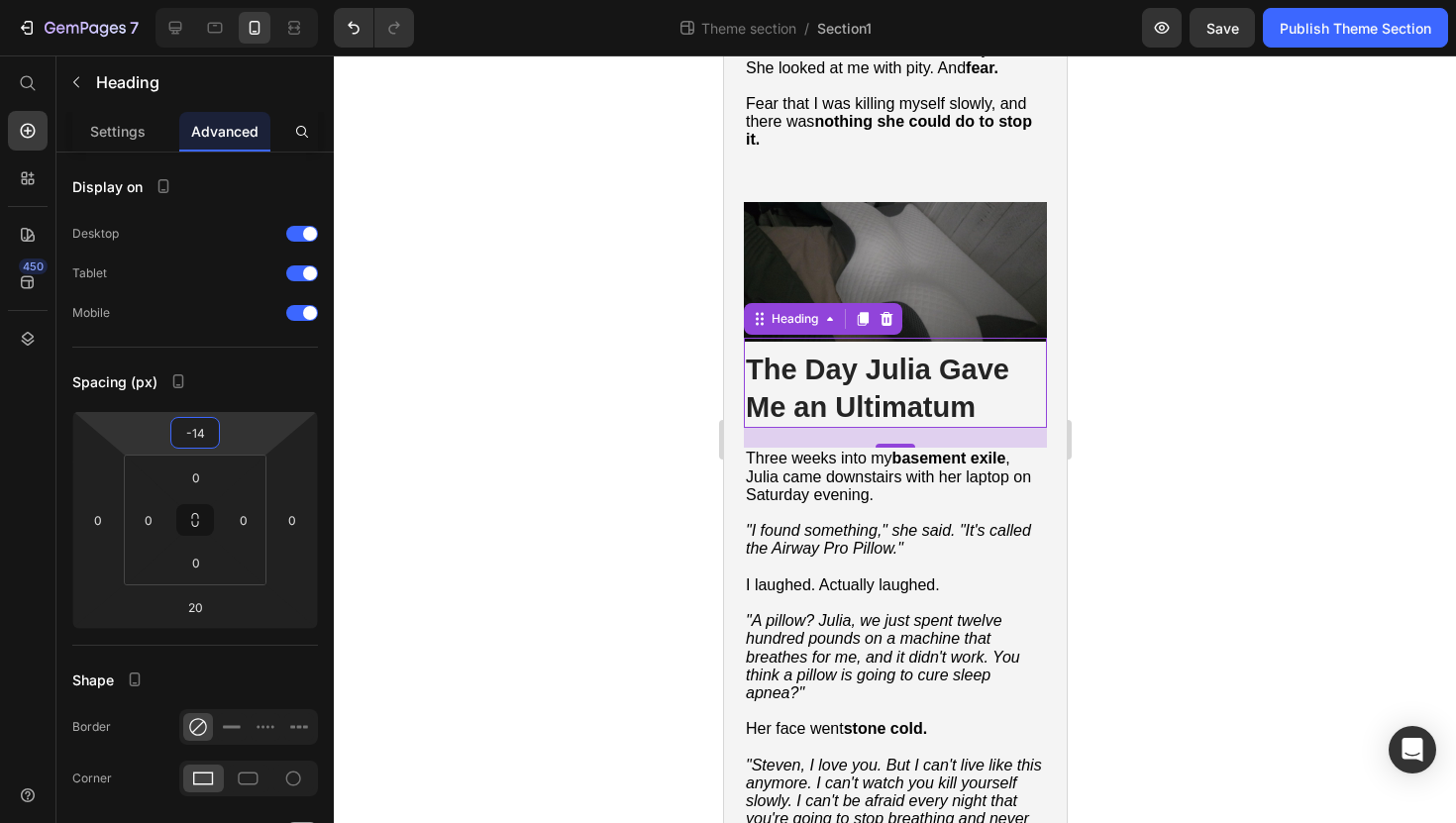 click on "7  Theme section  /  Section1 Preview  Save   Publish Theme Section  450 Start with Sections Elements Hero Section Product Detail Brands Trusted Badges Guarantee Product Breakdown How to use Testimonials Compare Bundle FAQs Social Proof Brand Story Product List Collection Blog List Contact Sticky Add to Cart Custom Footer Browse Library 450 Layout
Row
Row
Row
Row Text
Heading
Text Block Button
Button
Button Media
Image
Image" at bounding box center (728, 0) 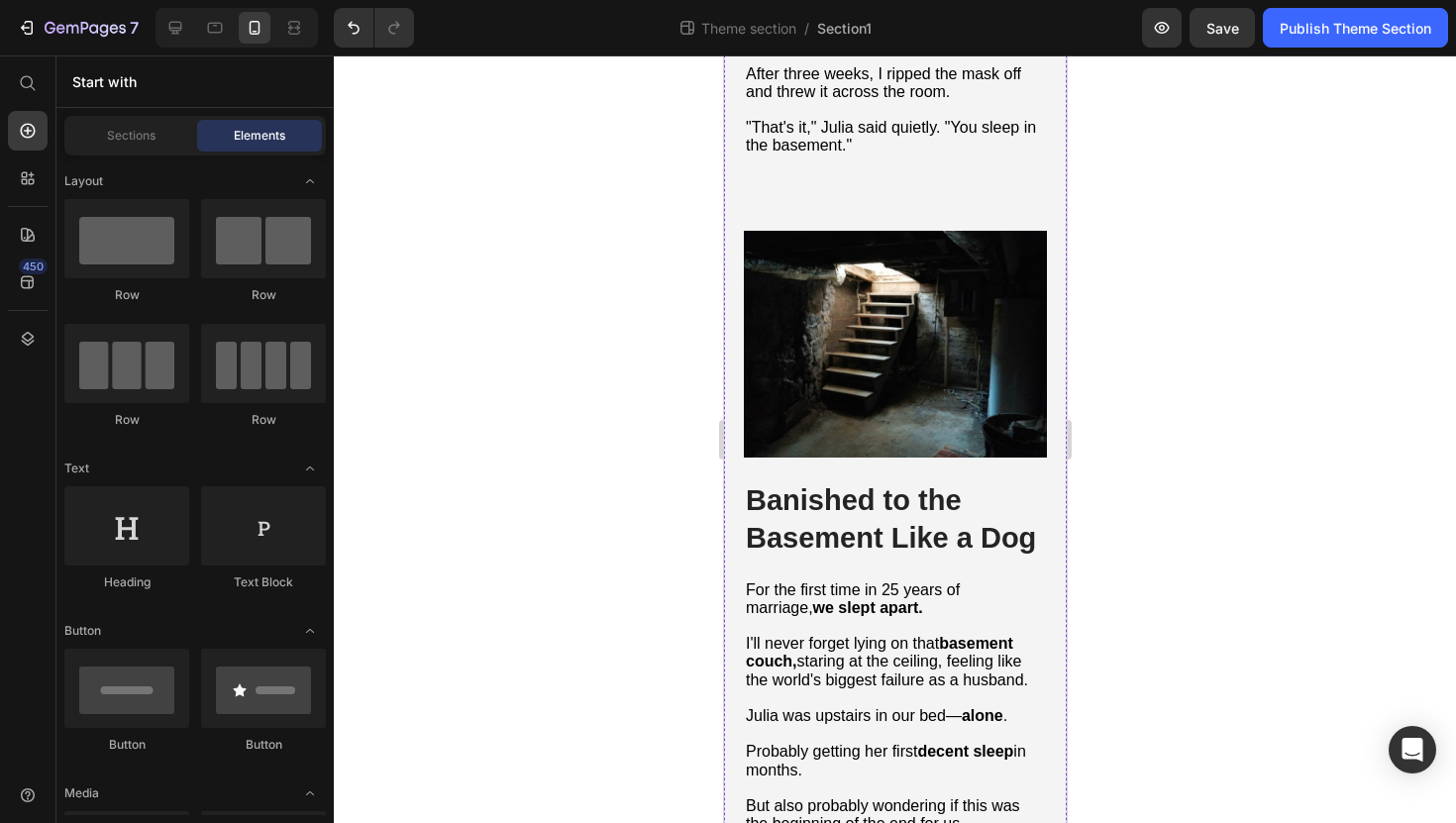 scroll, scrollTop: 3549, scrollLeft: 0, axis: vertical 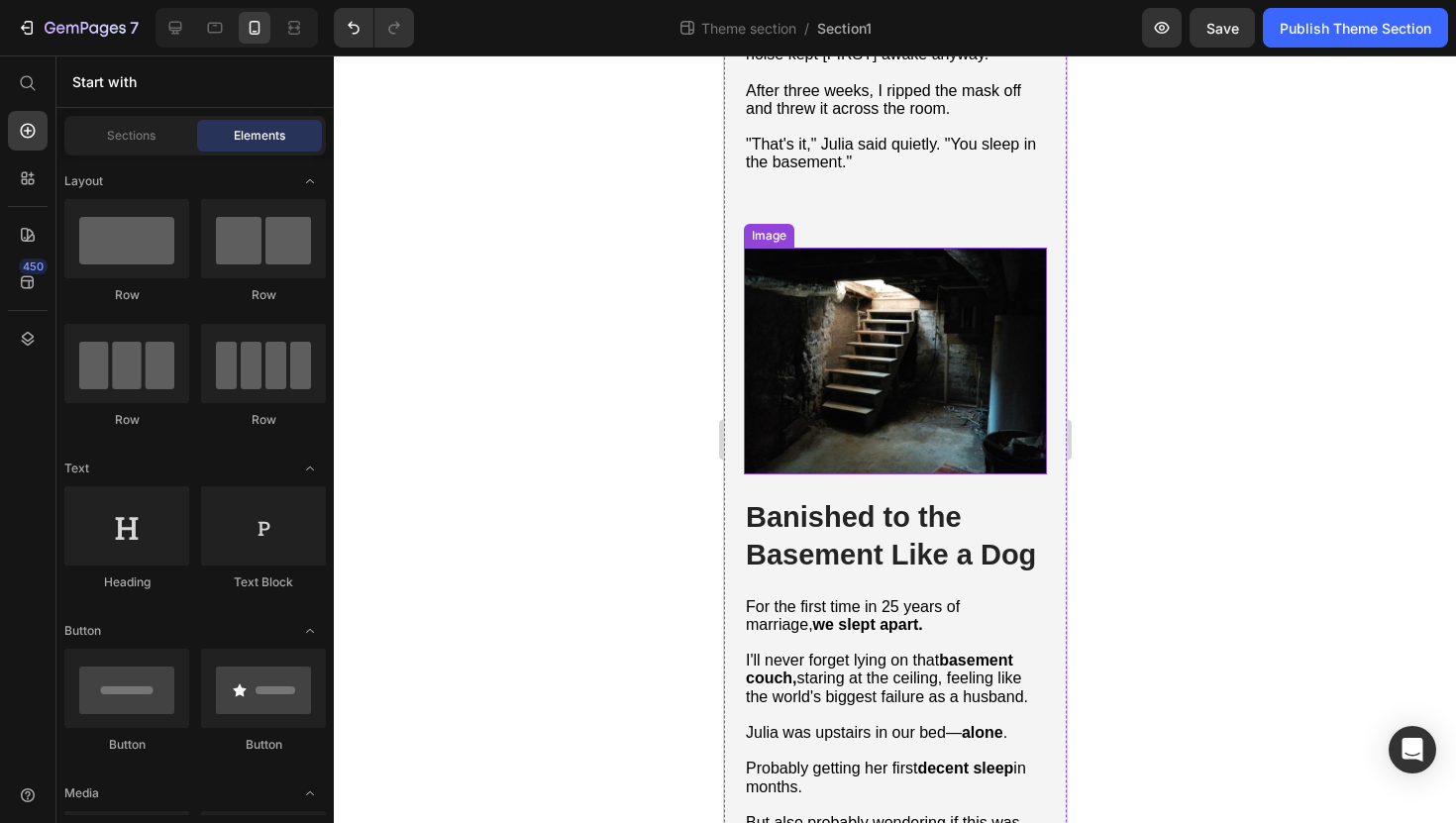 click at bounding box center [894, 361] 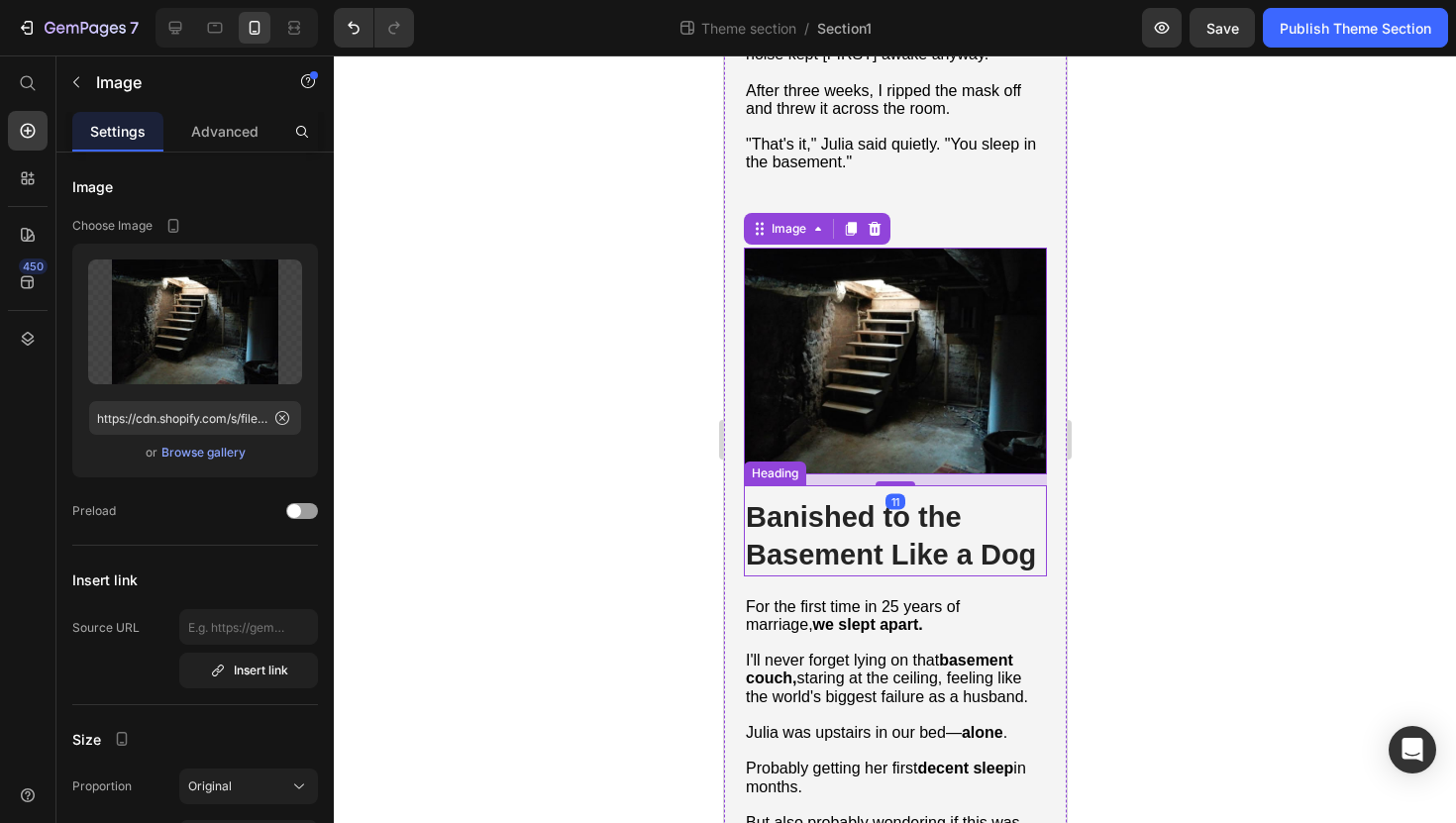 click on "Banished to the Basement Like a Dog" at bounding box center [889, 536] 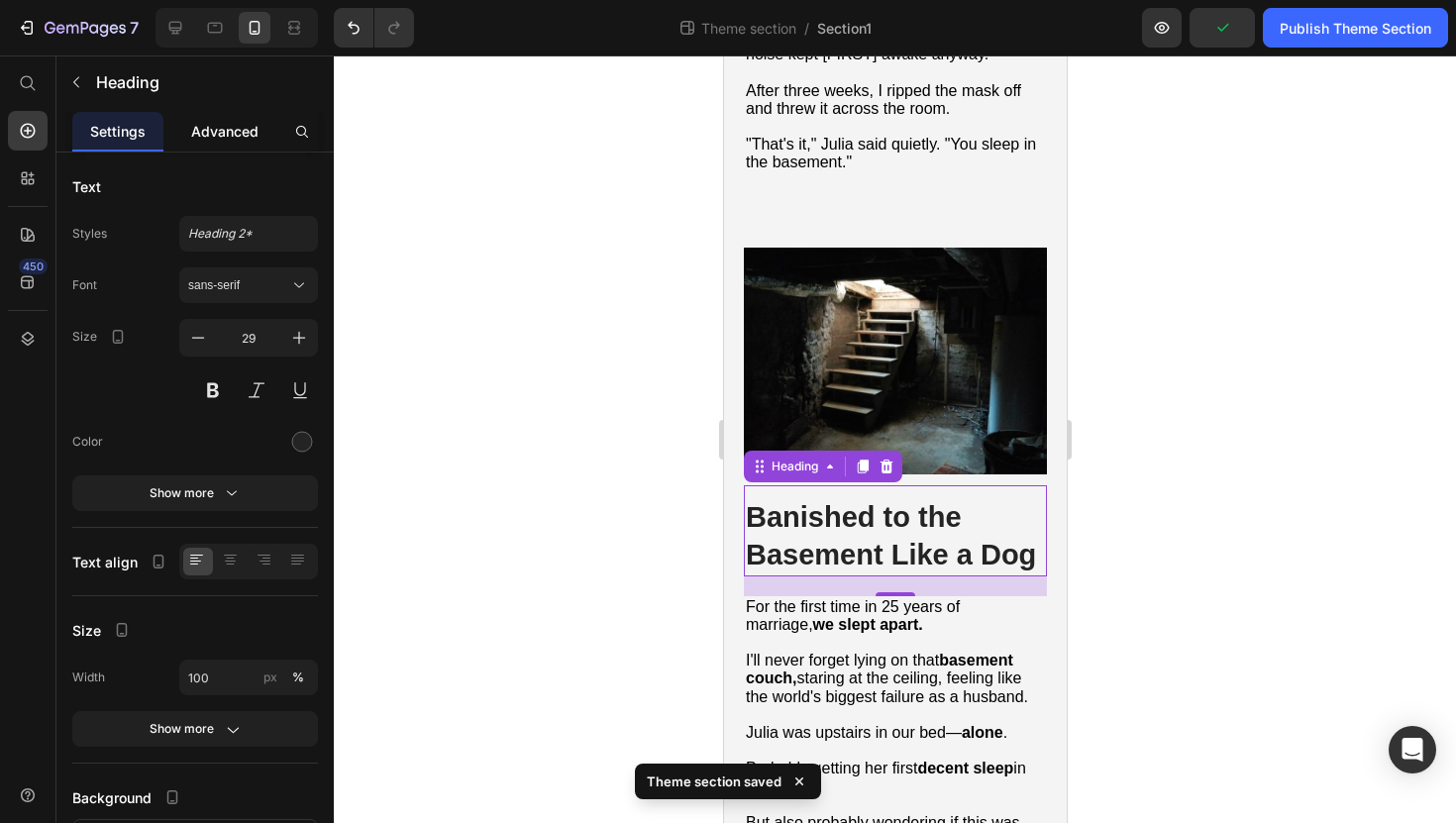 click on "Advanced" at bounding box center [225, 131] 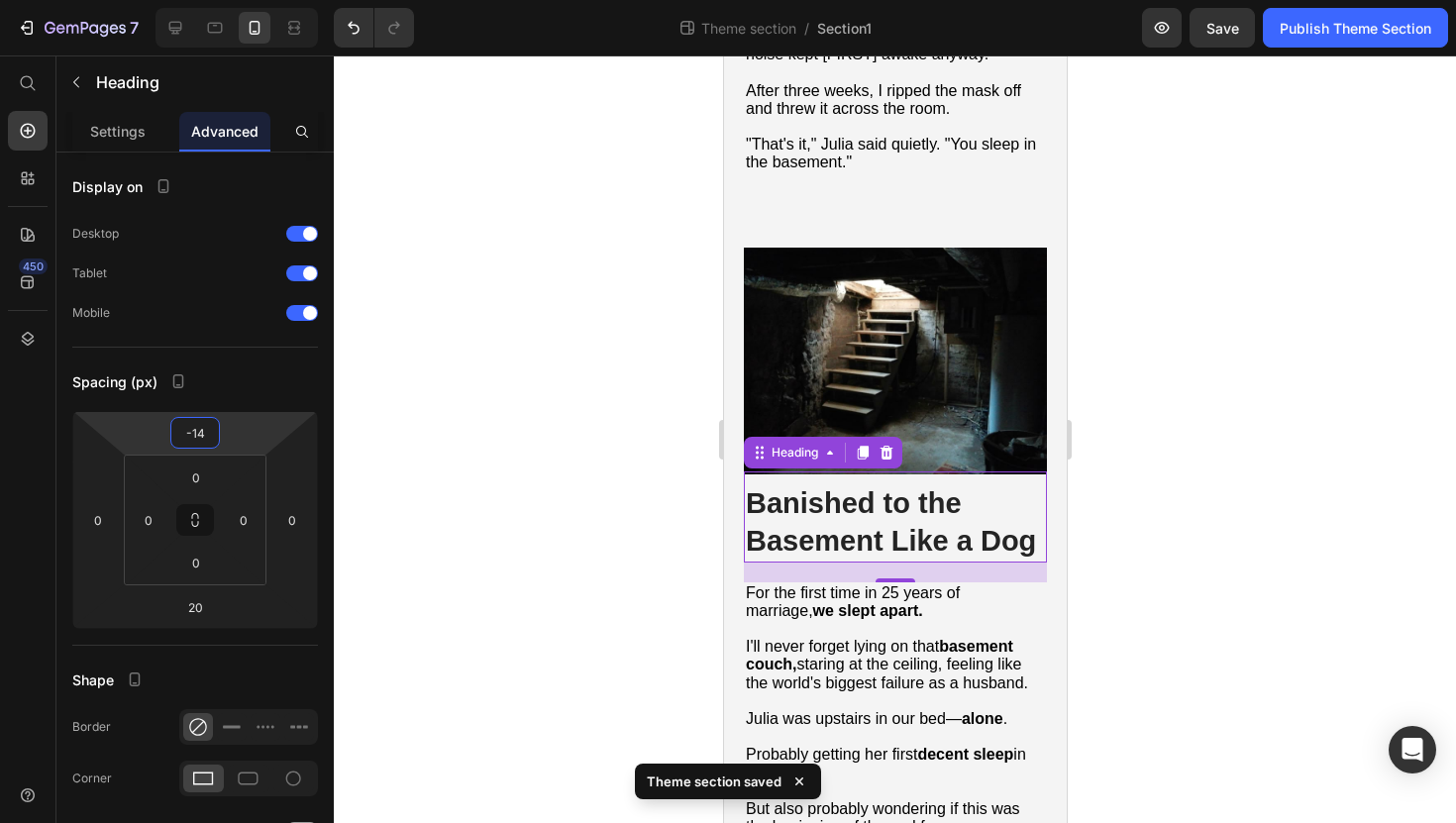 click on "7  Theme section  /  Section1 Preview  Save   Publish Theme Section  450 Start with Sections Elements Hero Section Product Detail Brands Trusted Badges Guarantee Product Breakdown How to use Testimonials Compare Bundle FAQs Social Proof Brand Story Product List Collection Blog List Contact Sticky Add to Cart Custom Footer Browse Library 450 Layout
Row
Row
Row
Row Text
Heading
Text Block Button
Button
Button Media
Image
Image" at bounding box center [728, 0] 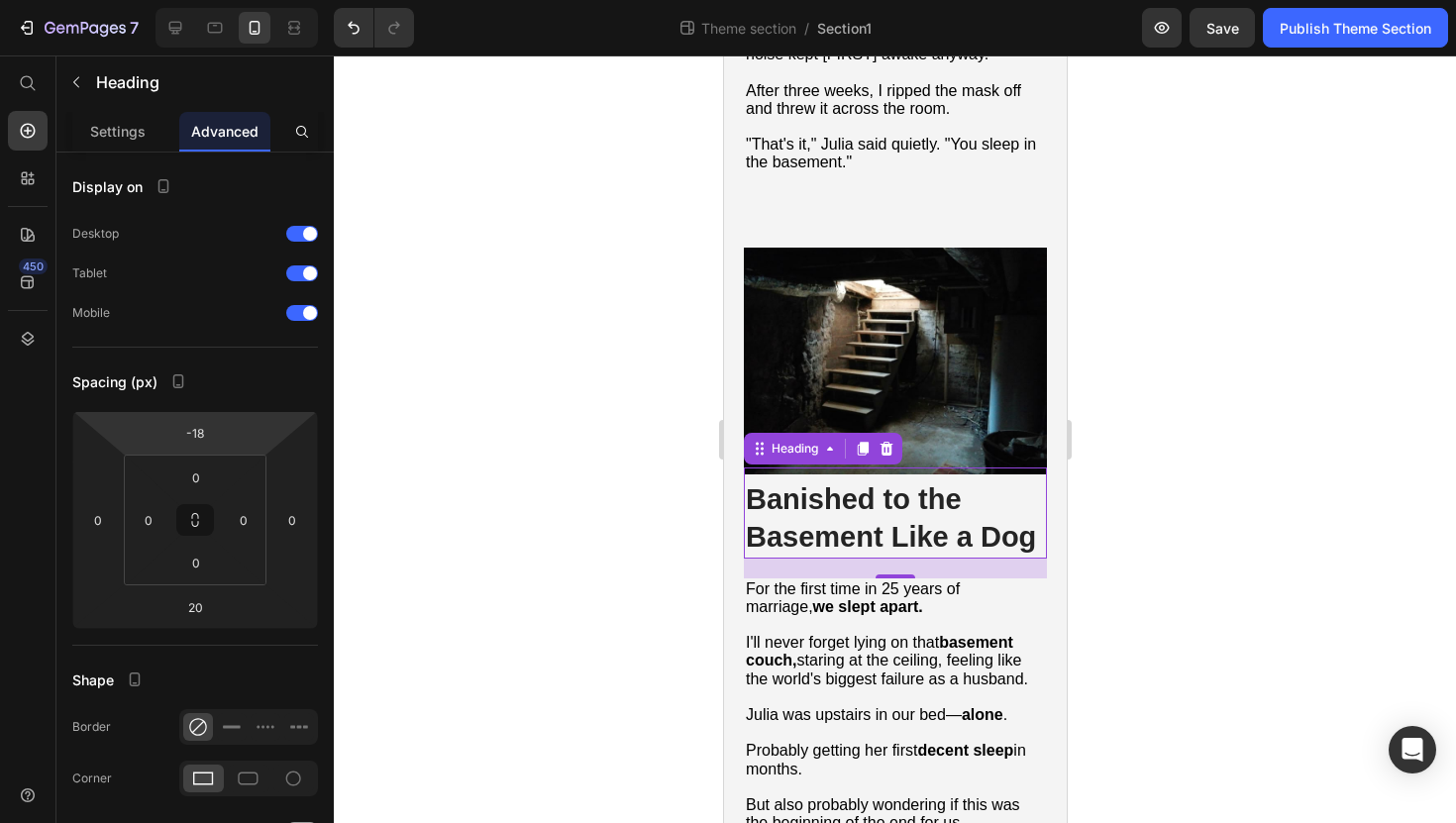 type on "-16" 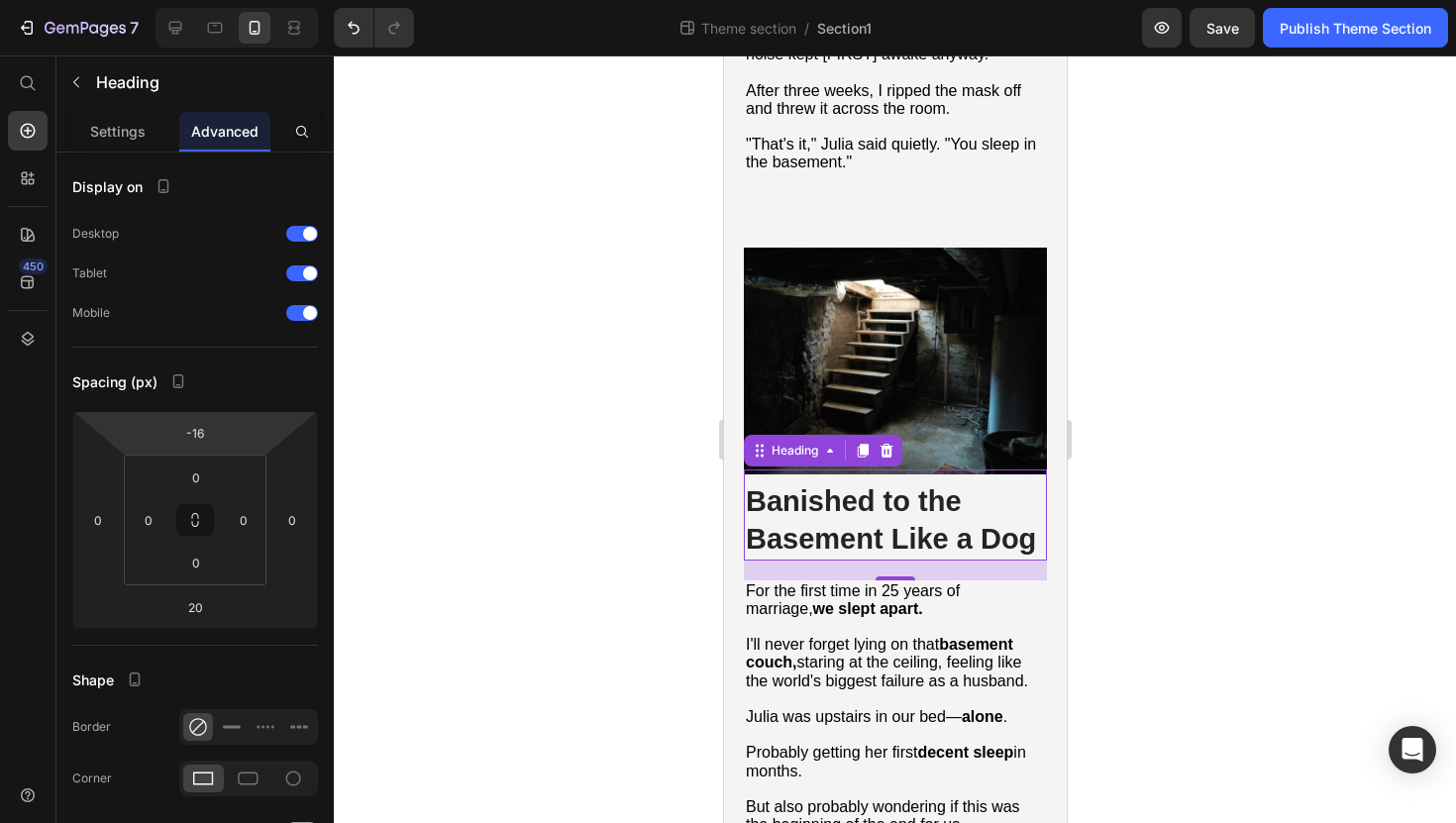 click on "7  Theme section  /  Section1 Preview  Save   Publish Theme Section  450 Start with Sections Elements Hero Section Product Detail Brands Trusted Badges Guarantee Product Breakdown How to use Testimonials Compare Bundle FAQs Social Proof Brand Story Product List Collection Blog List Contact Sticky Add to Cart Custom Footer Browse Library 450 Layout
Row
Row
Row
Row Text
Heading
Text Block Button
Button
Button Media
Image
Image" at bounding box center (728, 0) 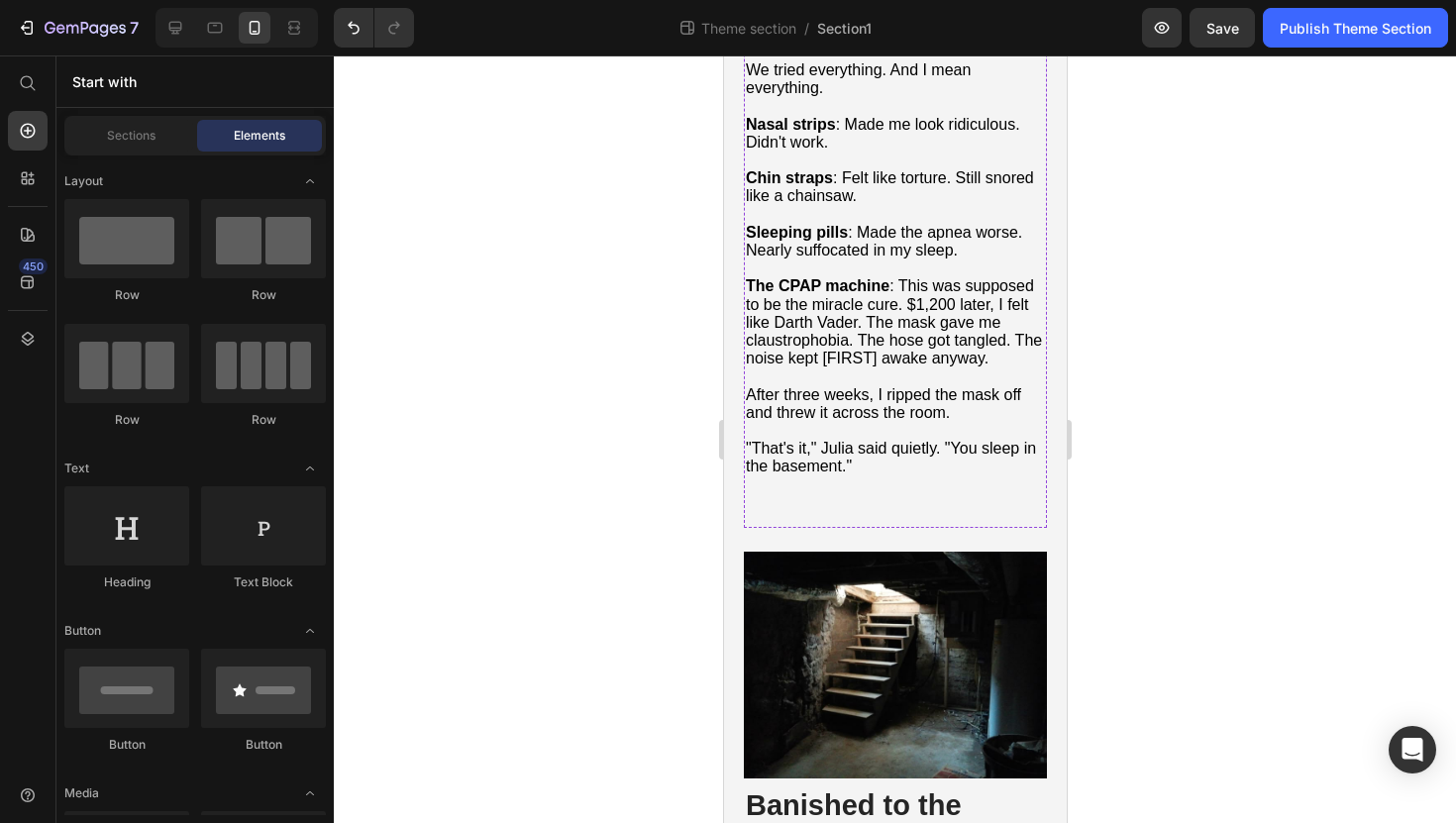 scroll, scrollTop: 3233, scrollLeft: 0, axis: vertical 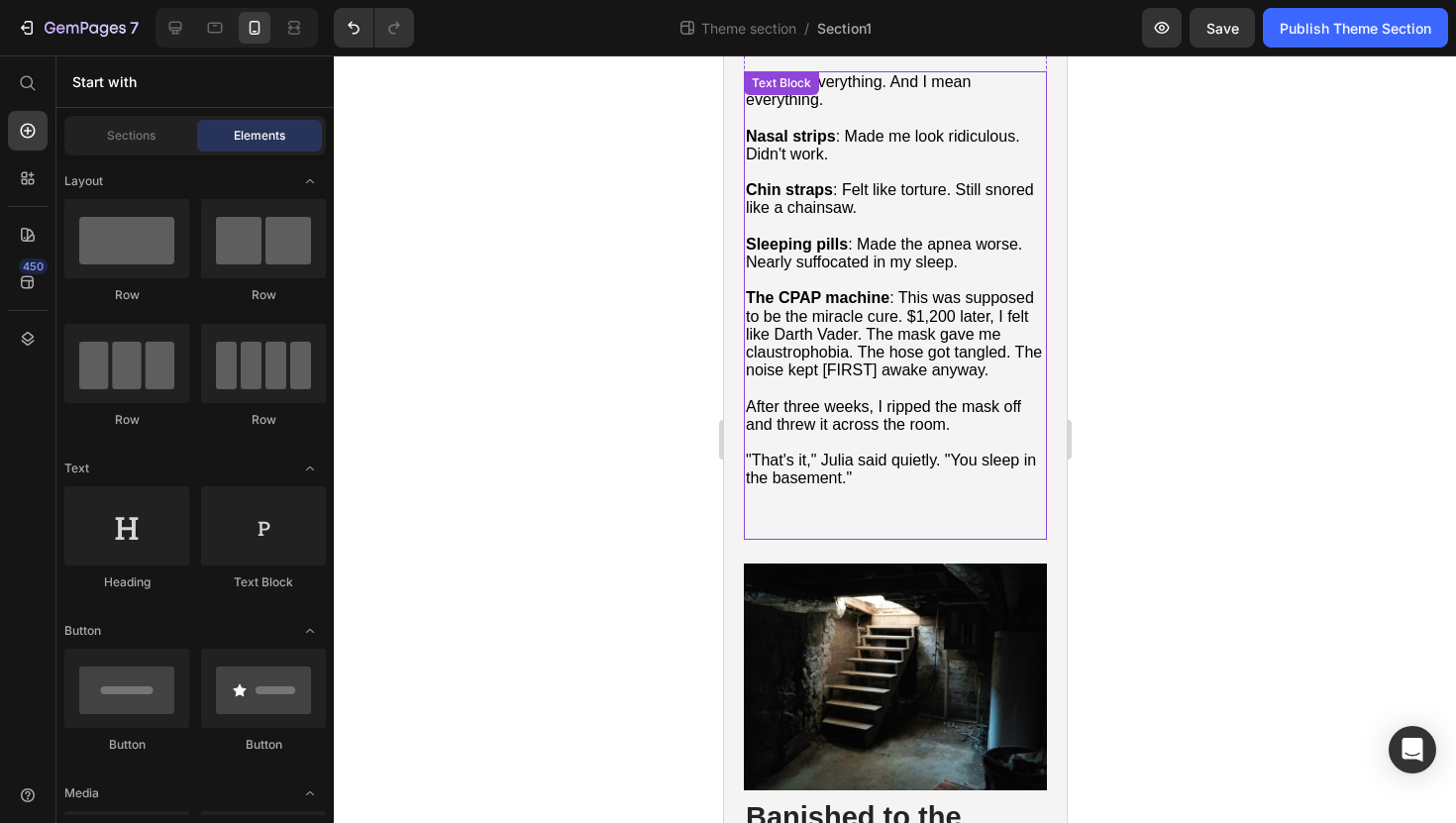 click on "We tried everything. And I mean everything.   Nasal strips : Made me look ridiculous. Didn't work.   Chin straps : Felt like torture. Still snored like a chainsaw.   Sleeping pills : Made the apnea worse. Nearly suffocated in my sleep.   The CPAP machine : This was supposed to be the miracle cure. $1,200 later, I felt like Darth Vader. The mask gave me claustrophobia. The hose got tangled. The noise kept [FIRST] awake anyway.   After three weeks, I ripped the mask off and threw it across the room.   "That's it," [FIRST] said quietly. "You sleep in the basement." Text Block" at bounding box center (894, 305) 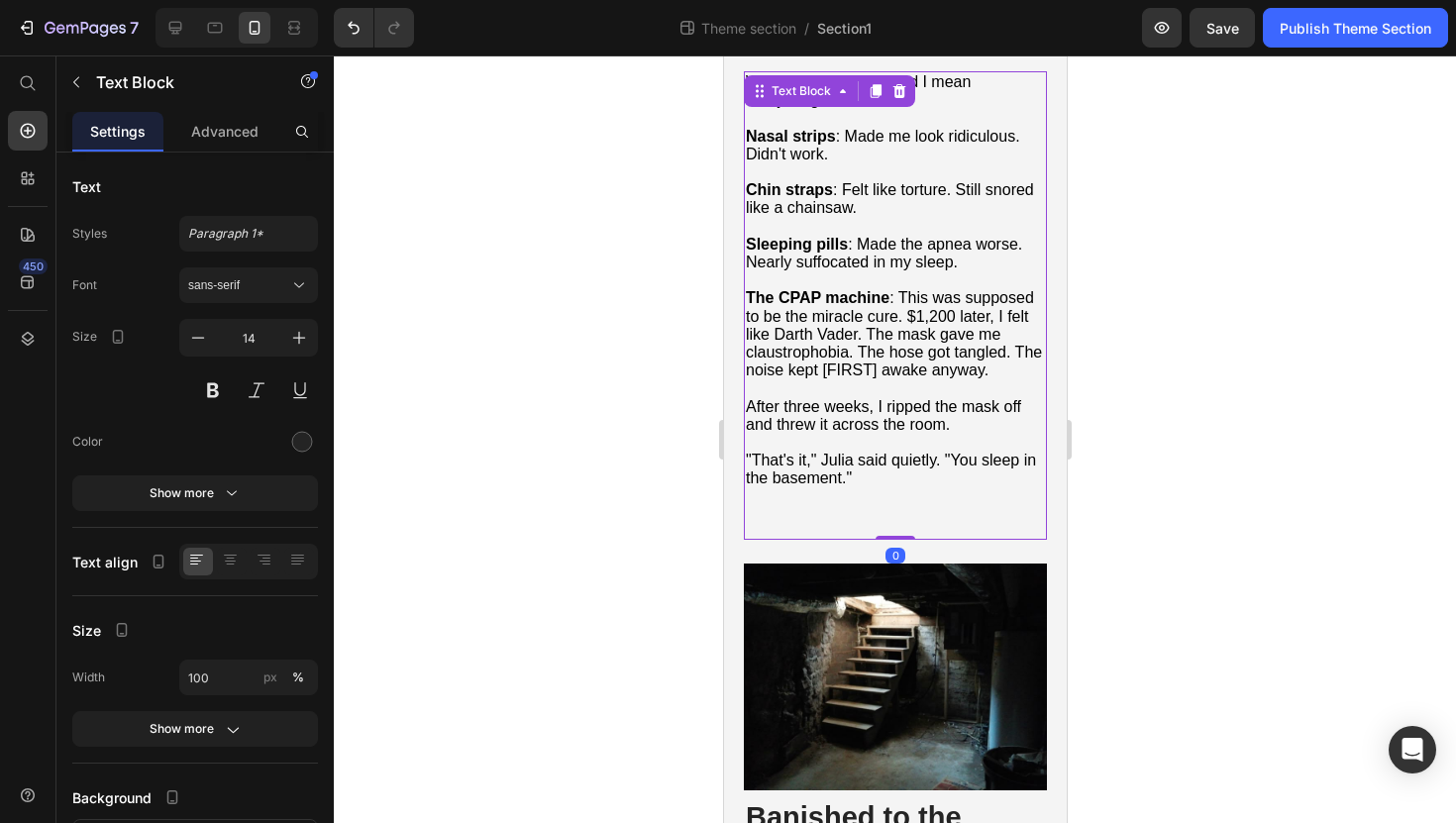 click on "We tried everything. And I mean everything.   Nasal strips : Made me look ridiculous. Didn't work.   Chin straps : Felt like torture. Still snored like a chainsaw.   Sleeping pills : Made the apnea worse. Nearly suffocated in my sleep.   The CPAP machine : This was supposed to be the miracle cure. $1,200 later, I felt like Darth Vader. The mask gave me claustrophobia. The hose got tangled. The noise kept [FIRST] awake anyway.   After three weeks, I ripped the mask off and threw it across the room.   "That's it," [FIRST] said quietly. "You sleep in the basement." Text Block   0" at bounding box center [894, 305] 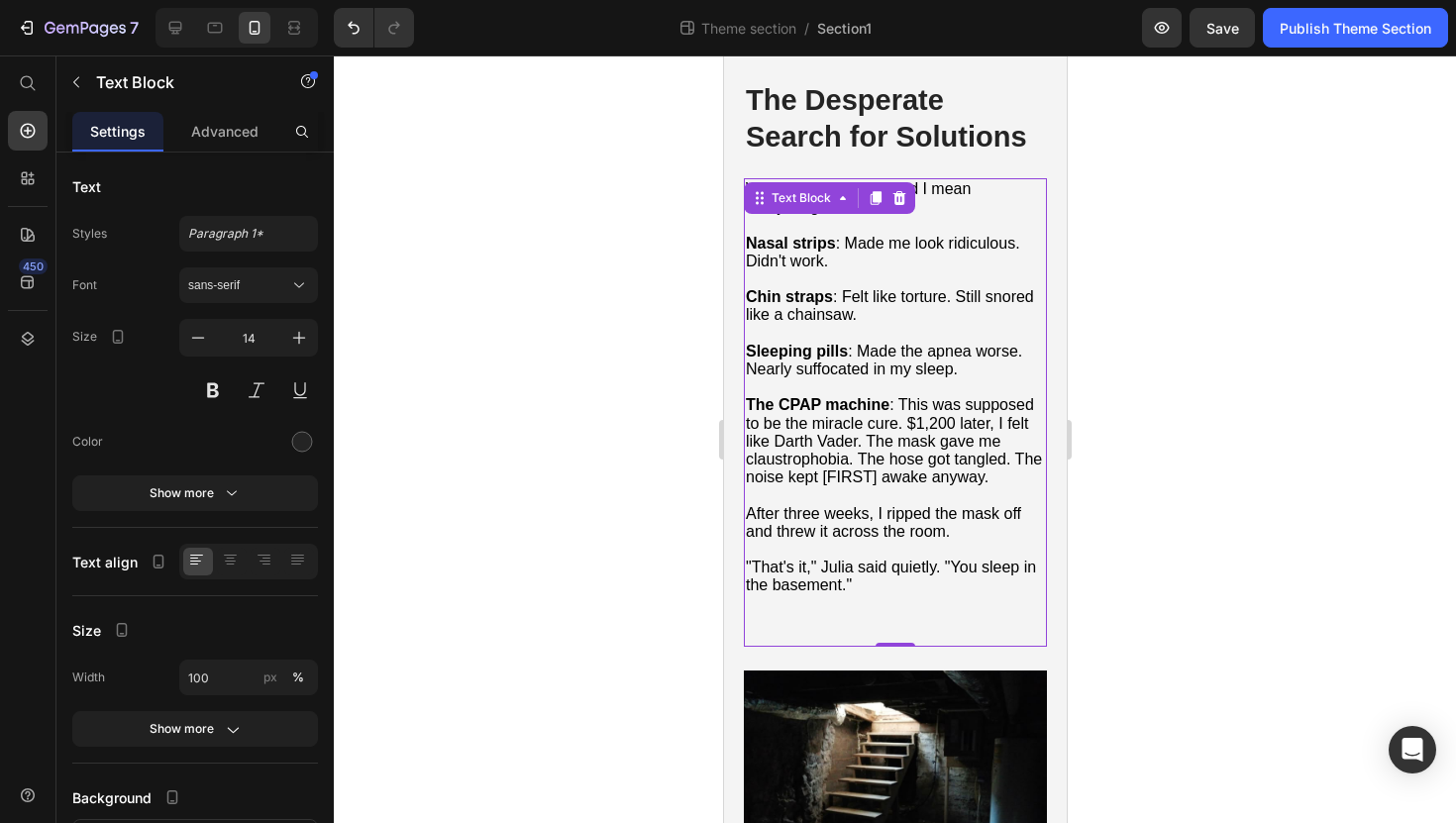 scroll, scrollTop: 3124, scrollLeft: 0, axis: vertical 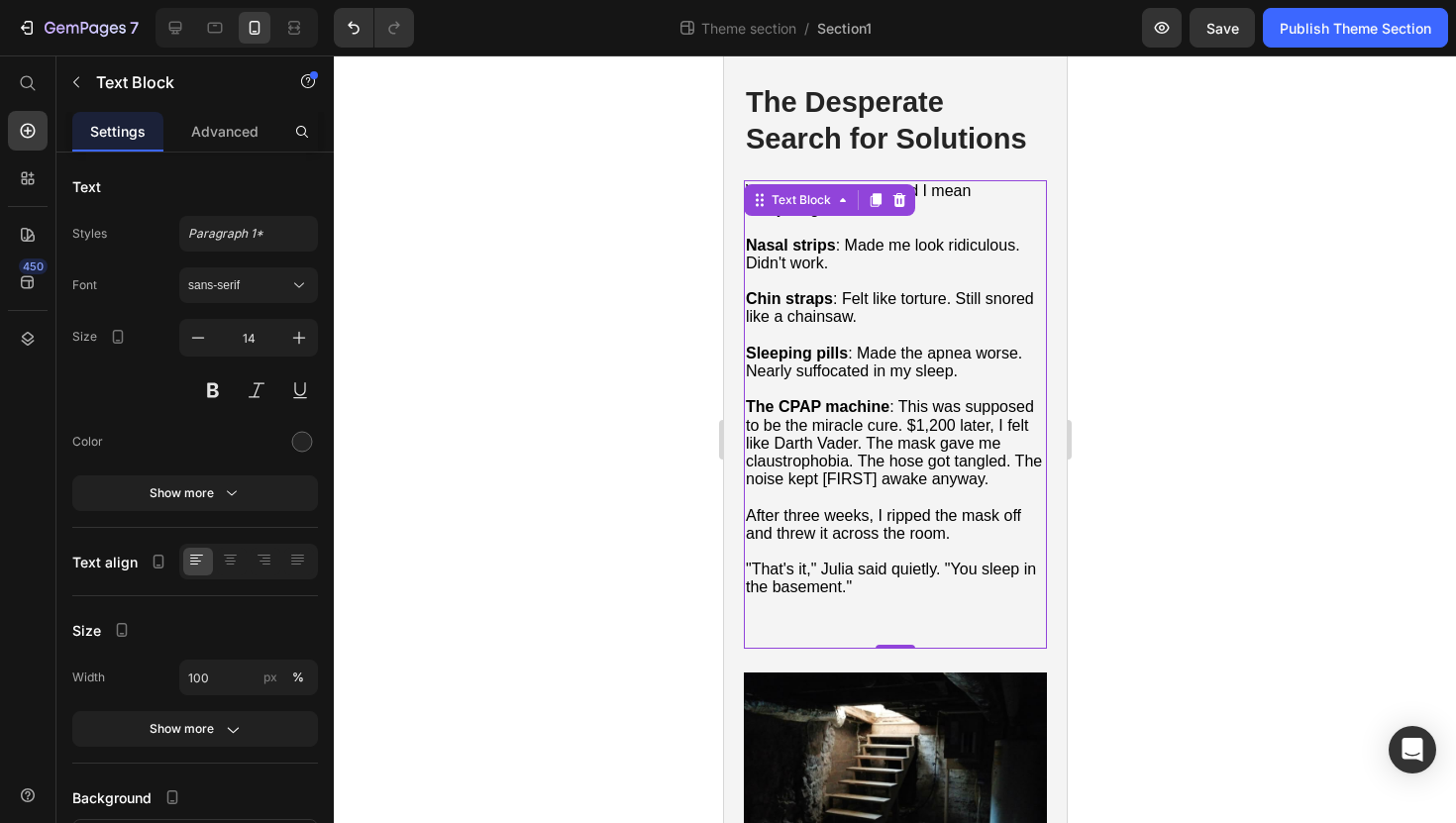 click on "We tried everything. And I mean everything.   Nasal strips : Made me look ridiculous. Didn't work.   Chin straps : Felt like torture. Still snored like a chainsaw.   Sleeping pills : Made the apnea worse. Nearly suffocated in my sleep.   The CPAP machine : This was supposed to be the miracle cure. $1,200 later, I felt like Darth Vader. The mask gave me claustrophobia. The hose got tangled. The noise kept [FIRST] awake anyway.   After three weeks, I ripped the mask off and threw it across the room.   "That's it," [FIRST] said quietly. "You sleep in the basement." Text Block   0" at bounding box center [894, 414] 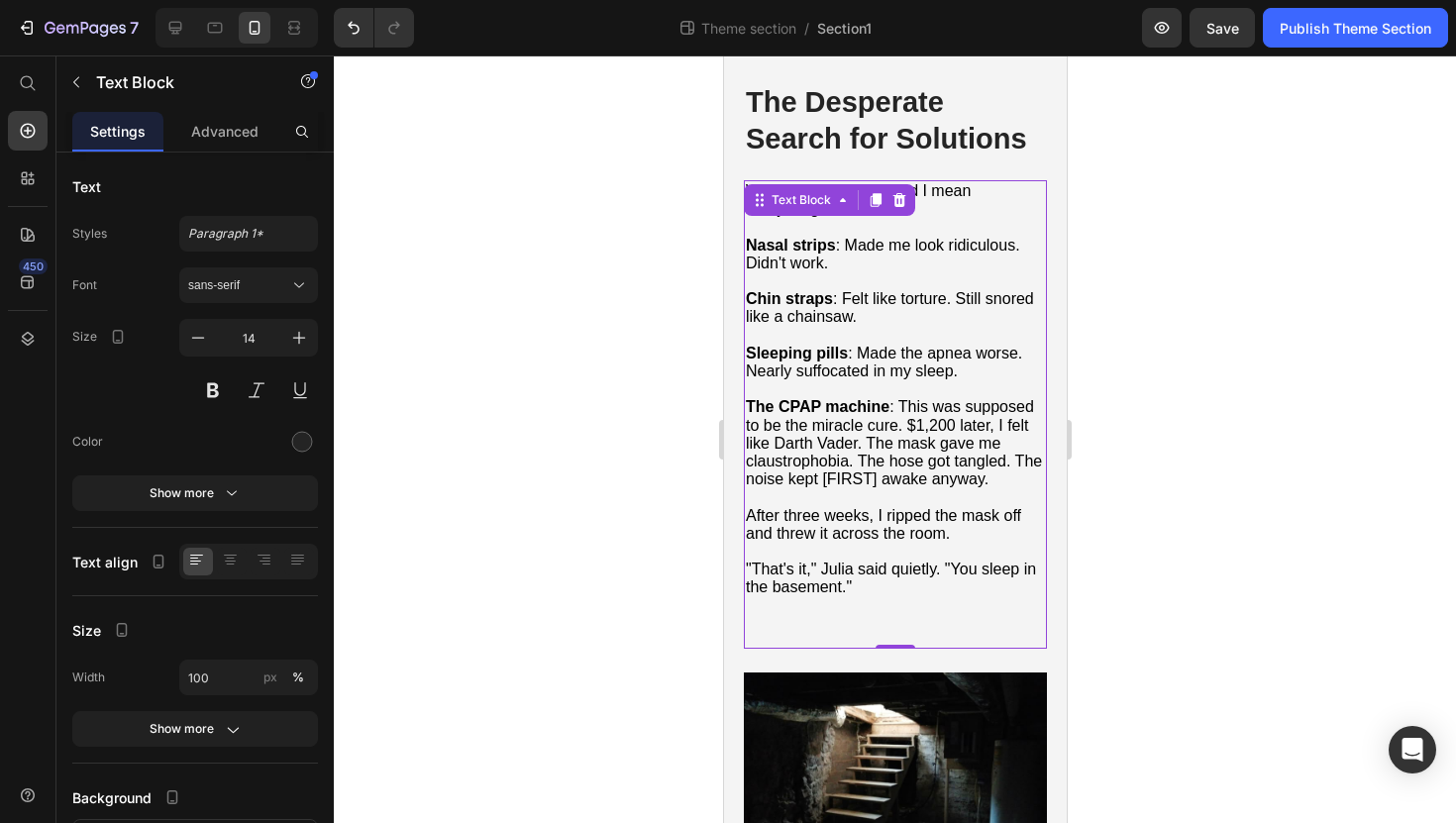 click on ""That's it," Julia said quietly. "You sleep in the basement."" at bounding box center (894, 578) 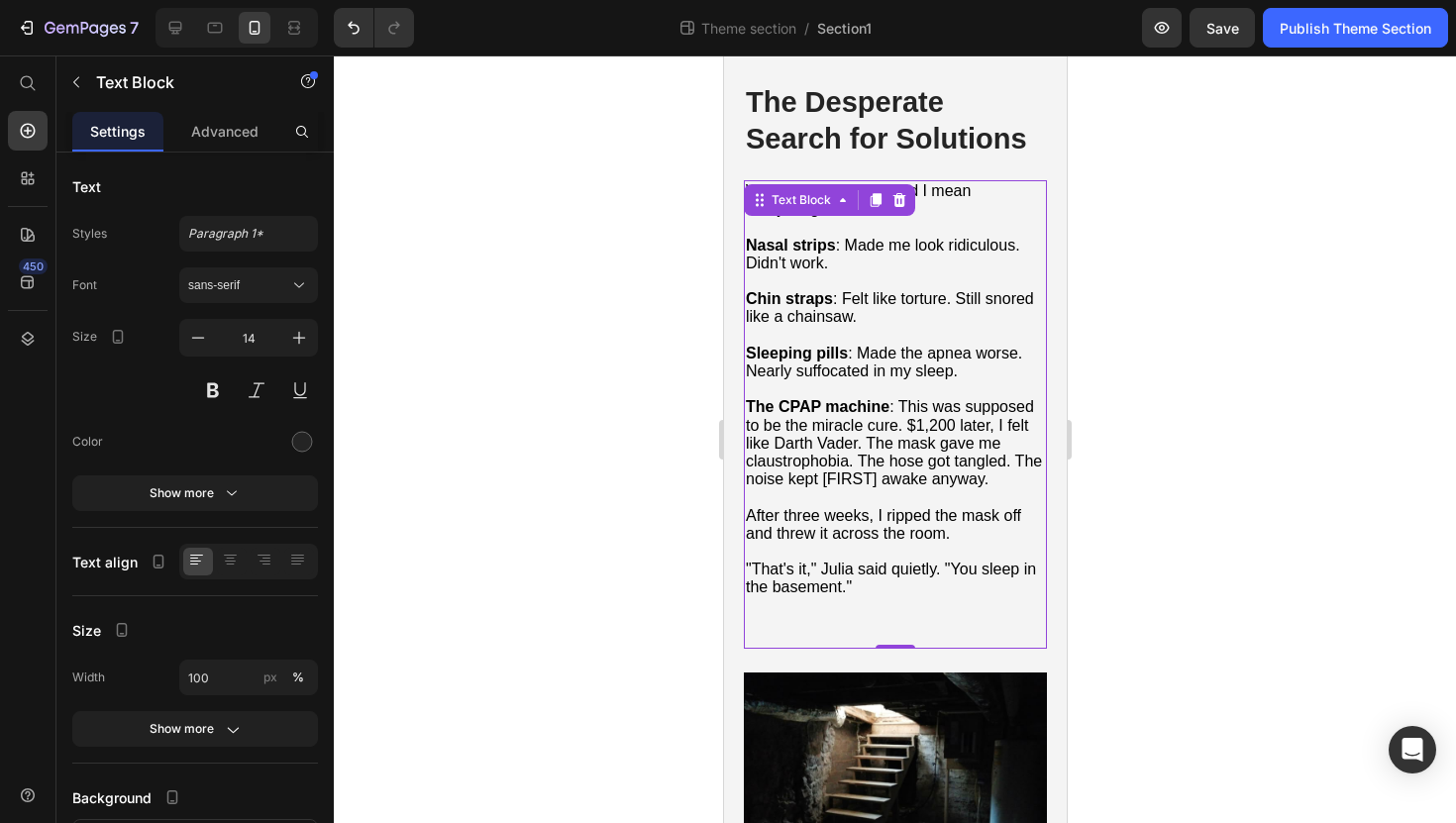 click on "We tried everything. And I mean everything. Nasal strips : Made me look ridiculous. Didn't work. Chin straps : Felt like torture. Still snored like a chainsaw. Sleeping pills : Made the apnea worse. Nearly suffocated in my sleep. The CPAP machine : This was supposed to be the miracle cure. $1,200 later, I felt like Darth Vader. The mask gave me claustrophobia. The hose got tangled. The noise kept [FIRST] awake anyway. After three weeks, I ripped the mask off and threw it across the room. "That's it," [FIRST] said quietly. "You sleep in the basement." Text Block   0" at bounding box center [894, 414] 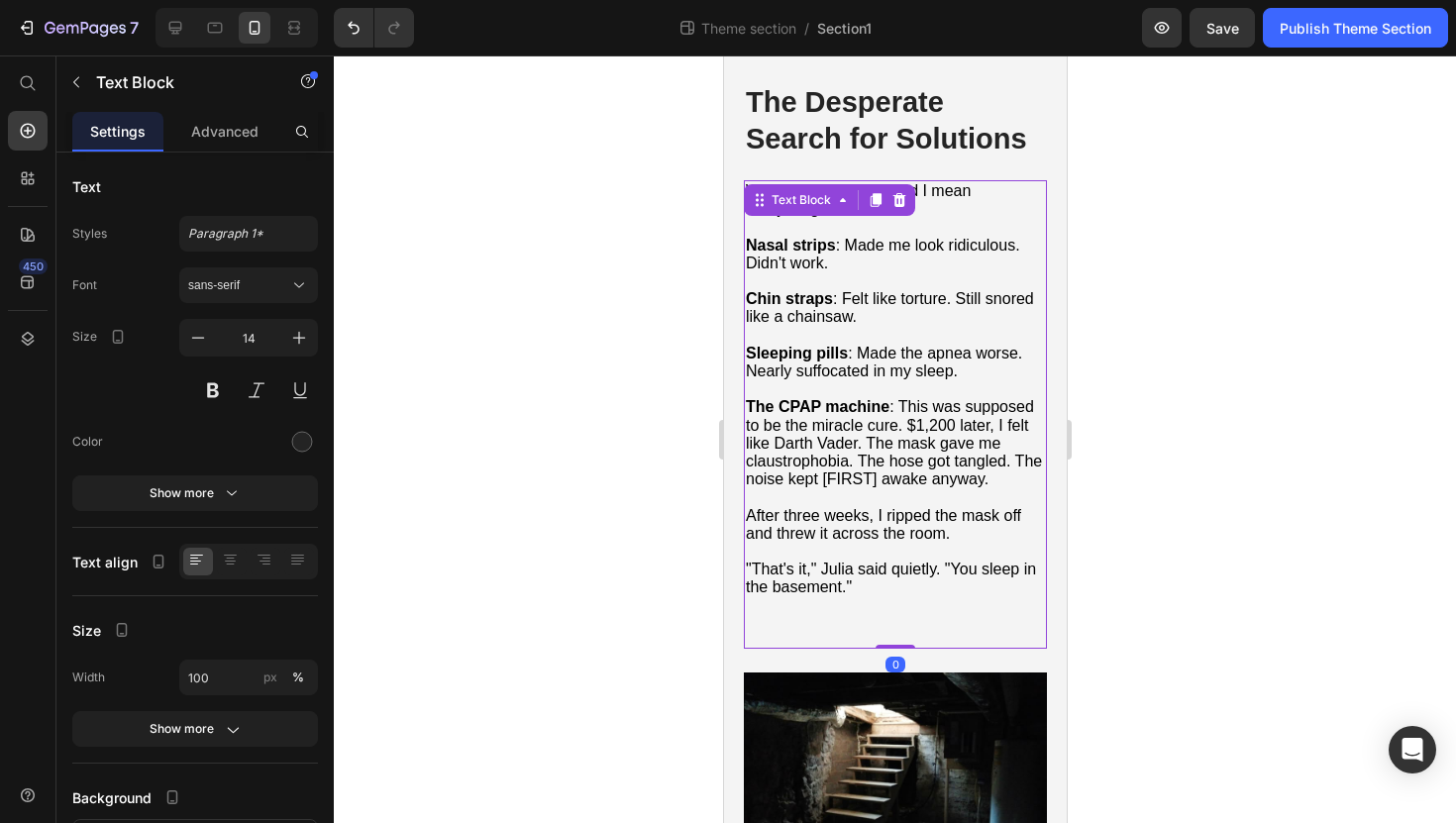drag, startPoint x: 893, startPoint y: 690, endPoint x: 892, endPoint y: 658, distance: 32.01562 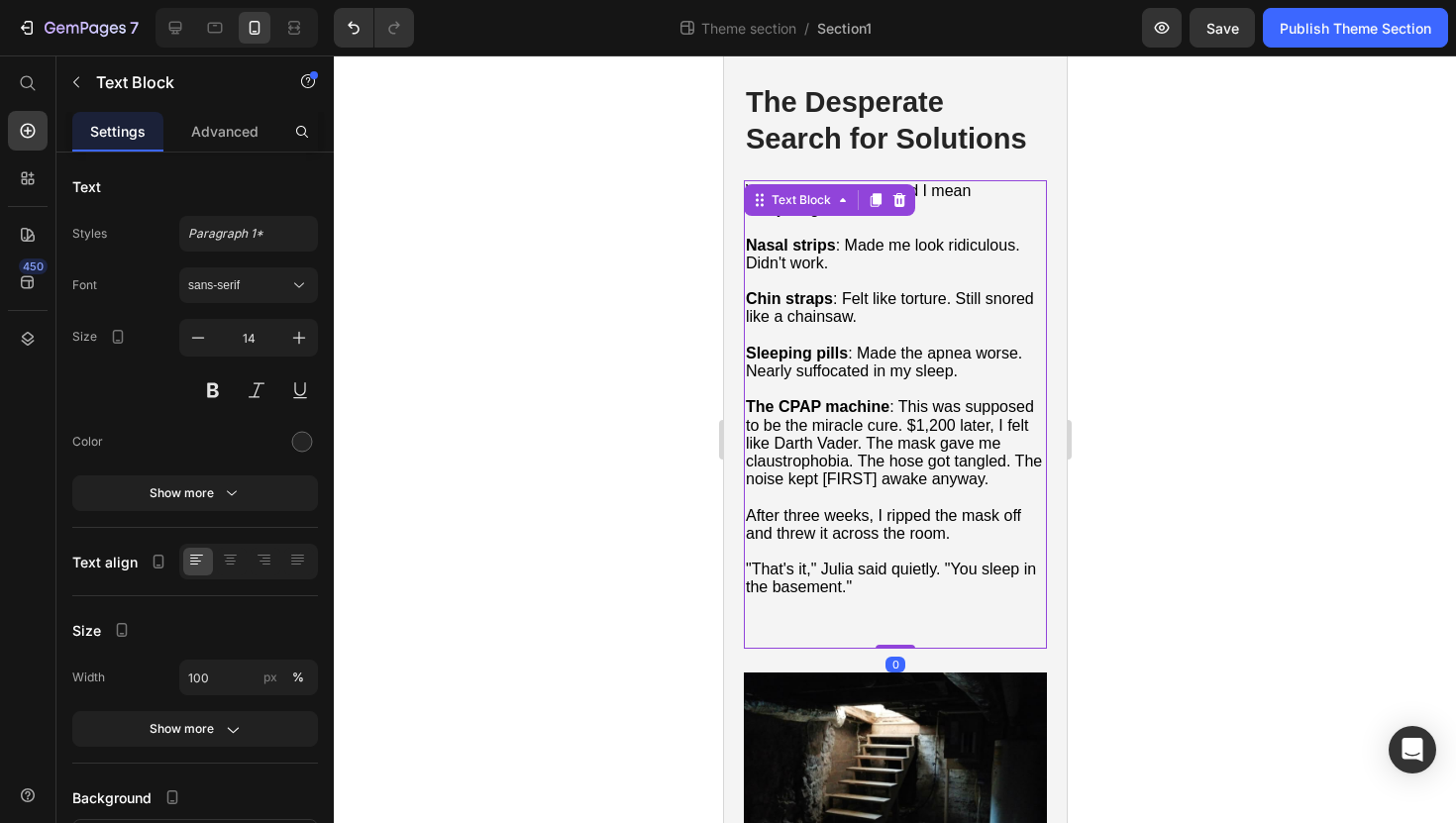 click on "We tried everything. And I mean everything. Nasal strips : Made me look ridiculous. Didn't work. Chin straps : Felt like torture. Still snored like a chainsaw. Sleeping pills : Made the apnea worse. Nearly suffocated in my sleep. The CPAP machine : This was supposed to be the miracle cure. $1,200 later, I felt like Darth Vader. The mask gave me claustrophobia. The hose got tangled. The noise kept [FIRST] awake anyway. After three weeks, I ripped the mask off and threw it across the room. "That's it," [FIRST] said quietly. "You sleep in the basement." Text Block   0" at bounding box center (894, 414) 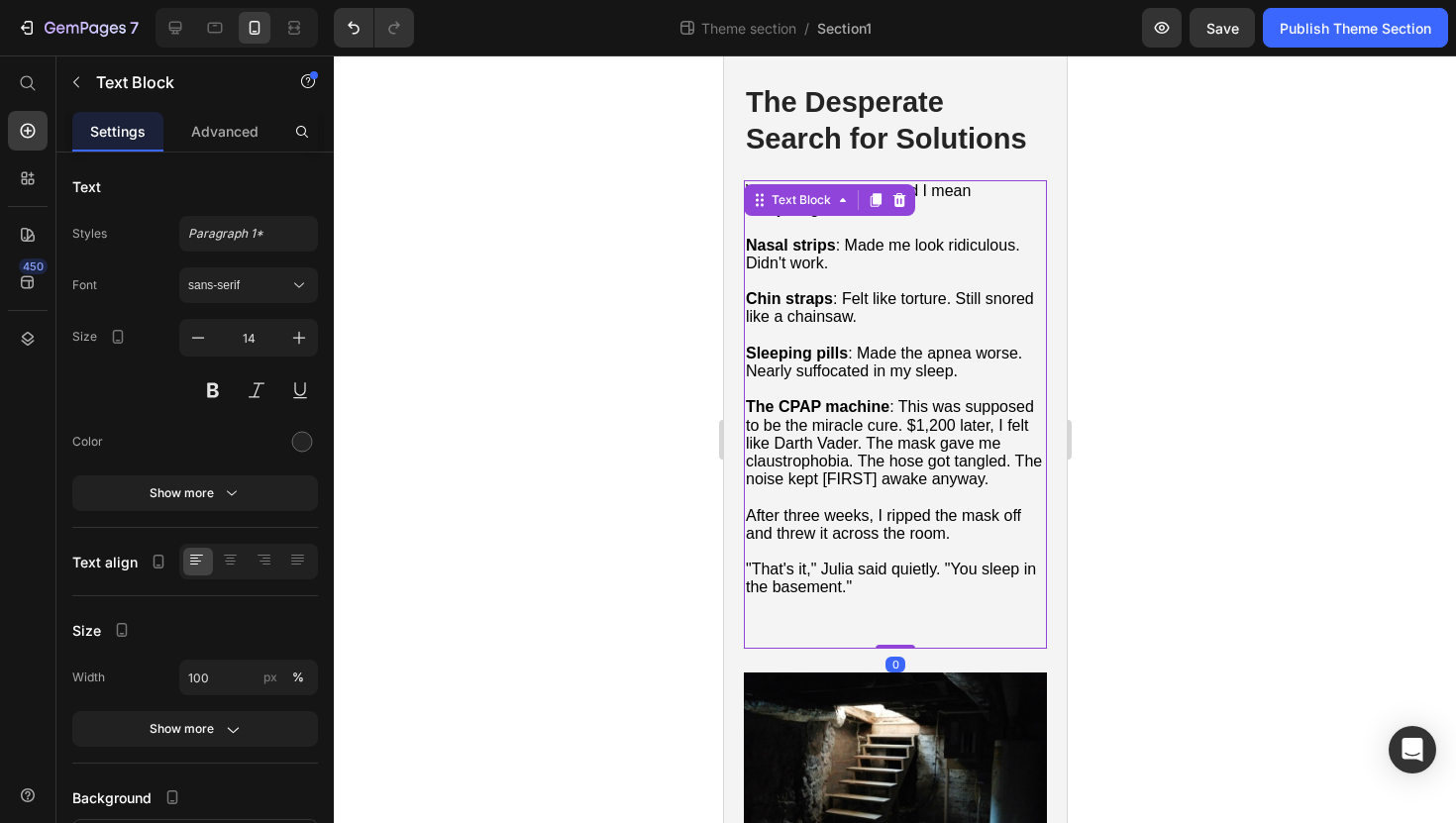 click 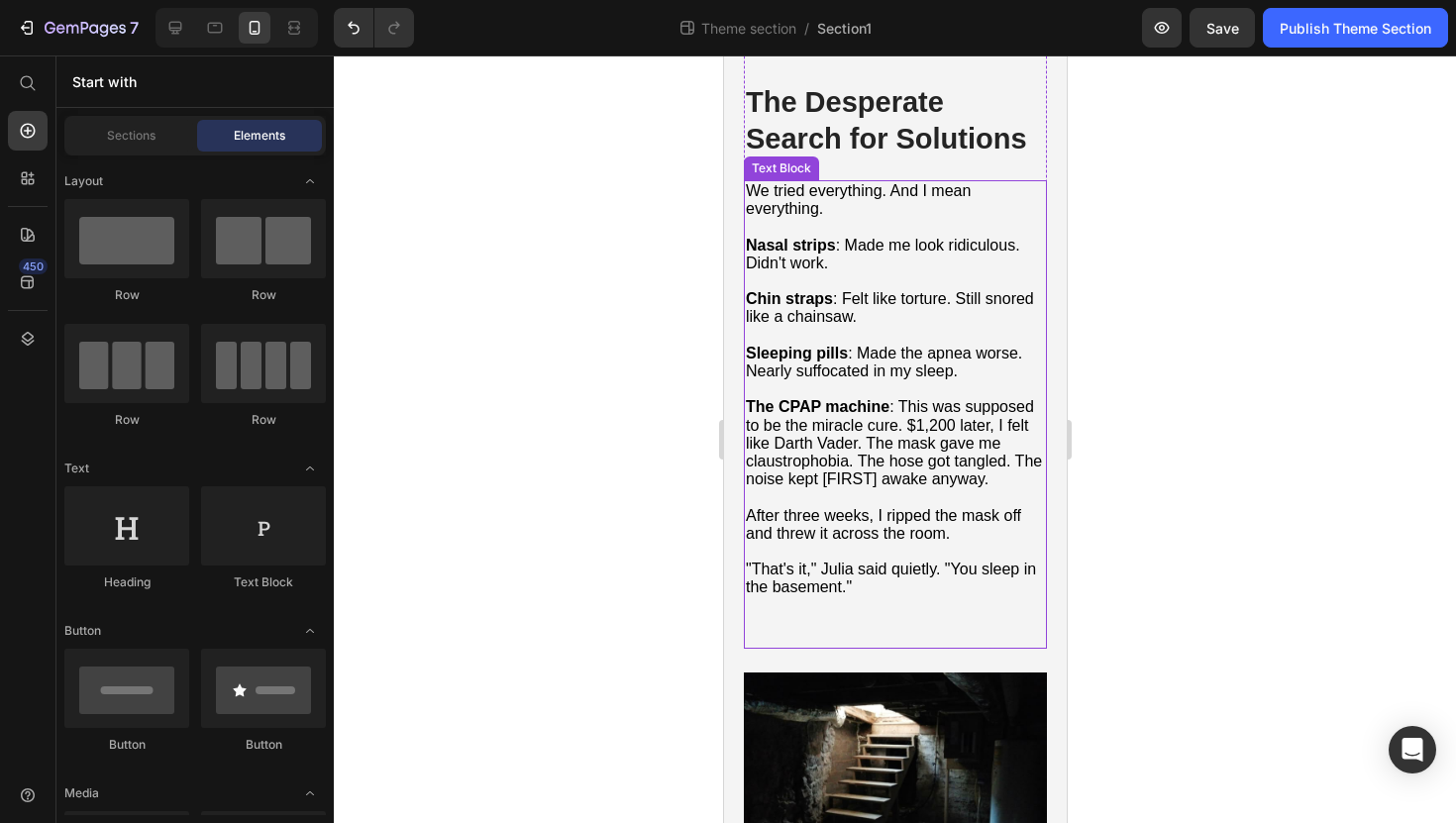 click on "The CPAP machine : This was supposed to be the miracle cure. $1,200 later, I felt like Darth Vader. The mask gave me claustrophobia. The hose got tangled. The noise kept [FIRST] awake anyway." at bounding box center (892, 443) 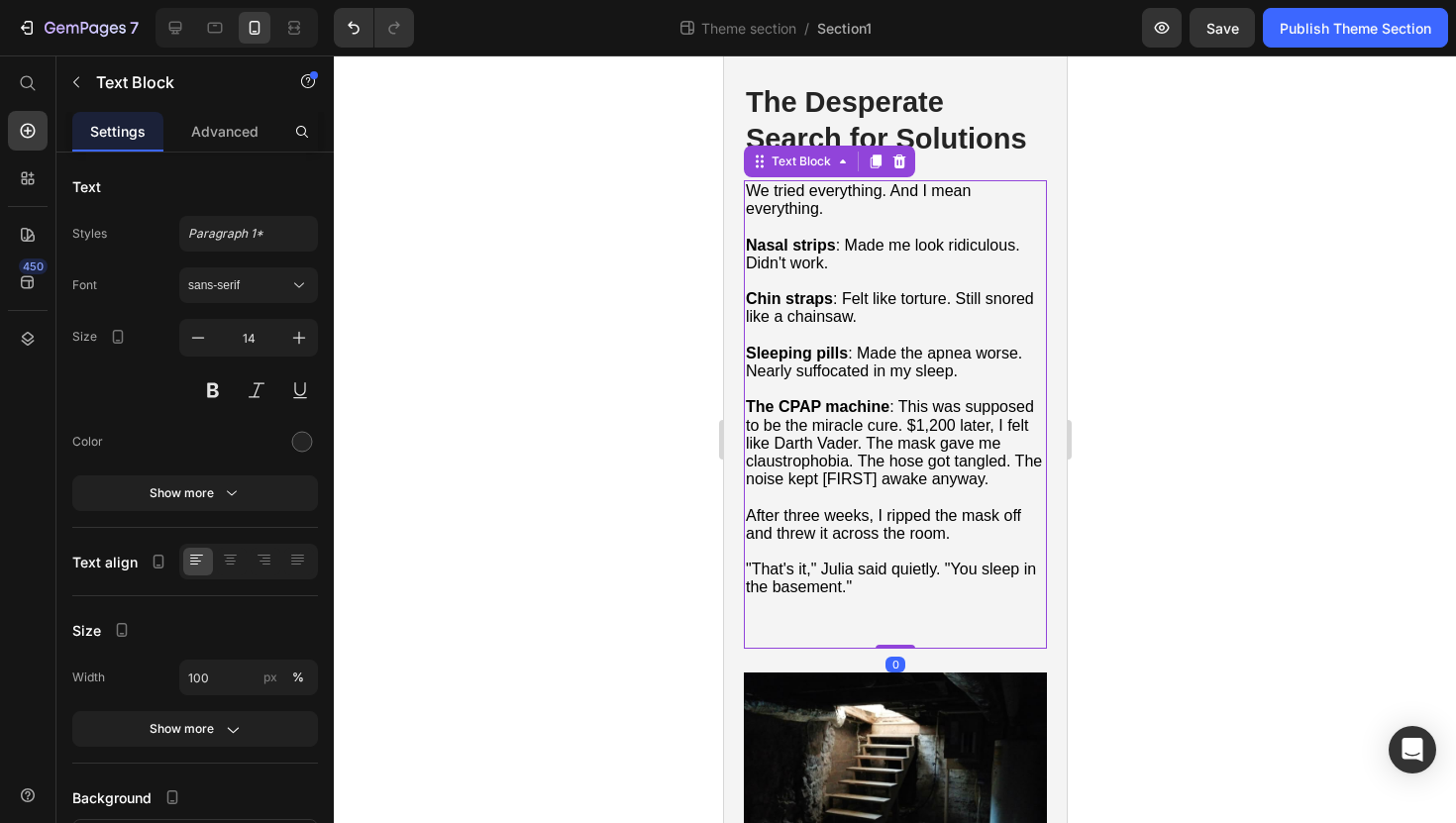 click 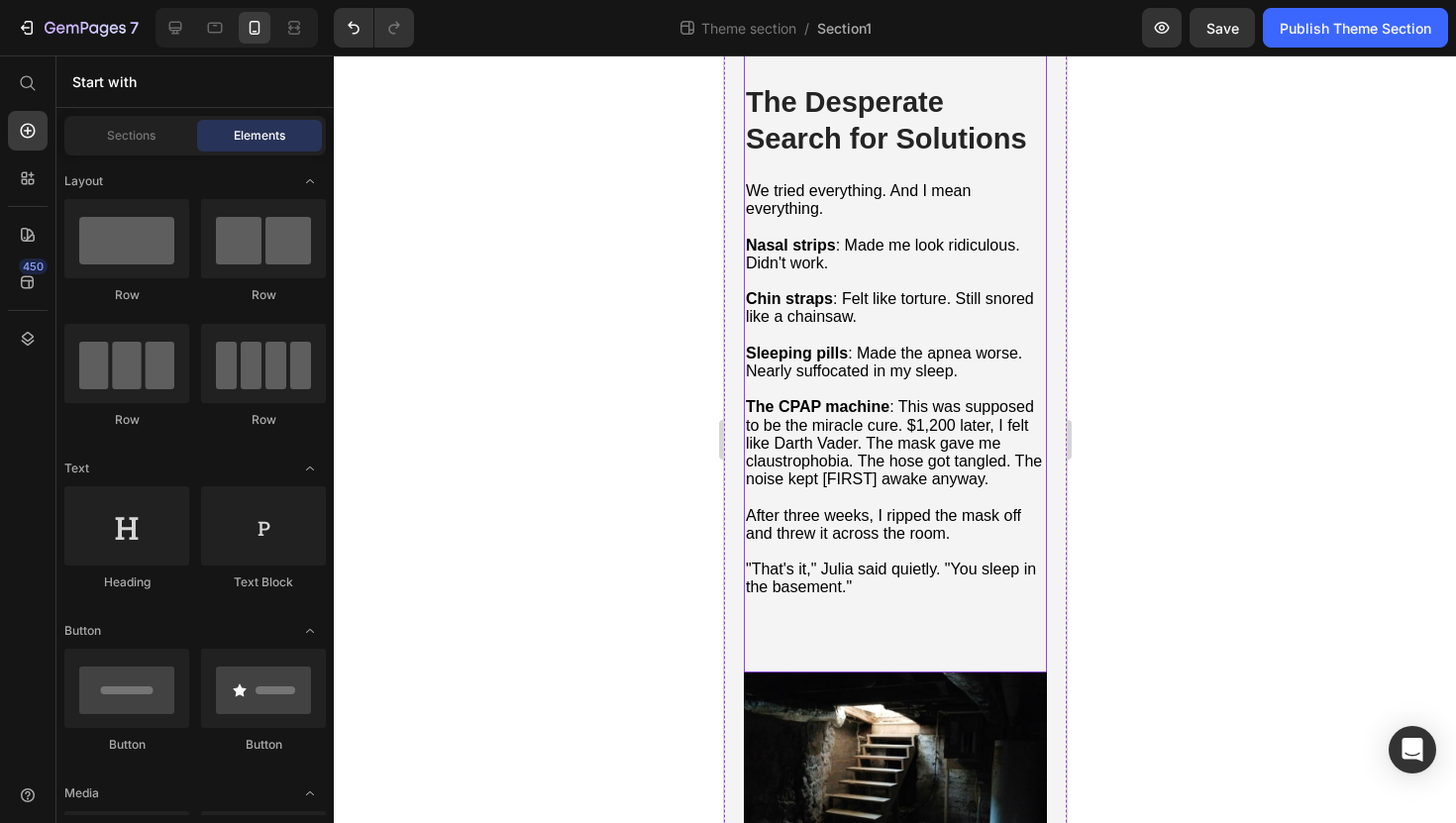 click on "Home > Sleep Apnea > Airway Pro™  Text Block How Sleep Apnea Nearly Ended in Tragedy... A Wake-Up Call for People Across the UK with Sleep Disorders Heading How Sleep Apnea Nearly Ended in Tragedy...  A Wake-Up Call for People Across the UK with Sleep Disorders Heading If sleep apnea is destroying you and your marriage,  read this story before you do anything else. Text Block Image By  [FIRST] [LAST]. Text Block Last Updated June 3. 2025 Text Block Row ✅ Professionally reviewed by [FIRST] [LAST], Certified Sleep Science Specialist Text Block Icon Icon Icon Icon Icon Icon List Row Image The Day I Almost Killed Someone Heading I thought I could handle the exhaustion...   The way my eyelids felt like lead weights during important meetings. The panic when I'd catch myself nodding off at red lights.   But when I woke up face-down in my car, blood trickling from my forehead through a cracked windshield, everything changed.   I had fallen asleep behind the wheel—again. My car had rolled off the road into a ditch." at bounding box center [894, -1131] 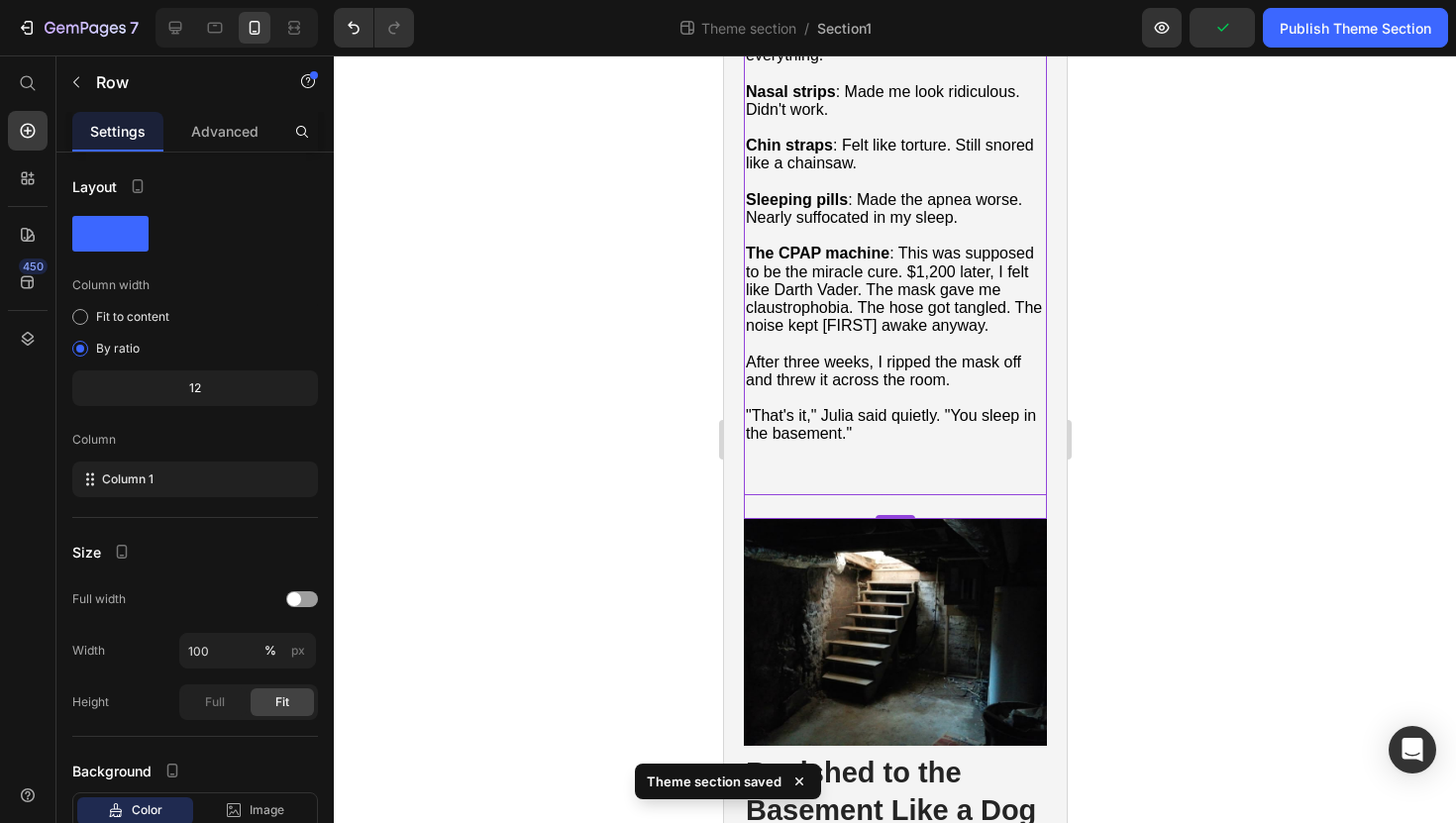 scroll, scrollTop: 3276, scrollLeft: 0, axis: vertical 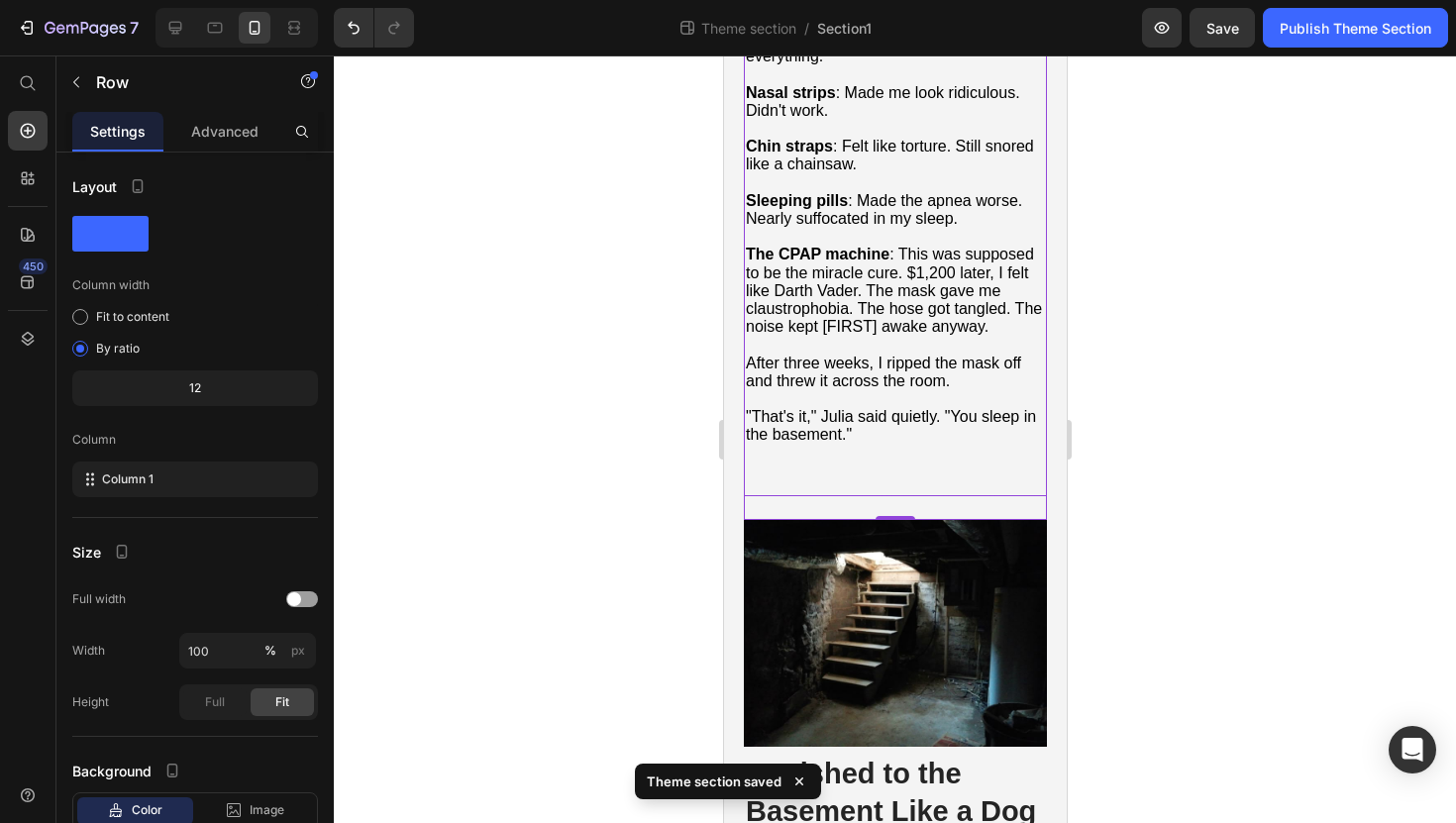 click on "We tried everything. And I mean everything. Nasal strips : Made me look ridiculous. Didn't work. Chin straps : Felt like torture. Still snored like a chainsaw. Sleeping pills : Made the apnea worse. Nearly suffocated in my sleep. The CPAP machine : This was supposed to be the miracle cure. $1,200 later, I felt like Darth Vader. The mask gave me claustrophobia. The hose got tangled. The noise kept [FIRST] awake anyway. After three weeks, I ripped the mask off and threw it across the room. "That's it," [FIRST] said quietly. "You sleep in the basement." Text Block" at bounding box center (894, 261) 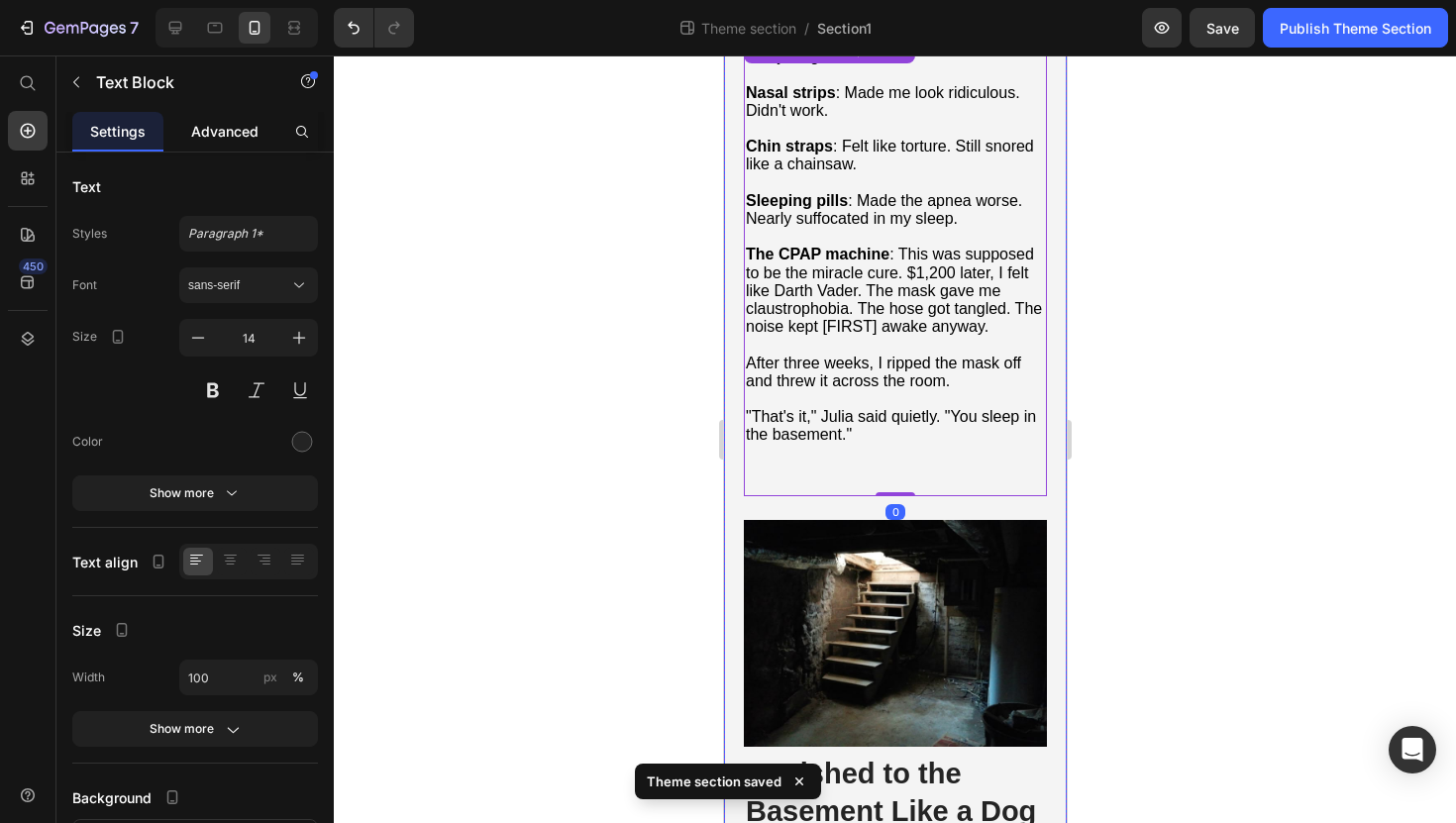 click on "Advanced" 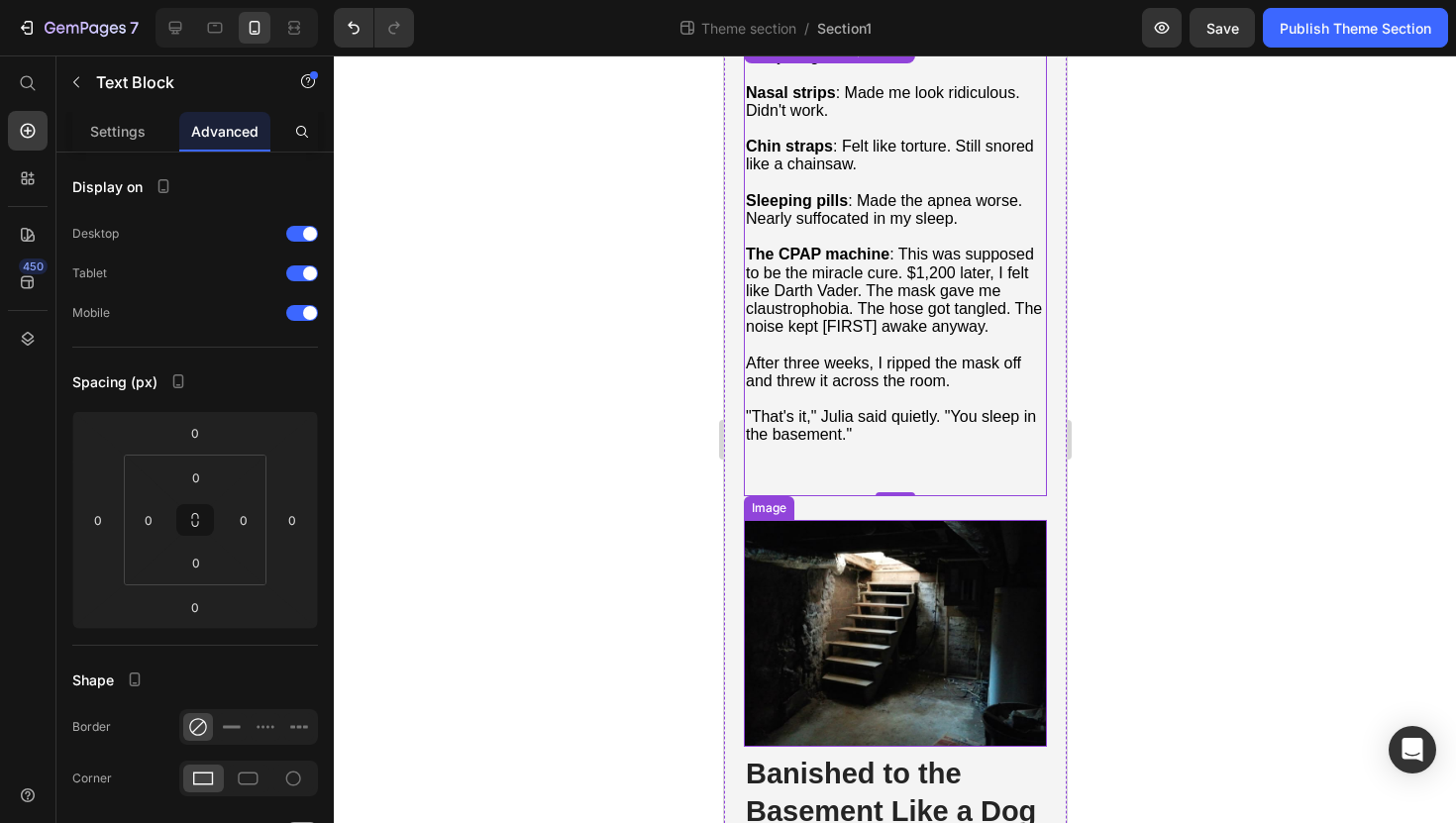 click at bounding box center [894, 634] 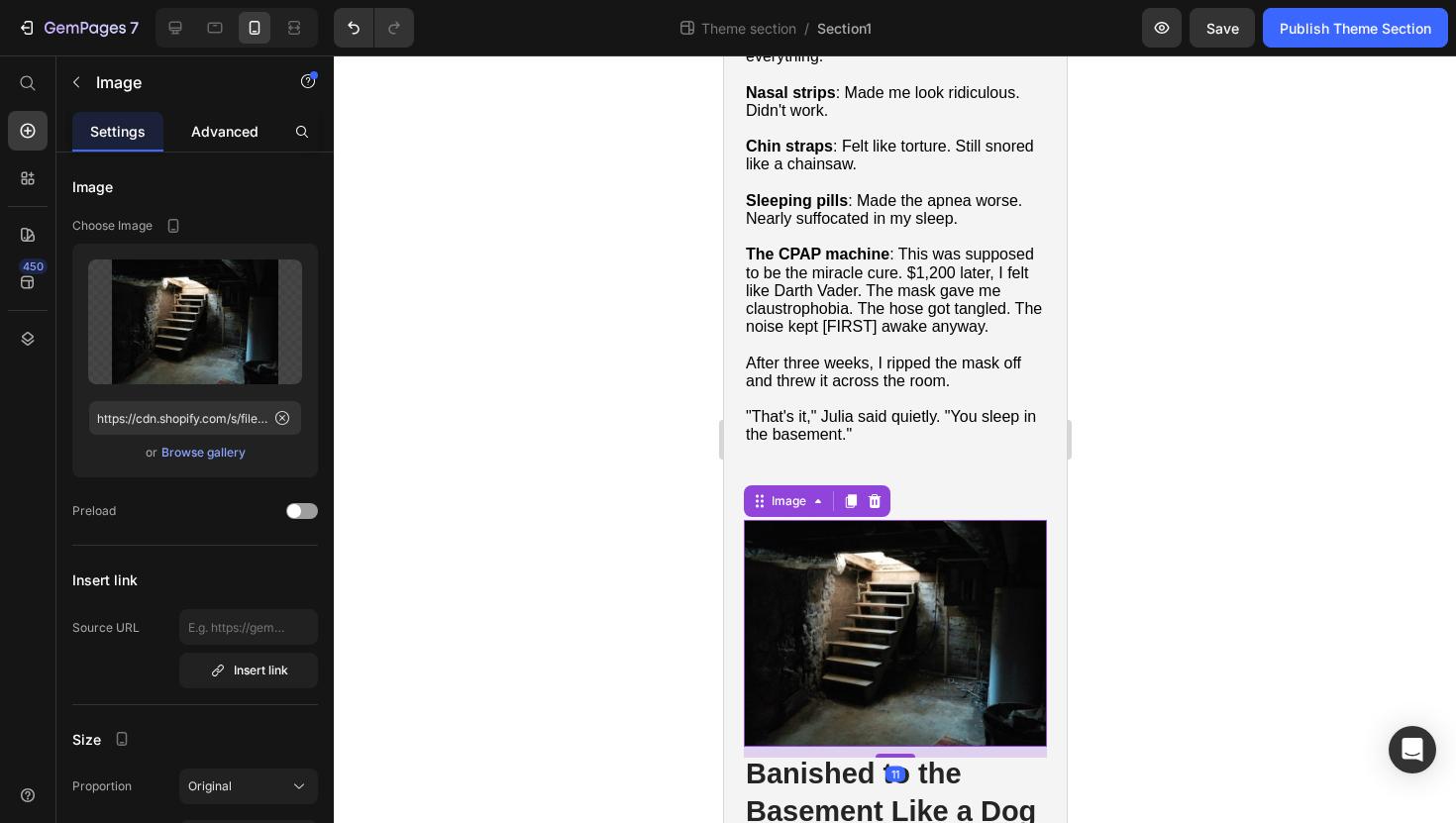 click on "Advanced" at bounding box center (225, 131) 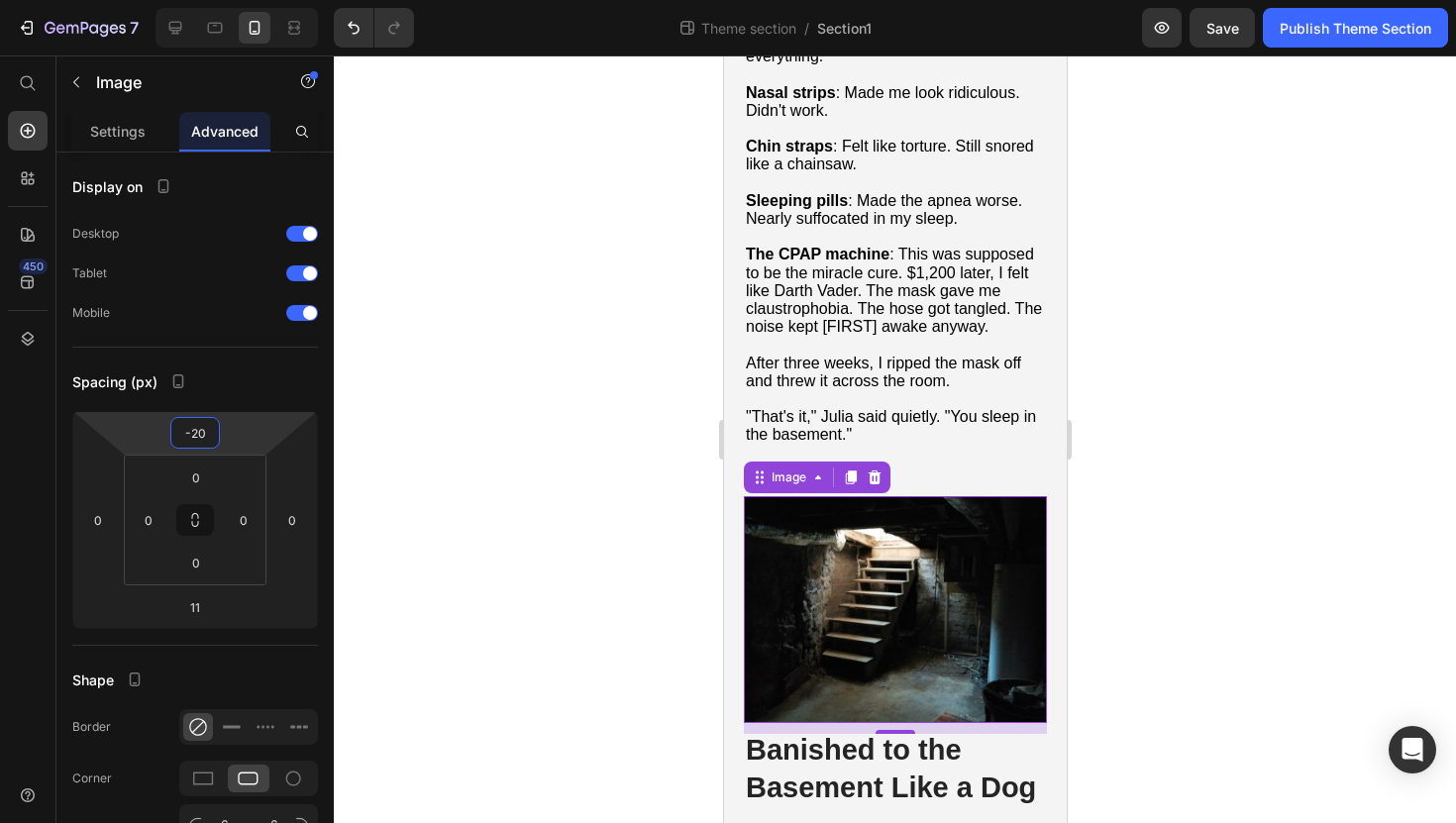 type on "-18" 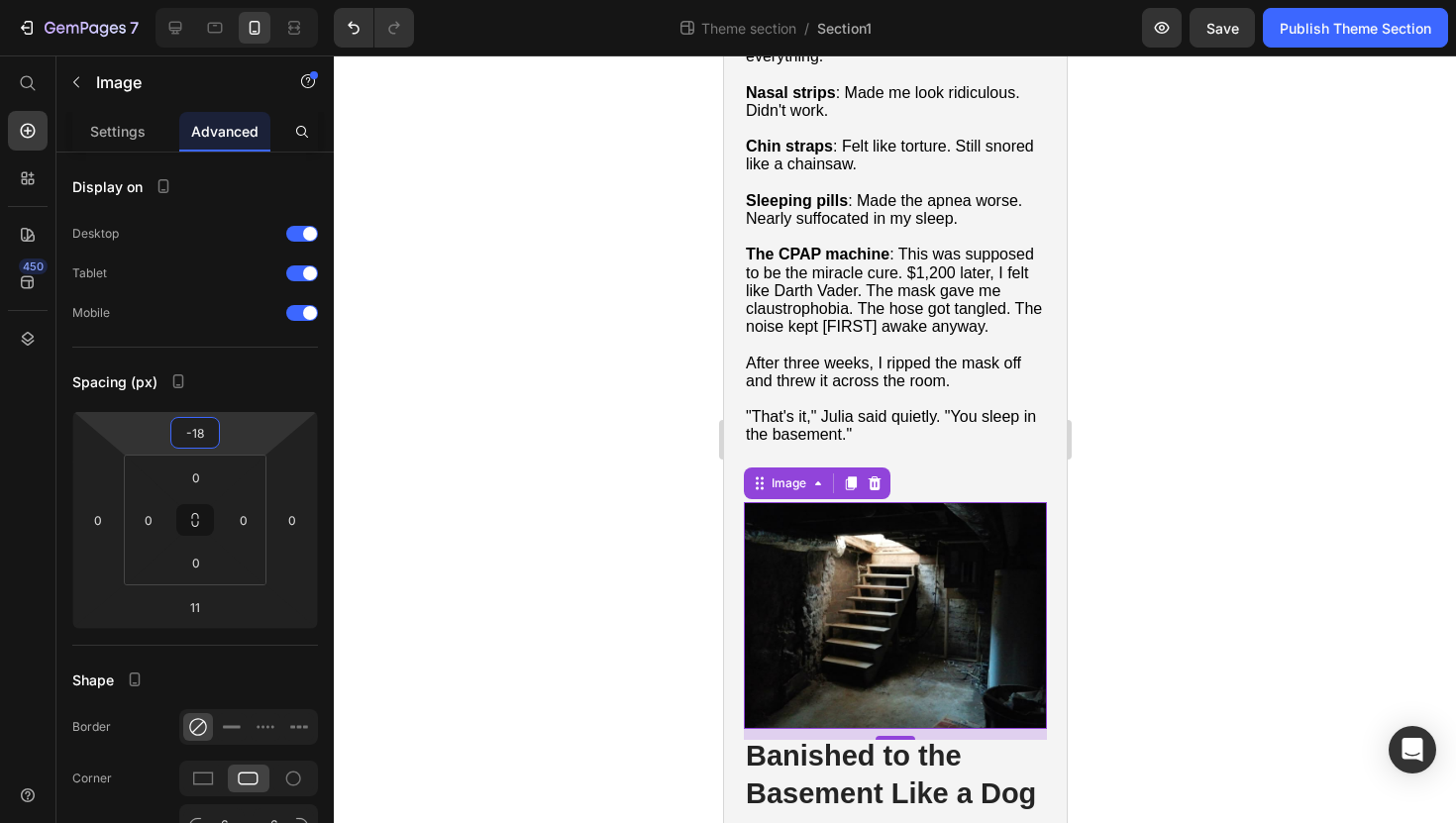 drag, startPoint x: 262, startPoint y: 435, endPoint x: 257, endPoint y: 444, distance: 10.29563 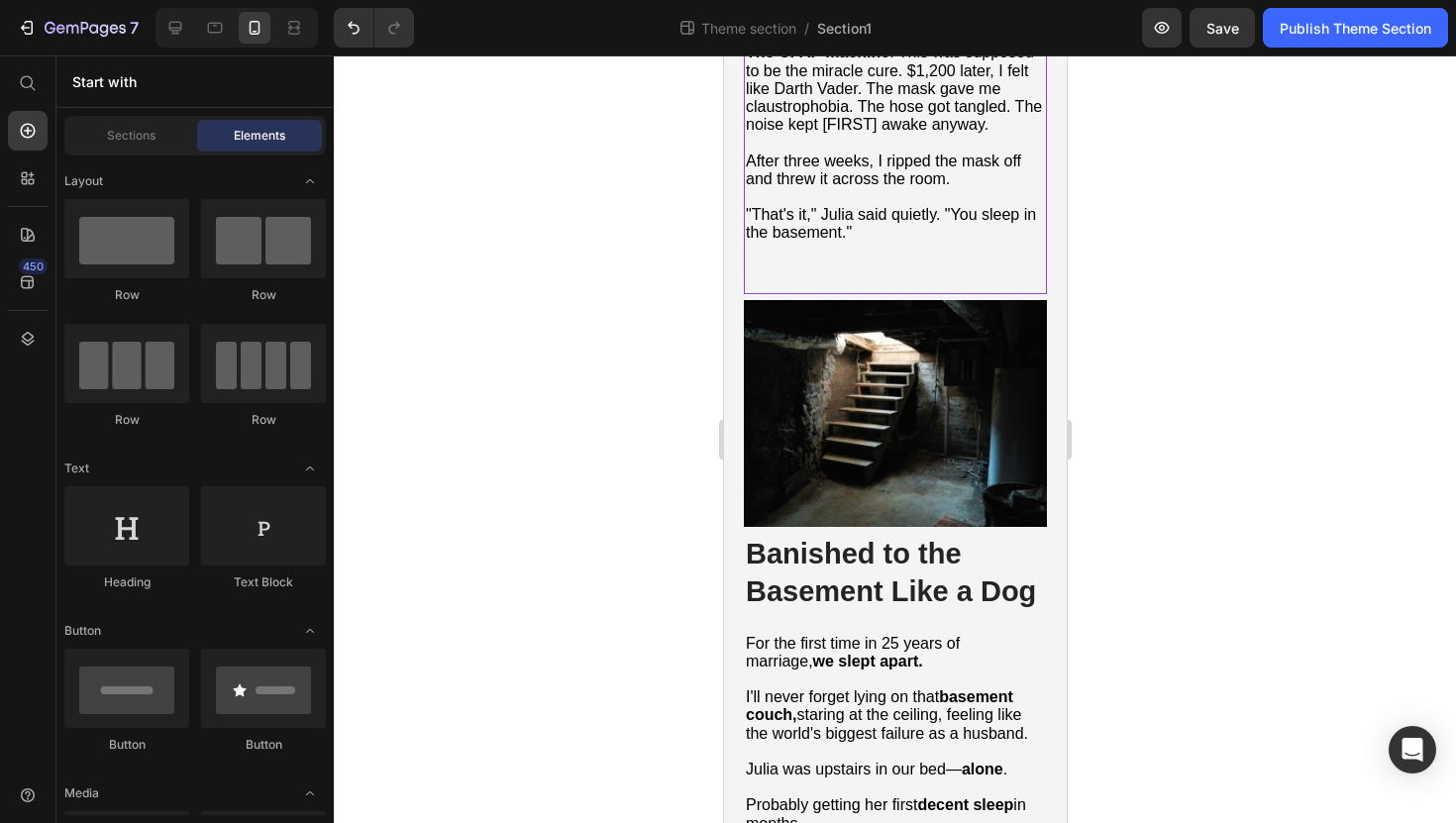 scroll, scrollTop: 3479, scrollLeft: 0, axis: vertical 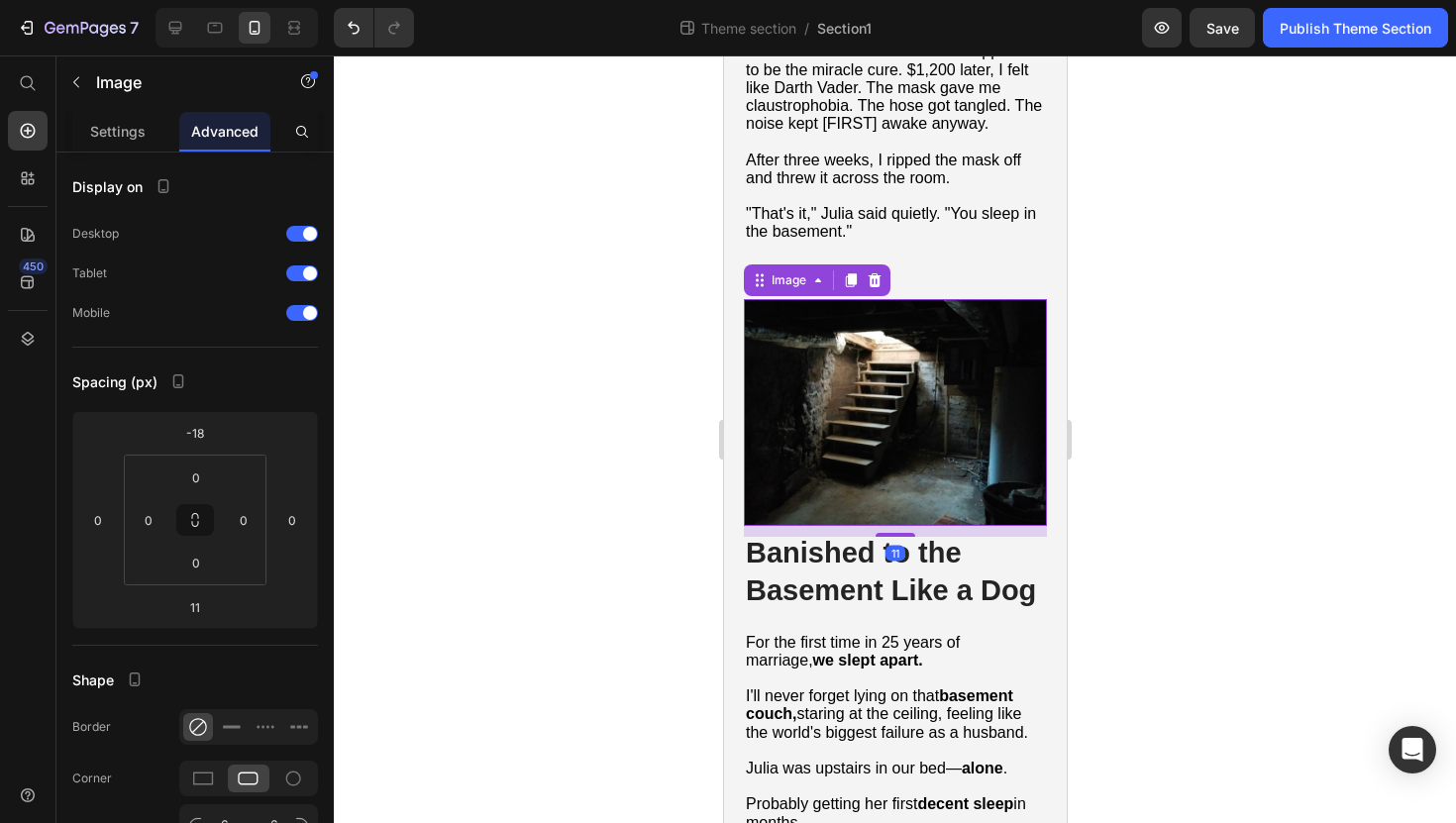 click at bounding box center [894, 413] 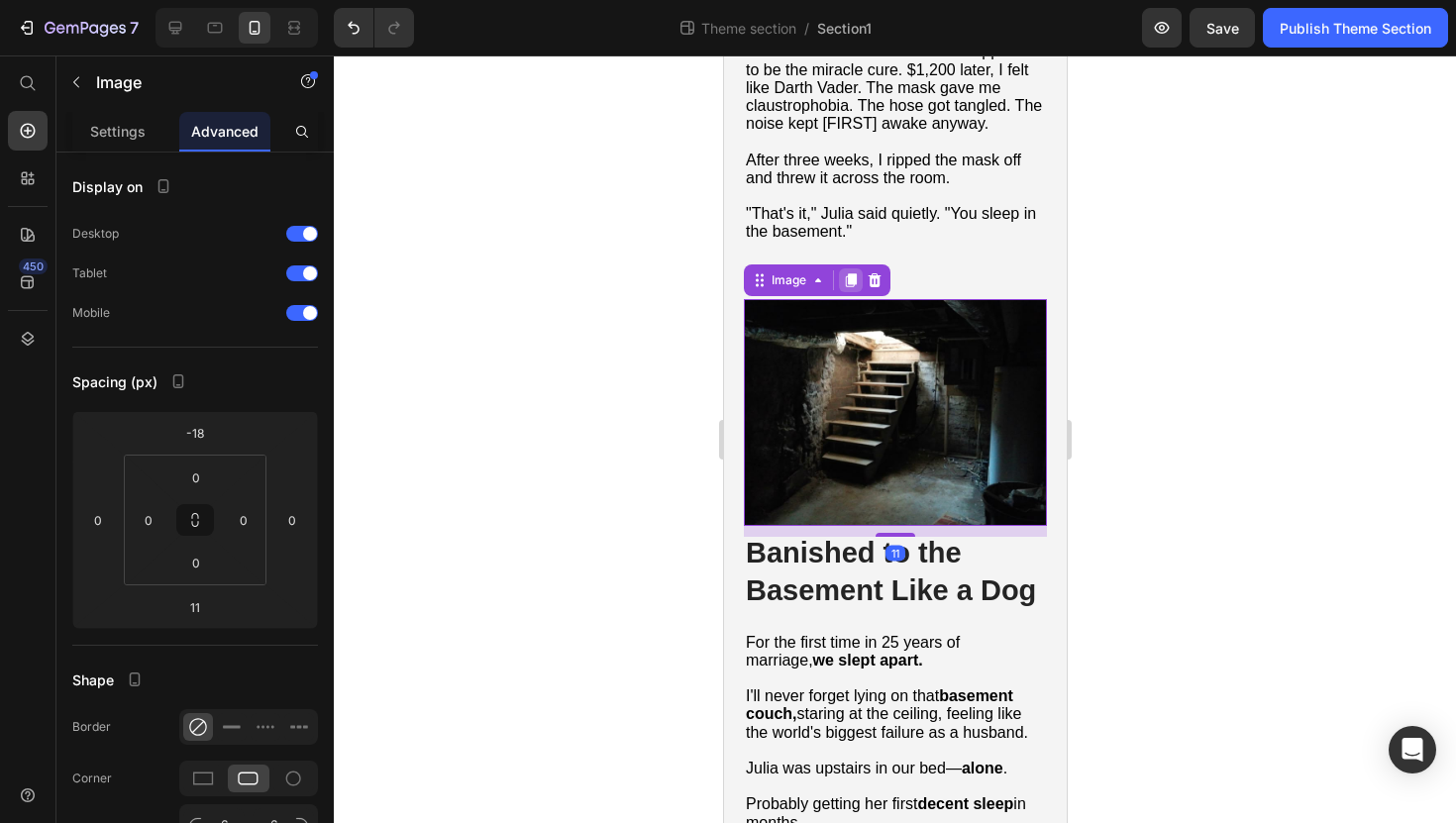click 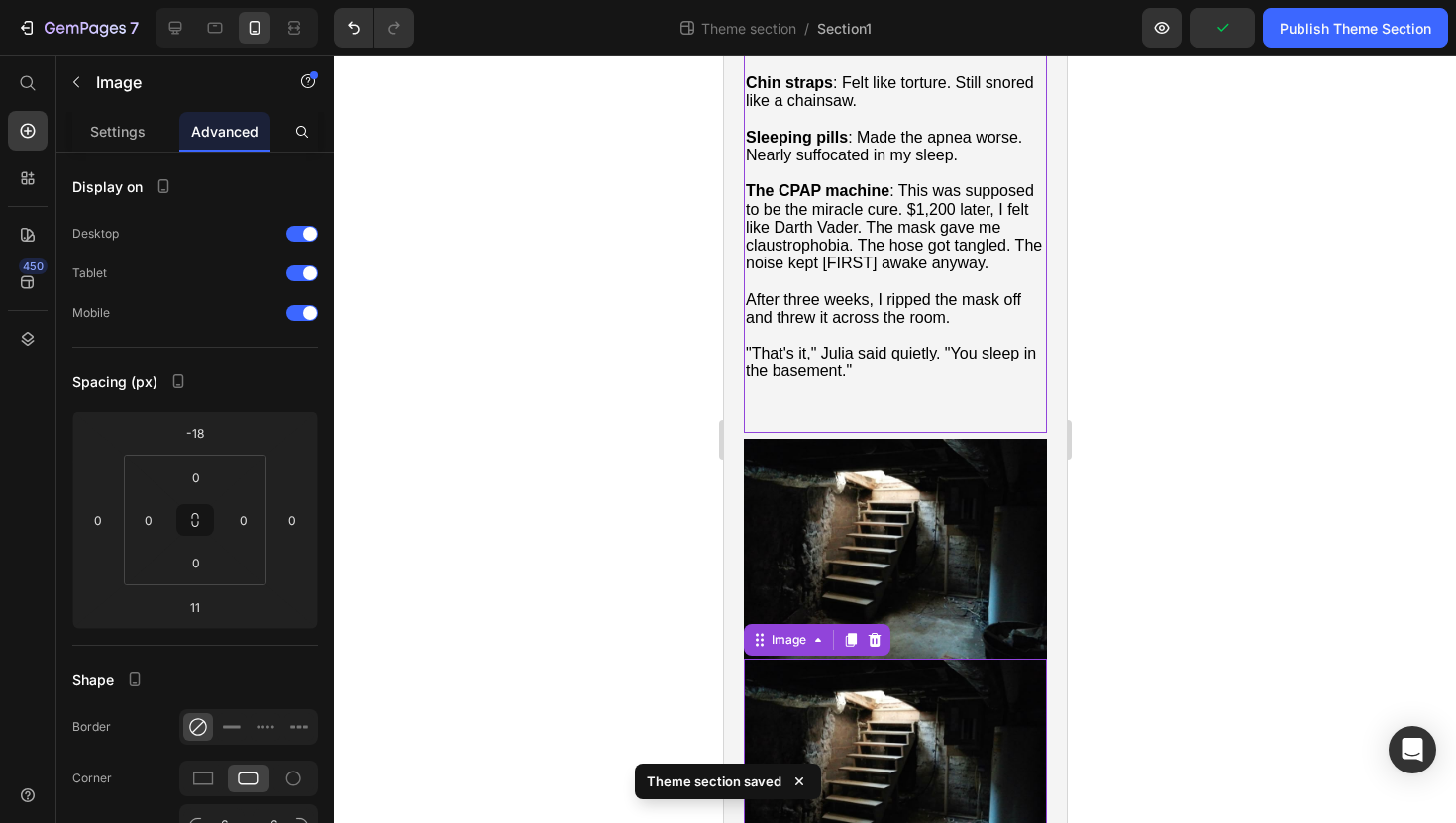 scroll, scrollTop: 3333, scrollLeft: 0, axis: vertical 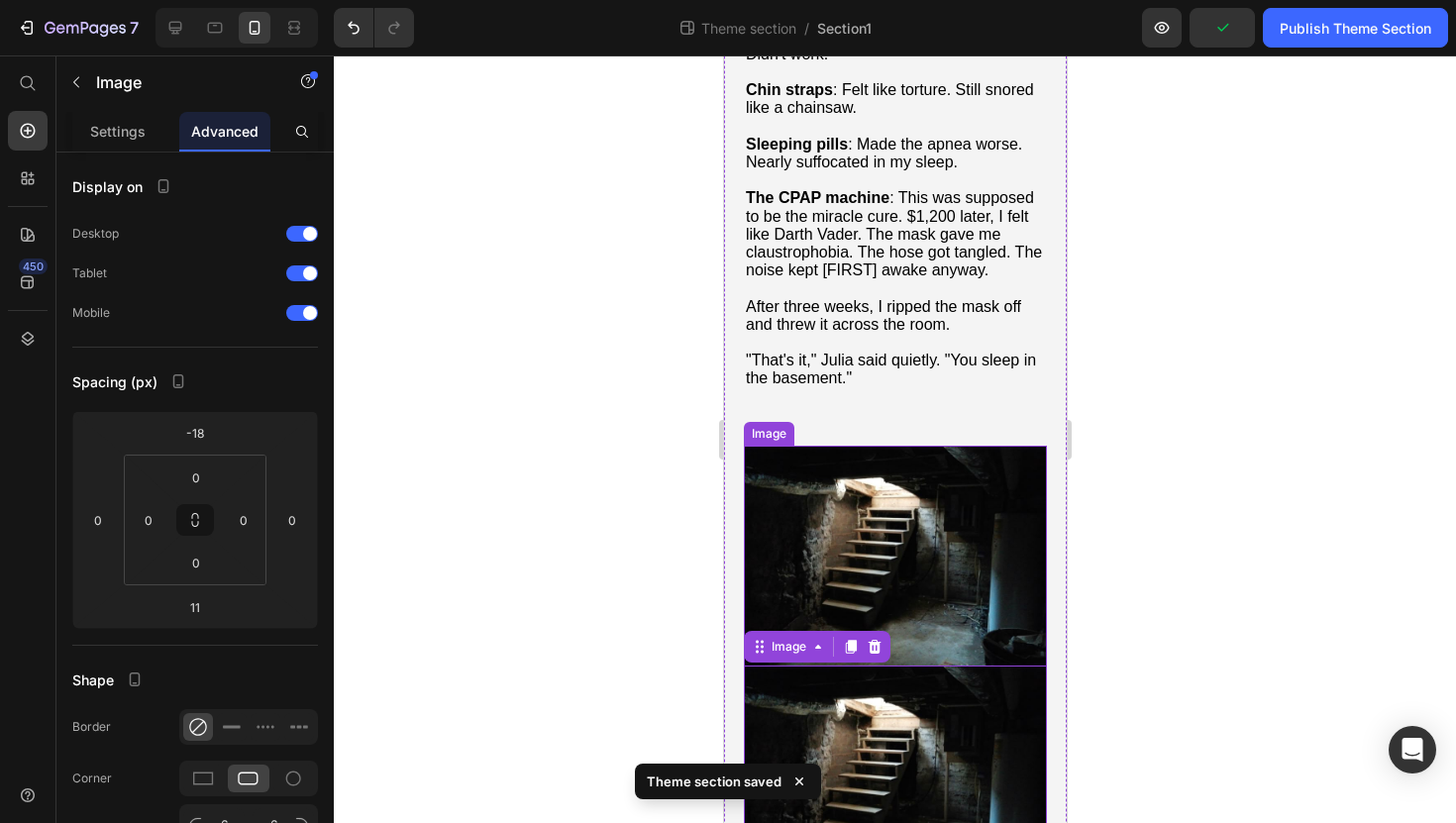 click at bounding box center [894, 560] 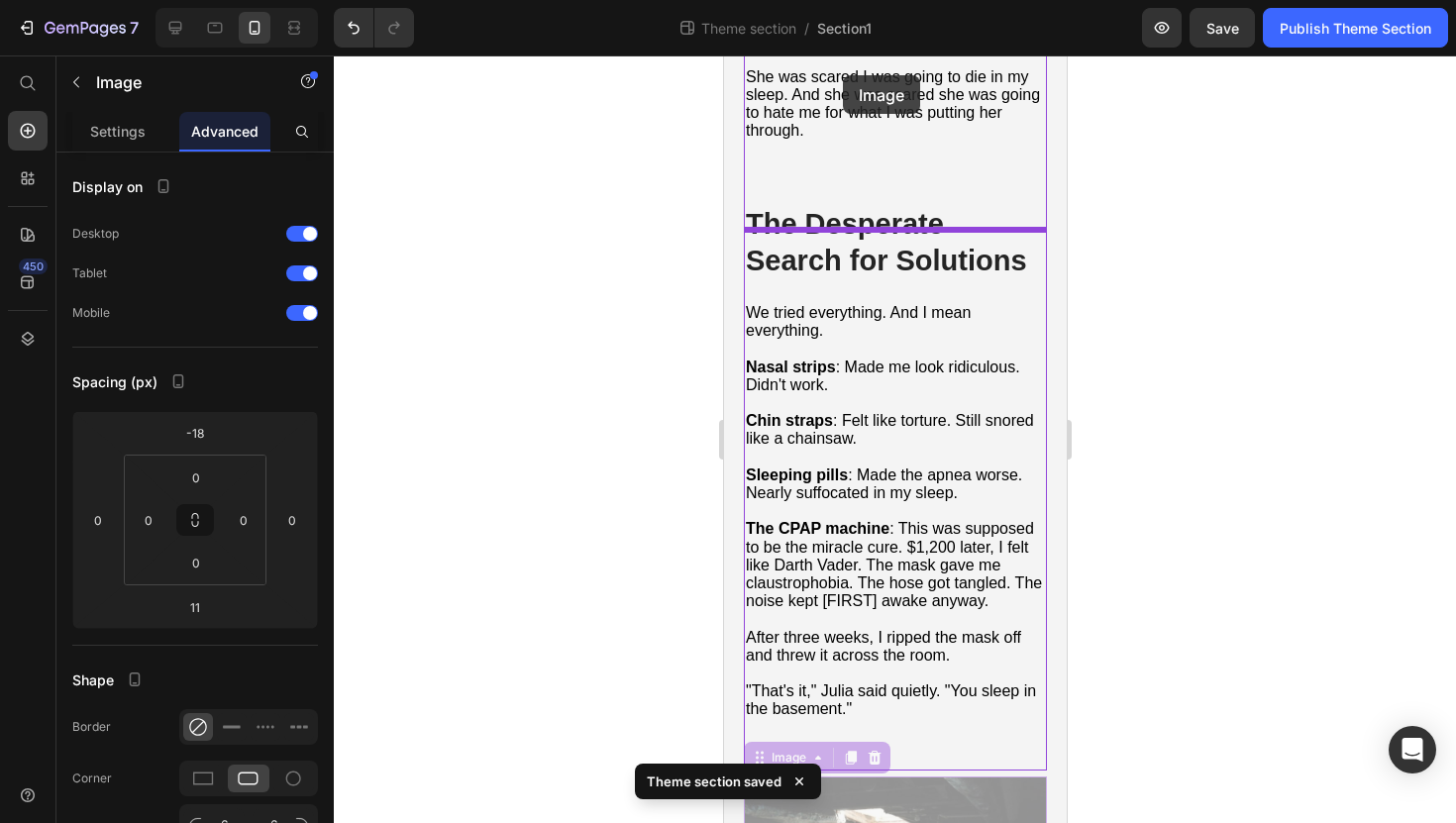 scroll, scrollTop: 2901, scrollLeft: 0, axis: vertical 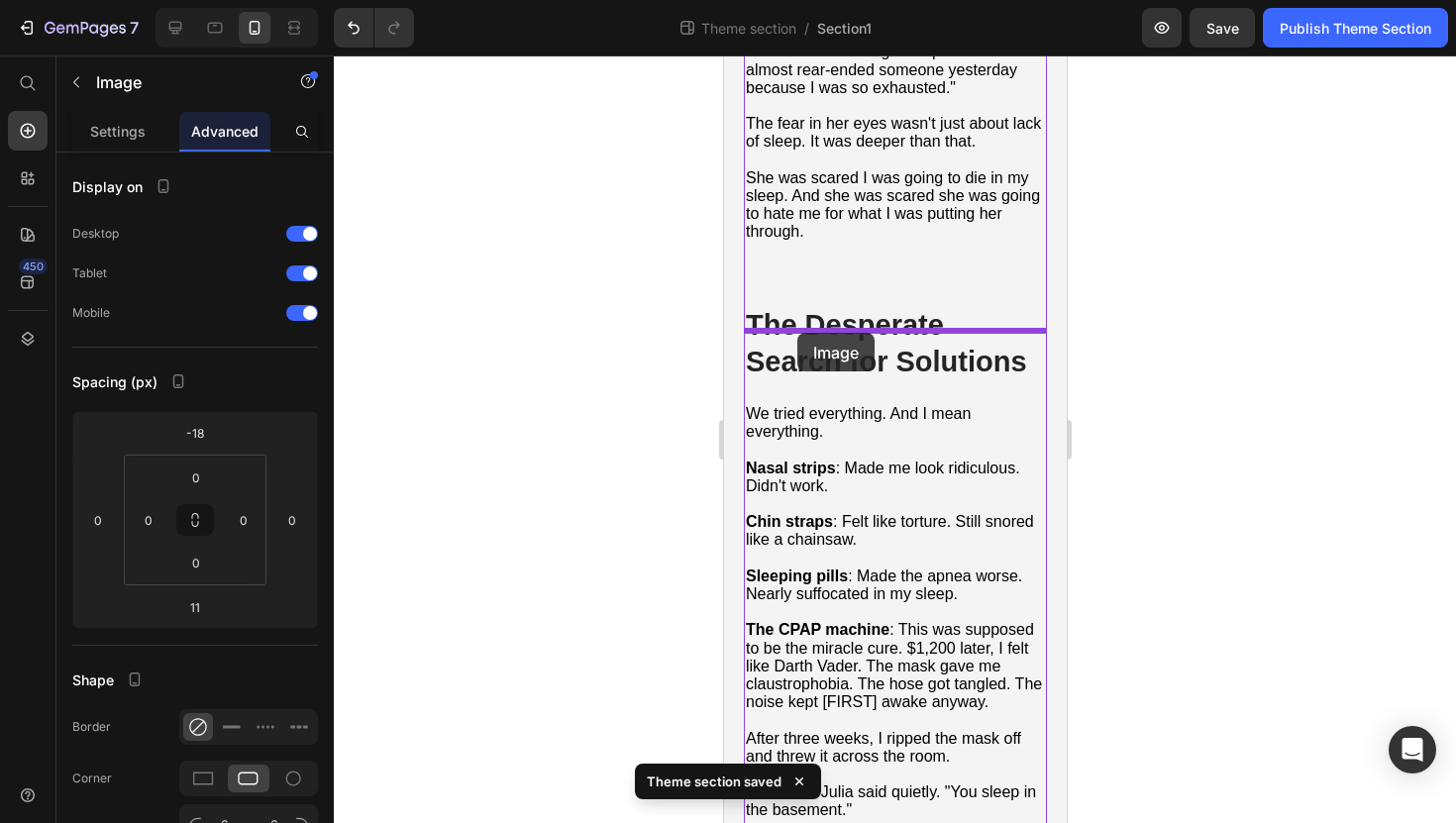 drag, startPoint x: 791, startPoint y: 470, endPoint x: 796, endPoint y: 333, distance: 137.0912 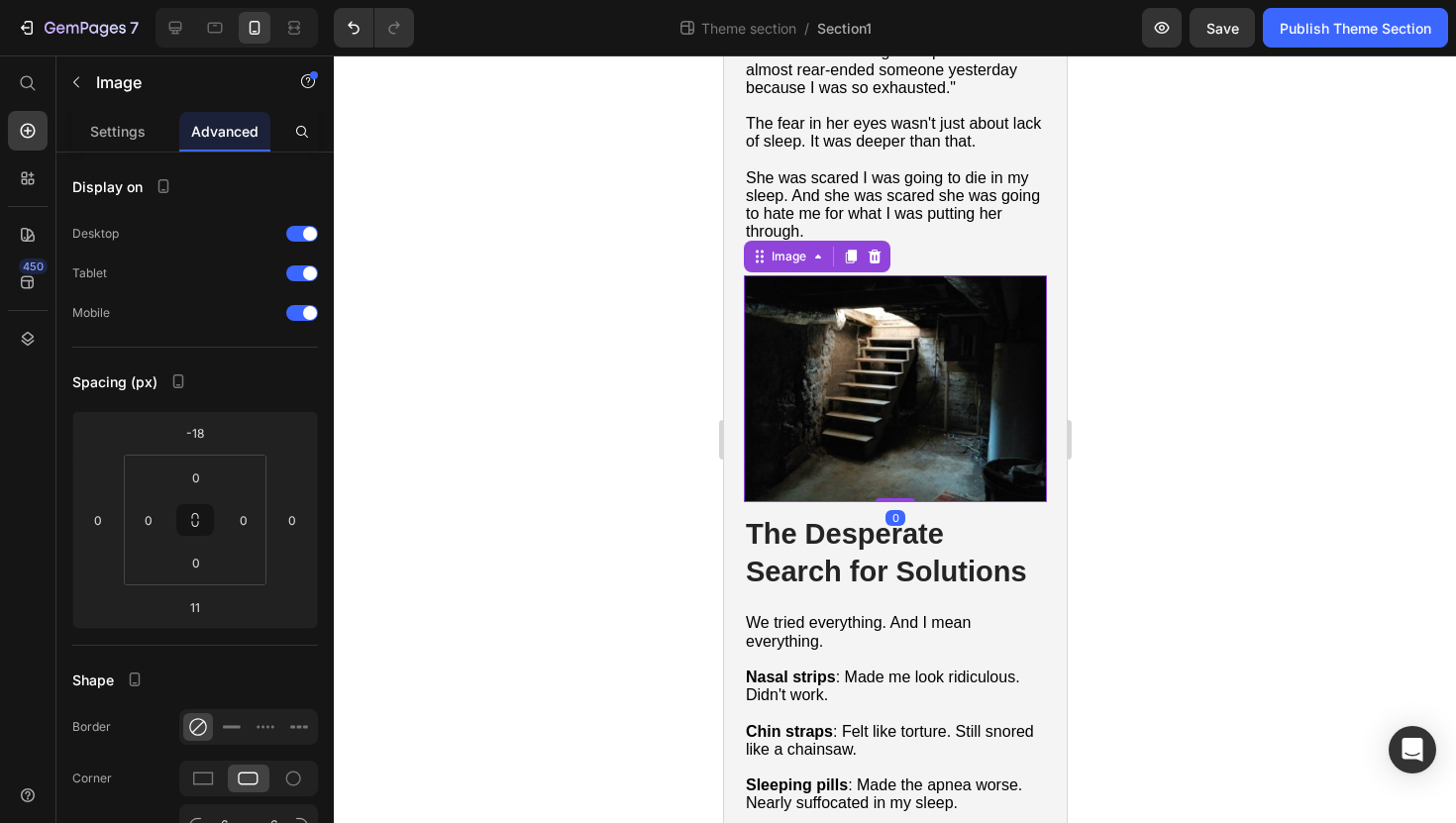 drag, startPoint x: 890, startPoint y: 547, endPoint x: 901, endPoint y: 478, distance: 69.87131 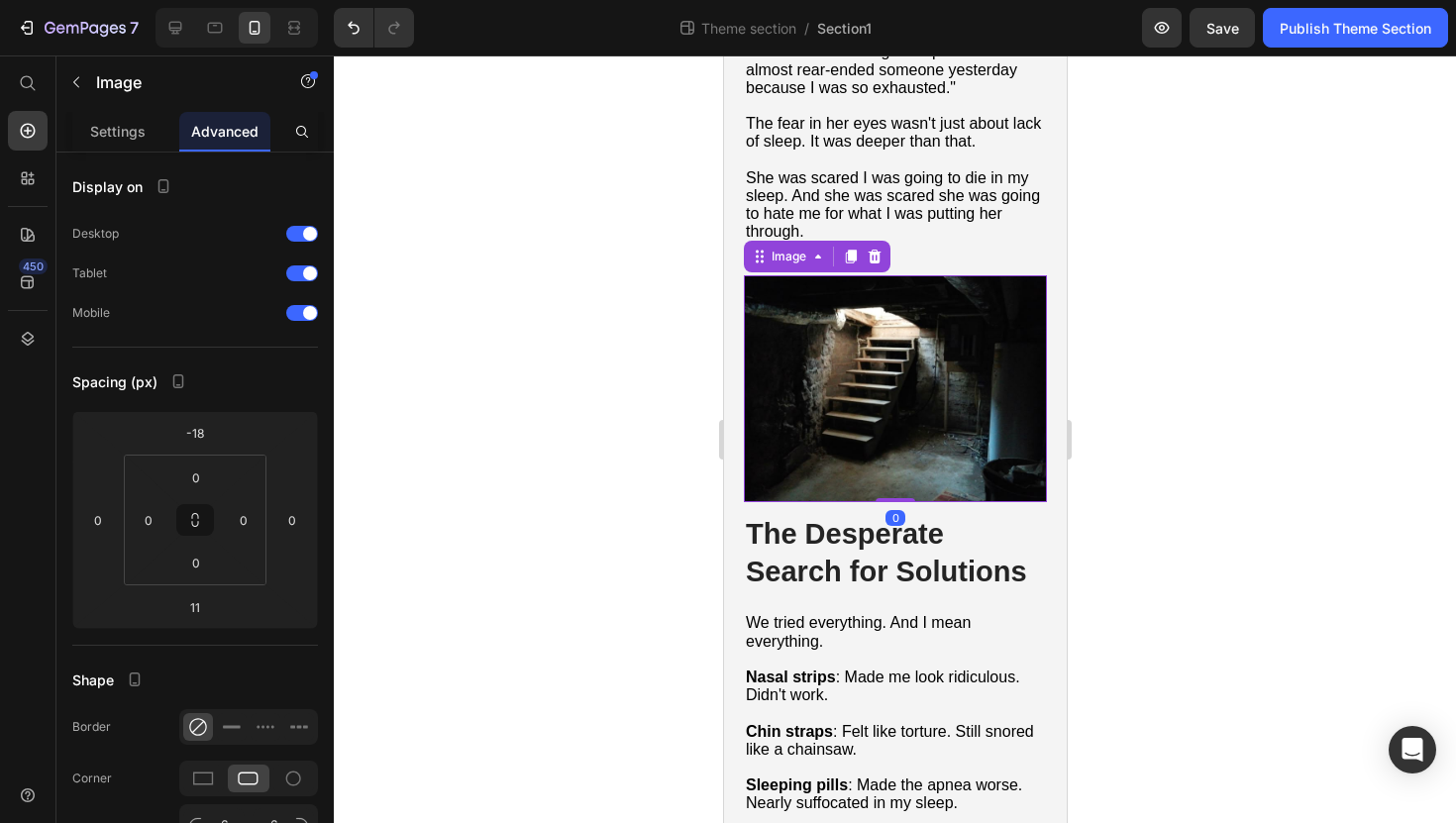 click on "Image   0" at bounding box center [894, 389] 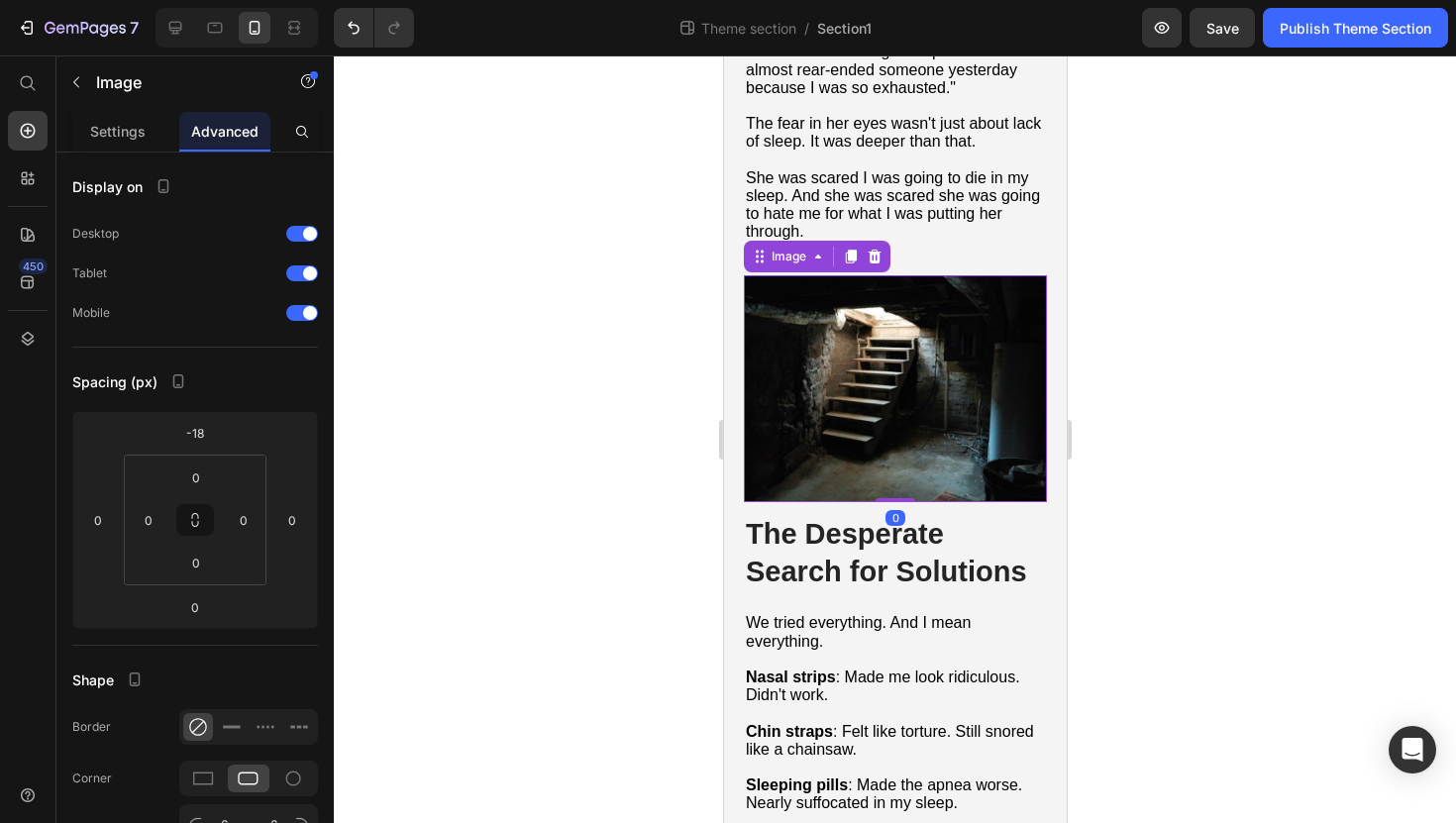 click 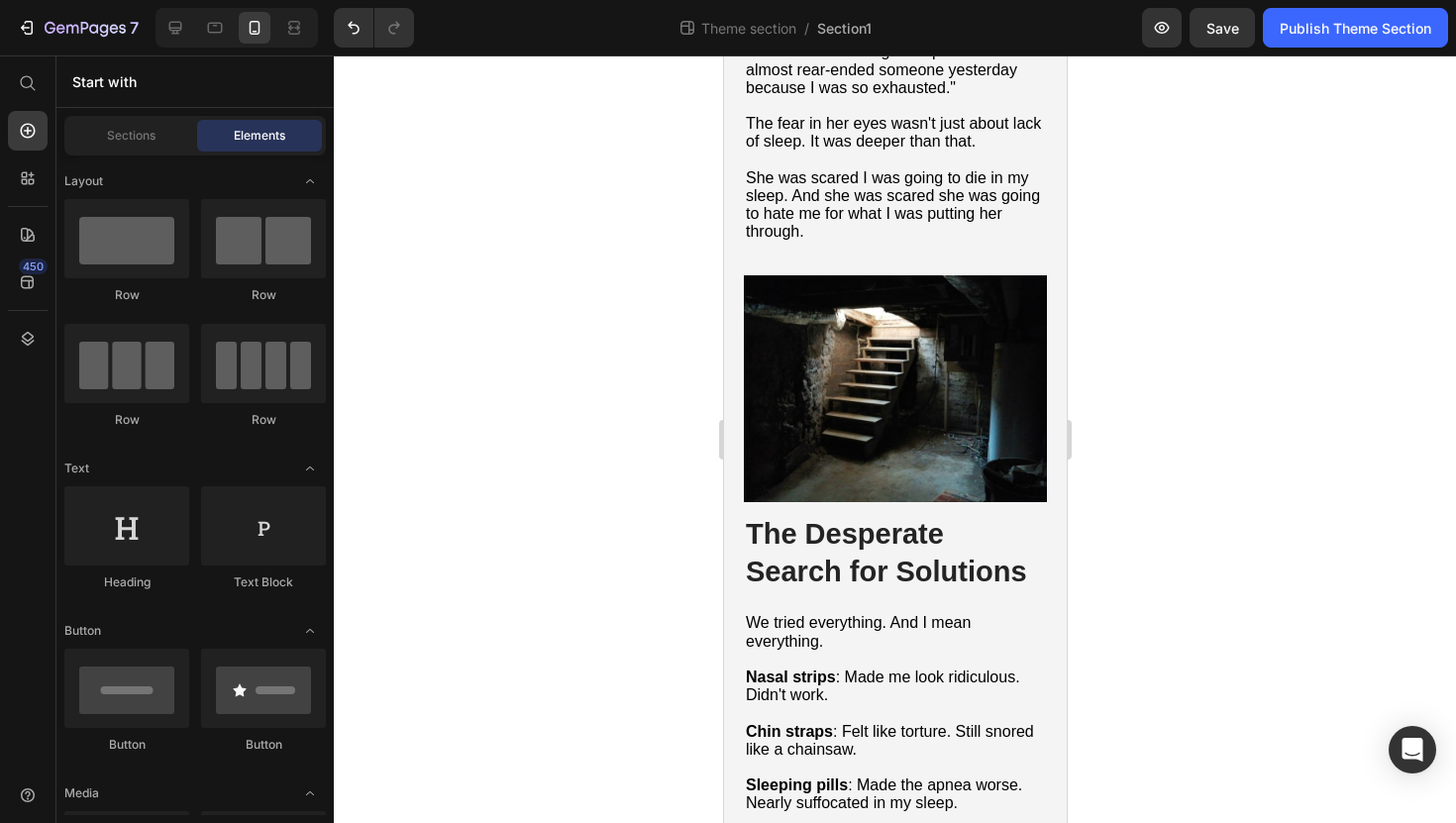 click 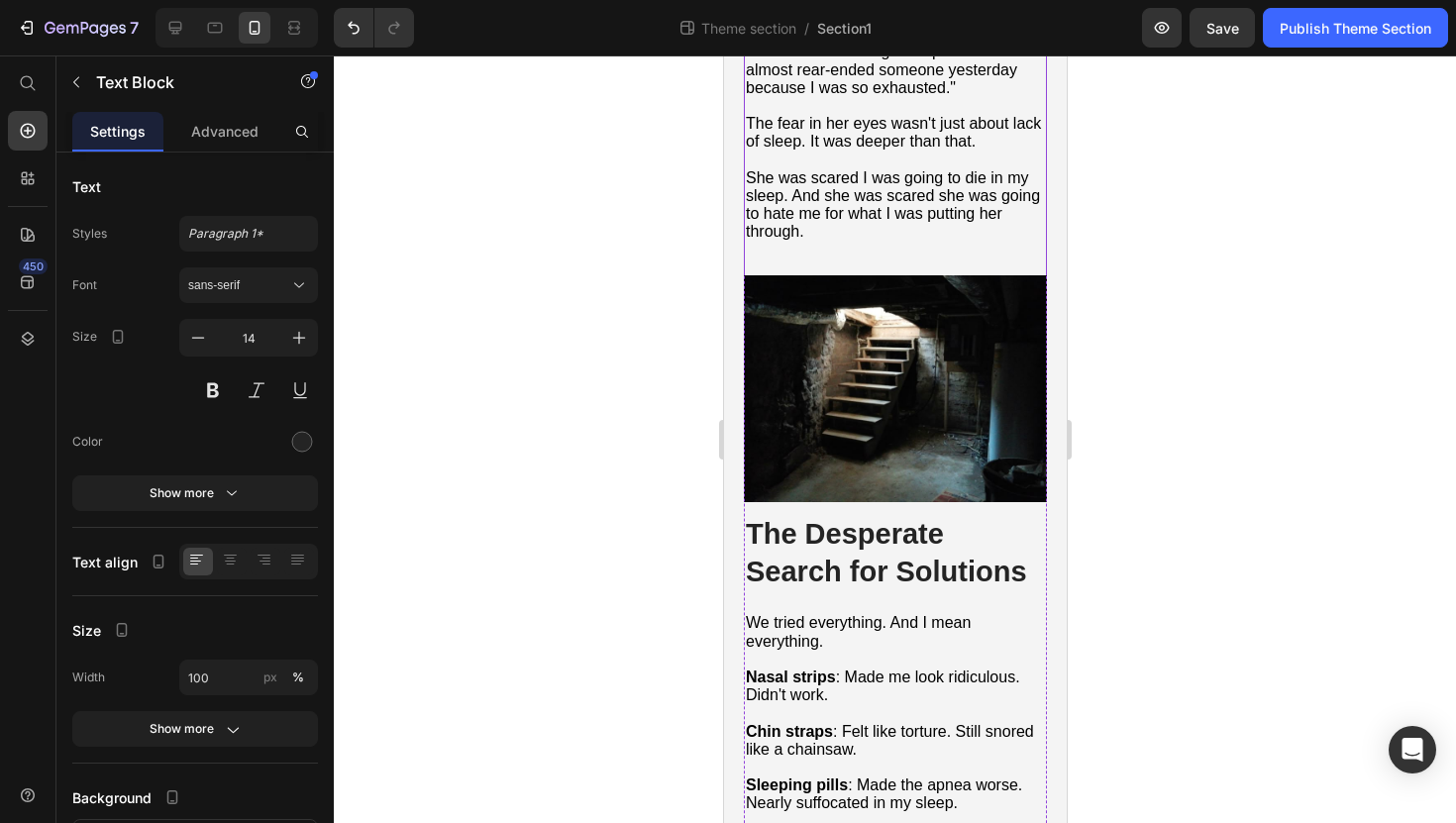 click on "She was scared I was going to die in my sleep. And she was scared she was going to hate me for what I was putting her through." at bounding box center [891, 205] 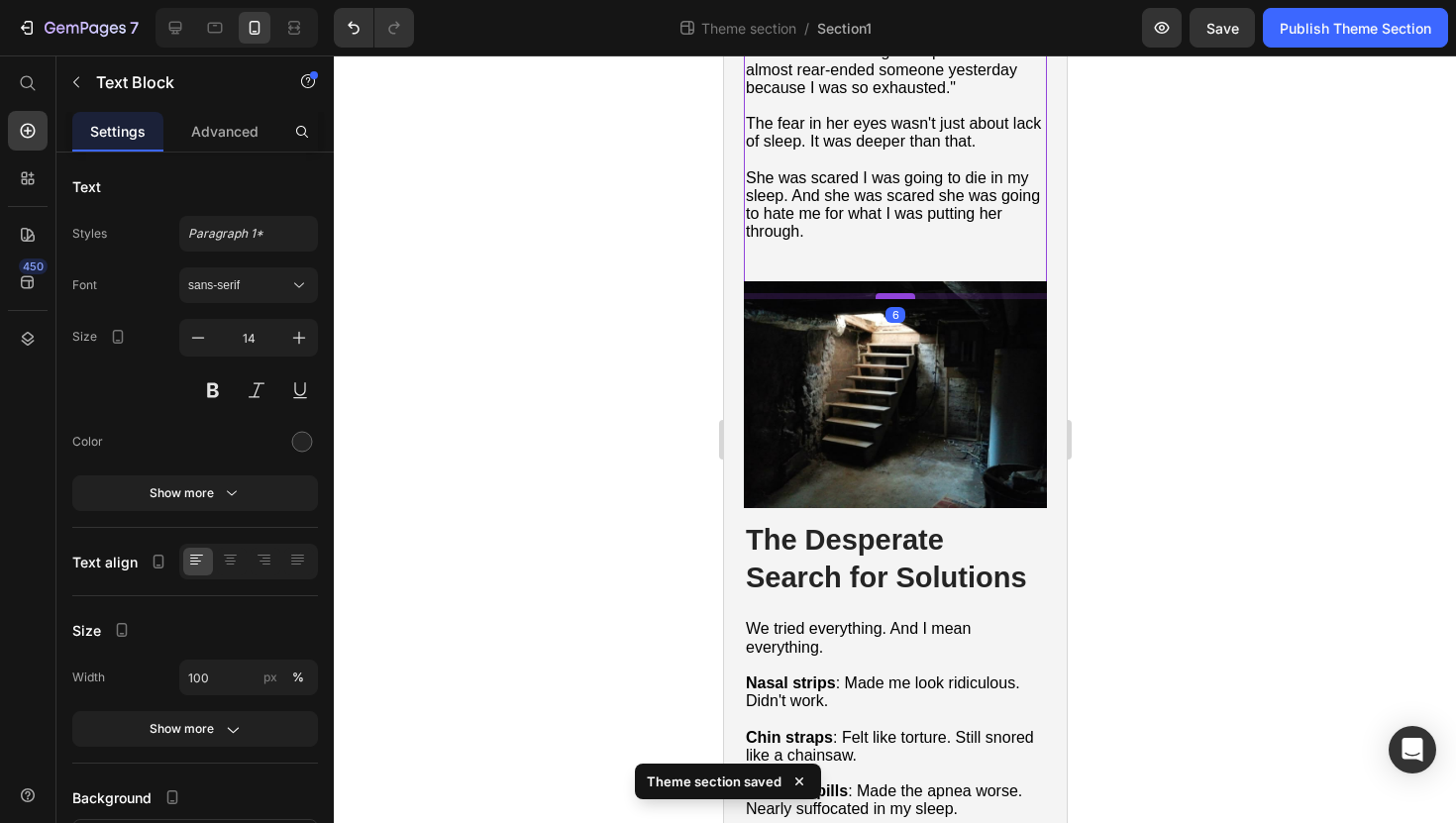 click at bounding box center (894, 296) 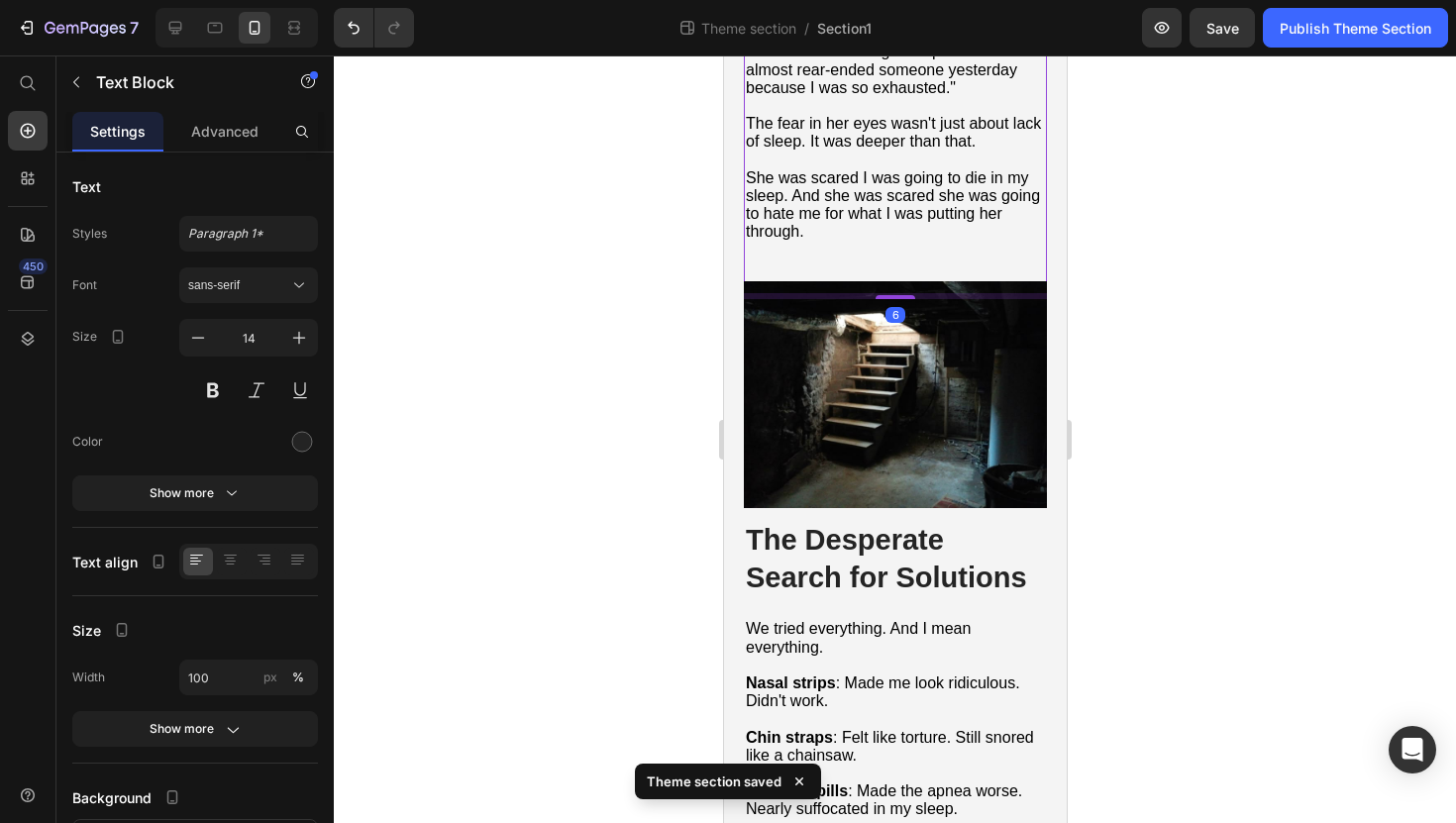 click 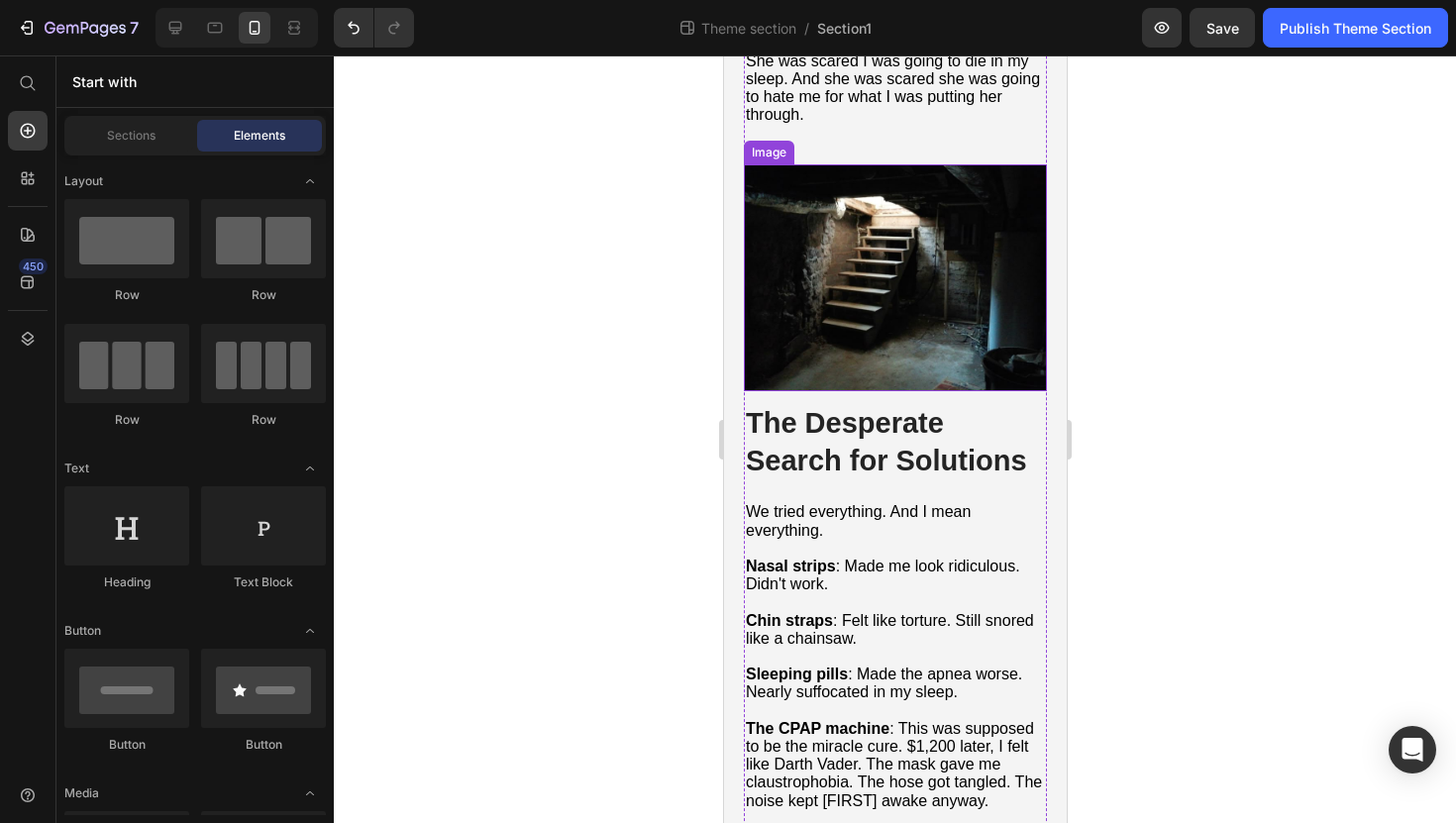 scroll, scrollTop: 2984, scrollLeft: 0, axis: vertical 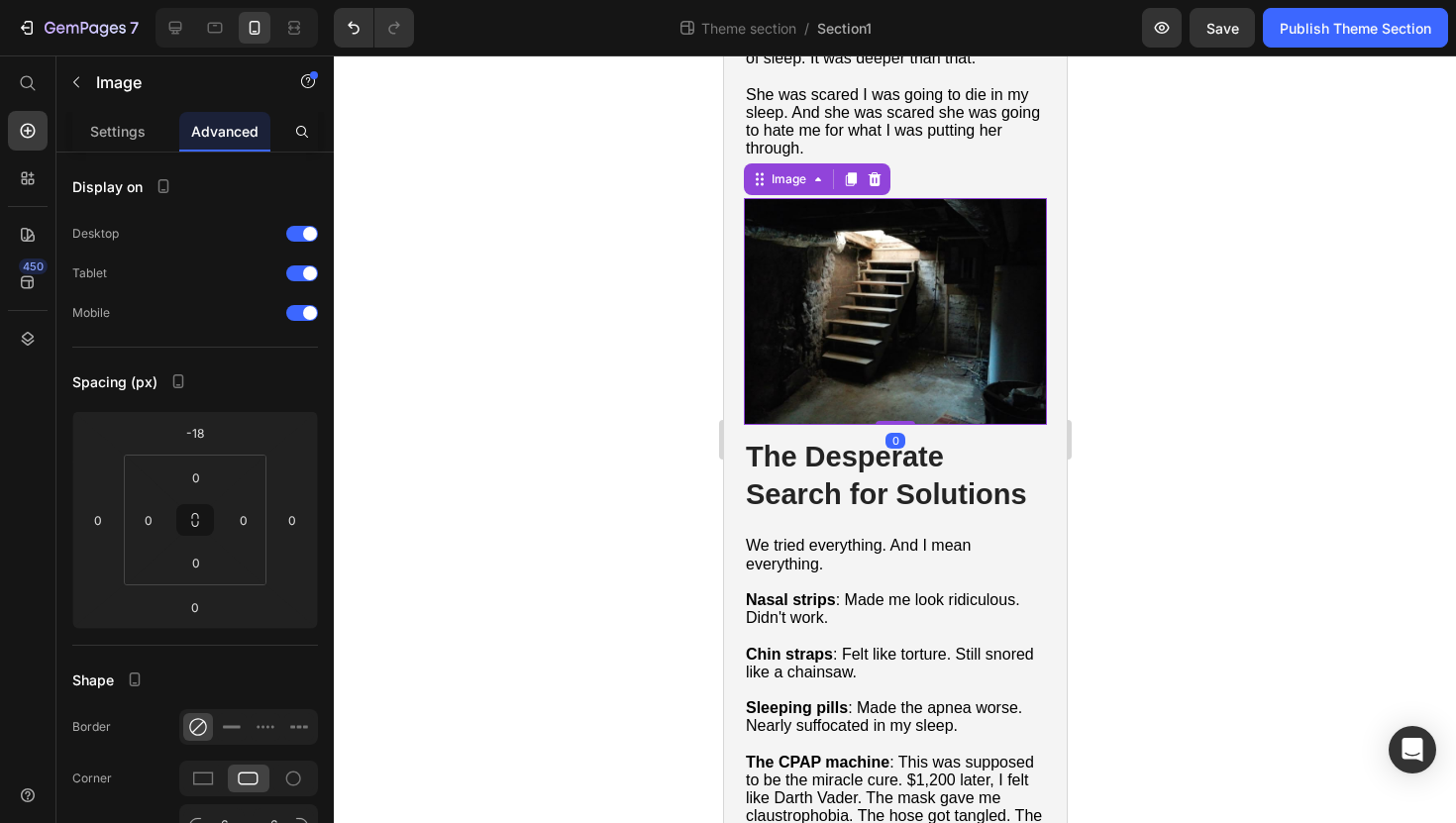 click at bounding box center (894, 312) 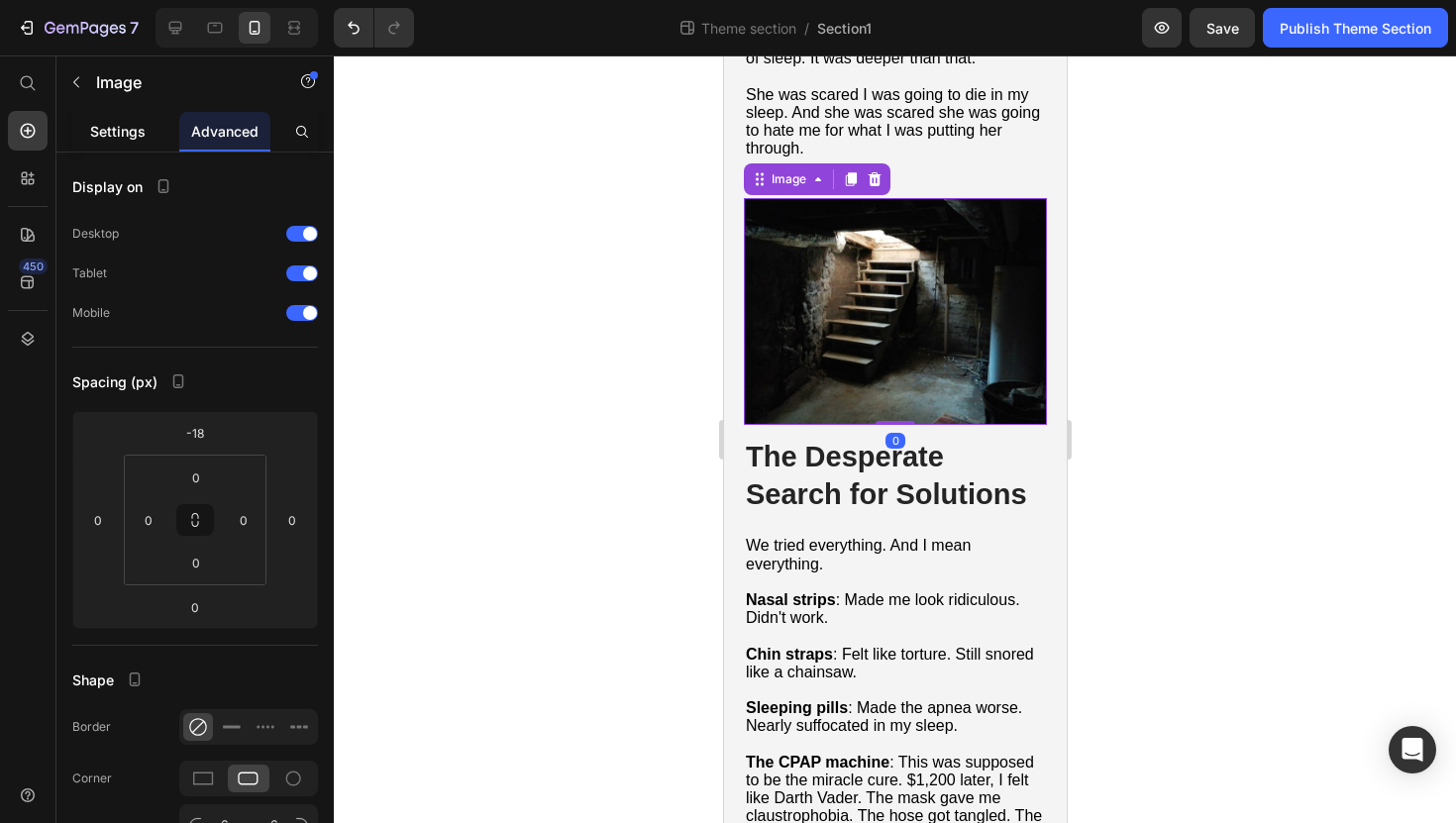 click on "Settings" at bounding box center (118, 131) 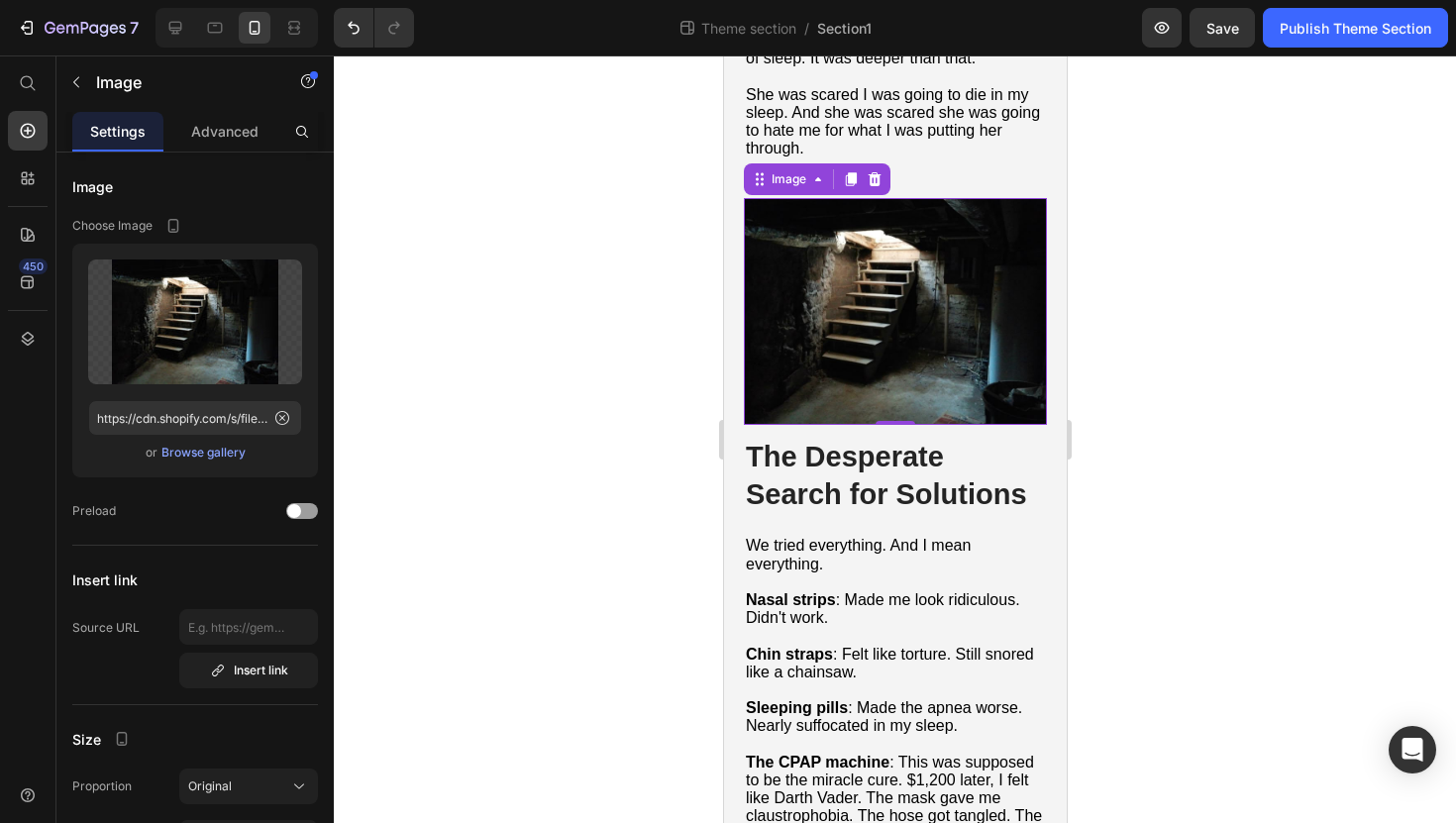 click at bounding box center (894, 312) 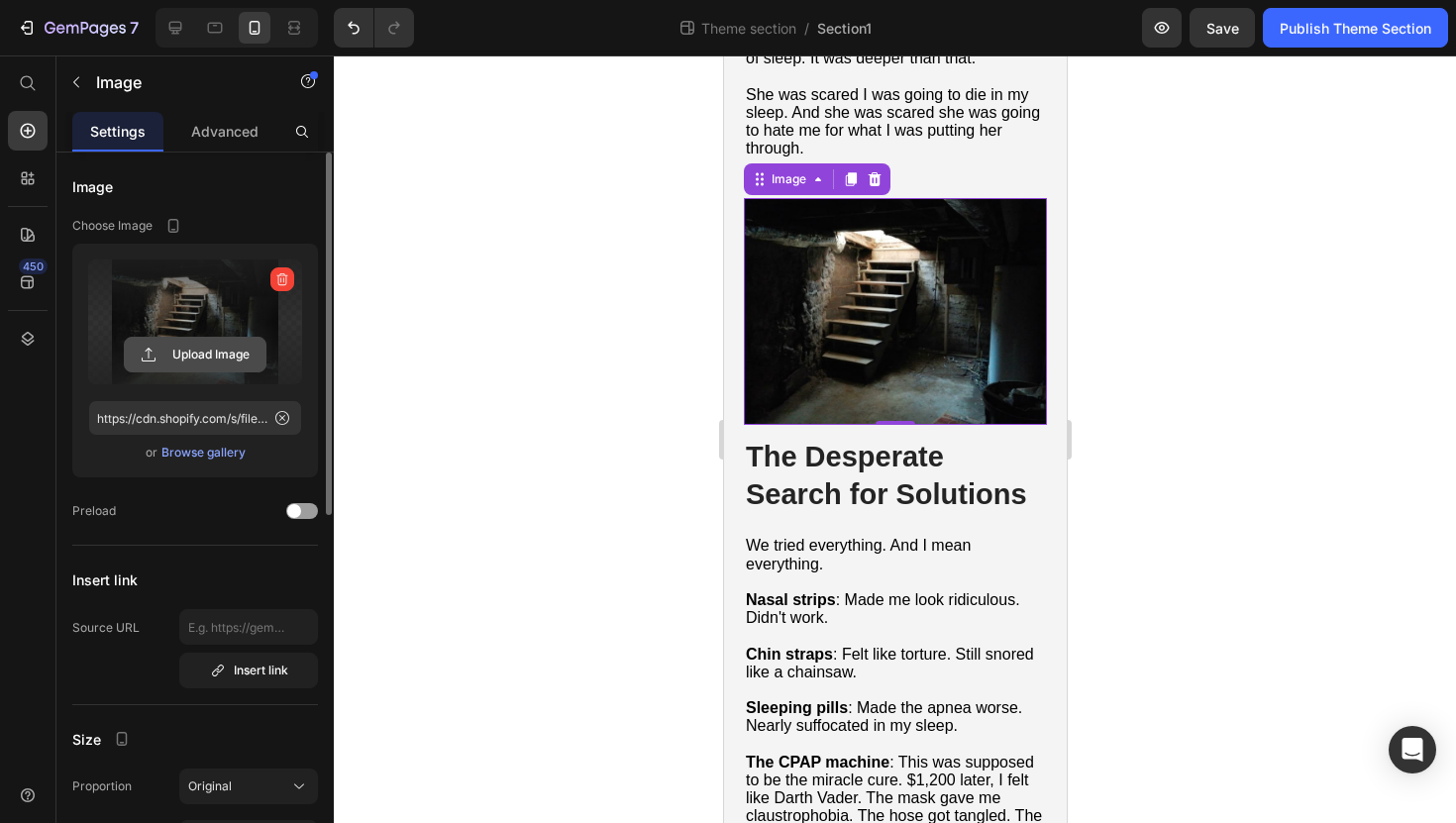click 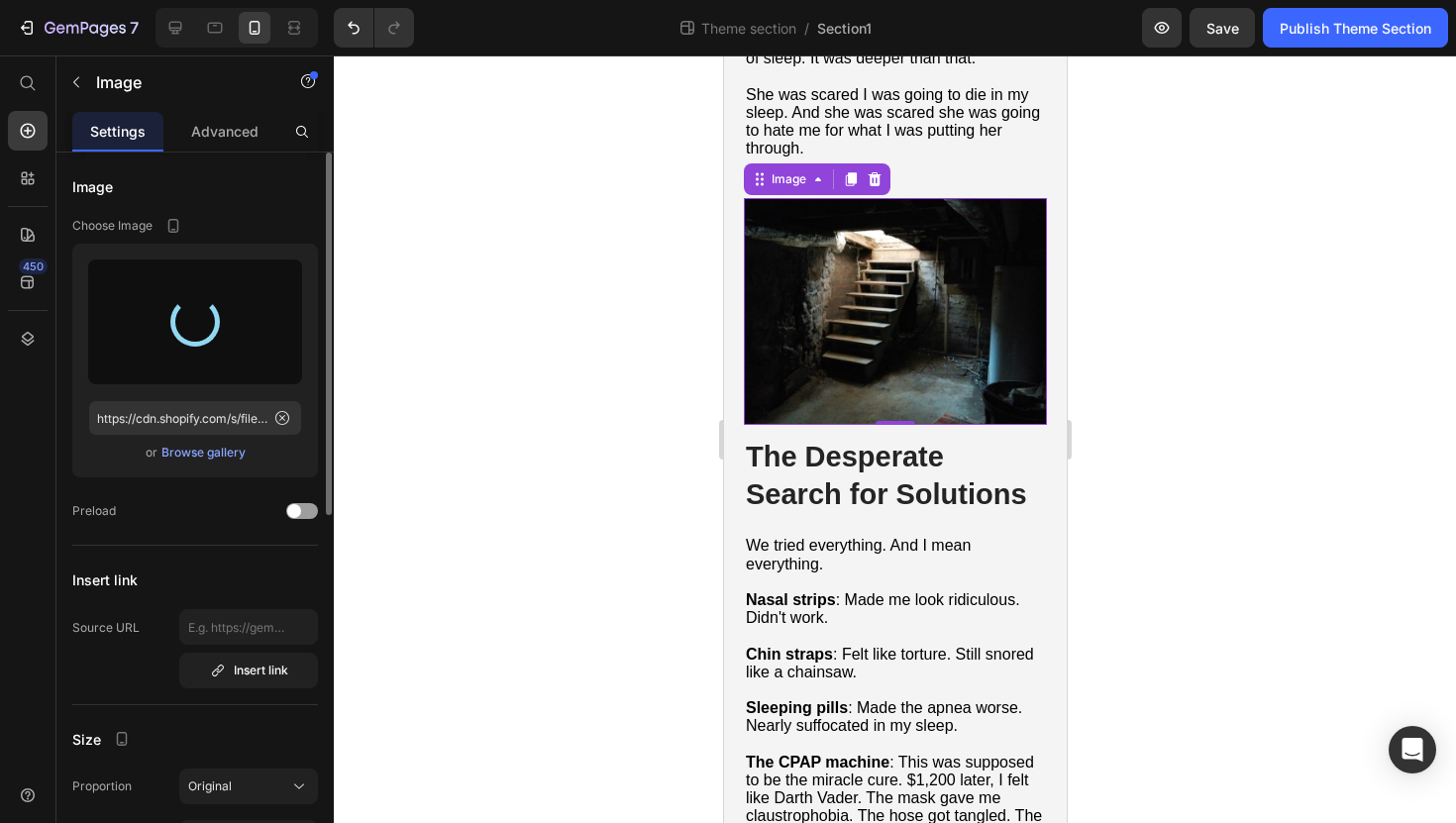 type on "https://cdn.shopify.com/s/files/1/0868/3336/5325/files/gempages_554794443278910544-33de858a-1f76-4dbe-ba30-b6114d9e8920.png" 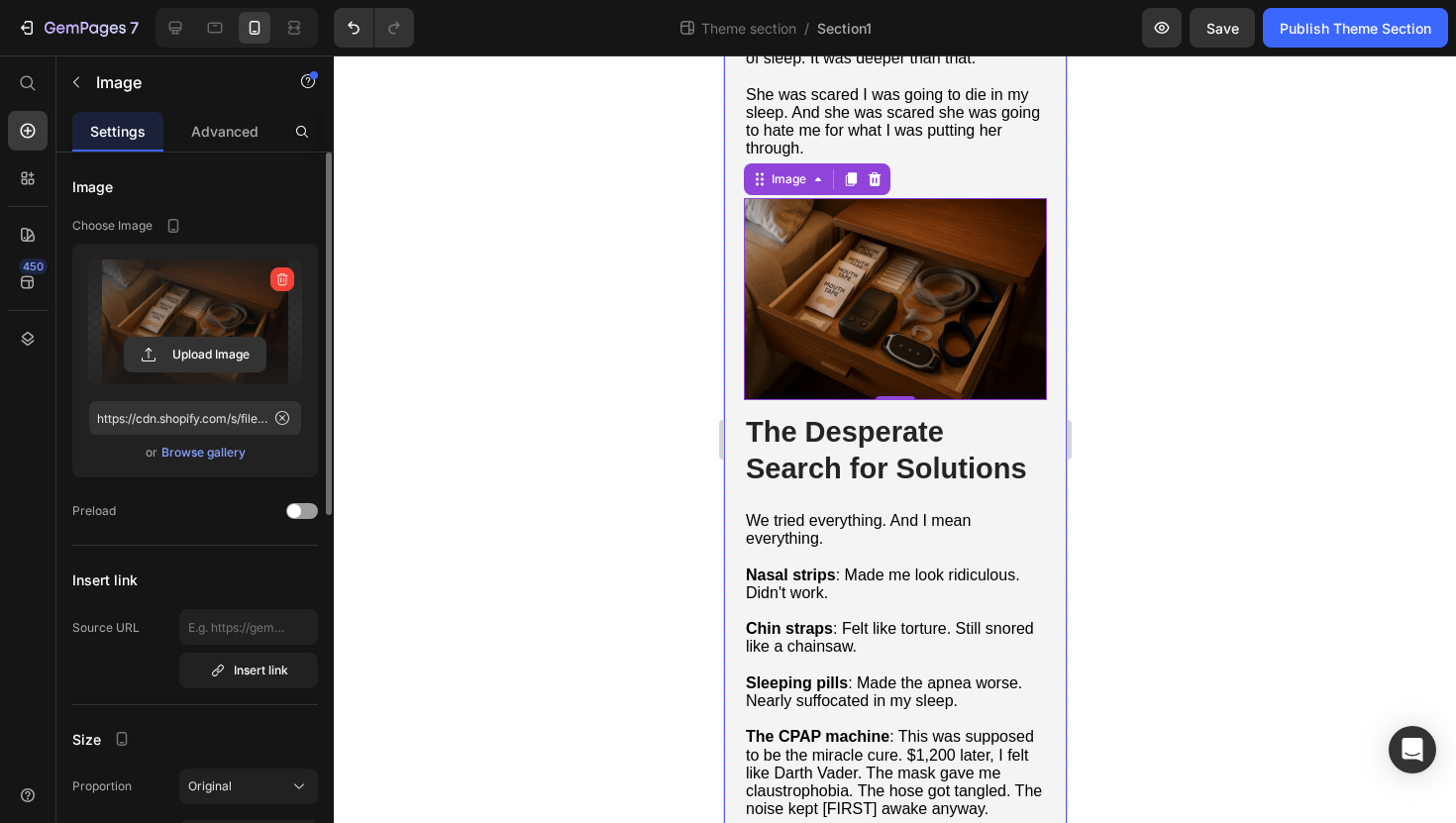 click 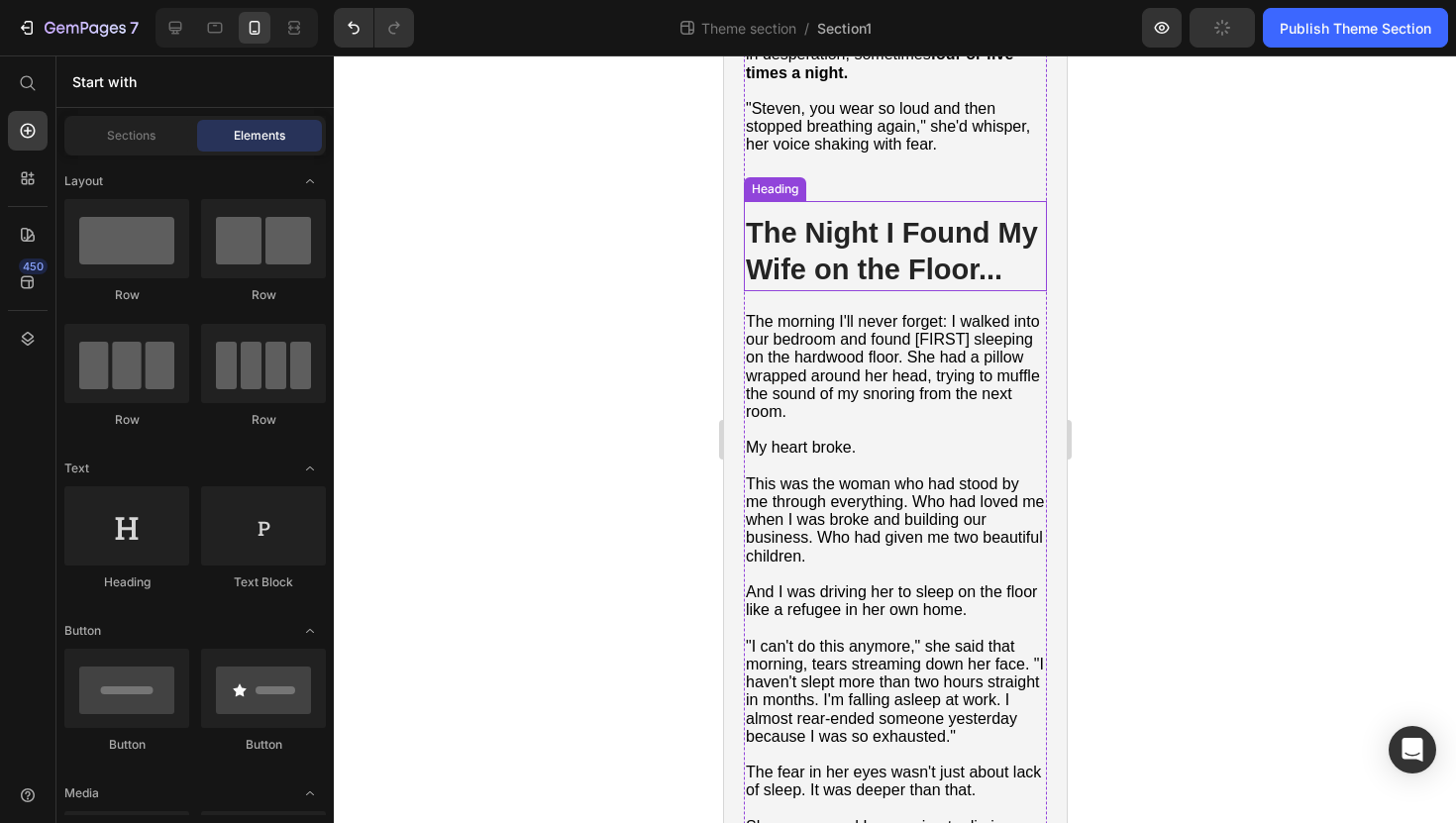 scroll, scrollTop: 2254, scrollLeft: 0, axis: vertical 